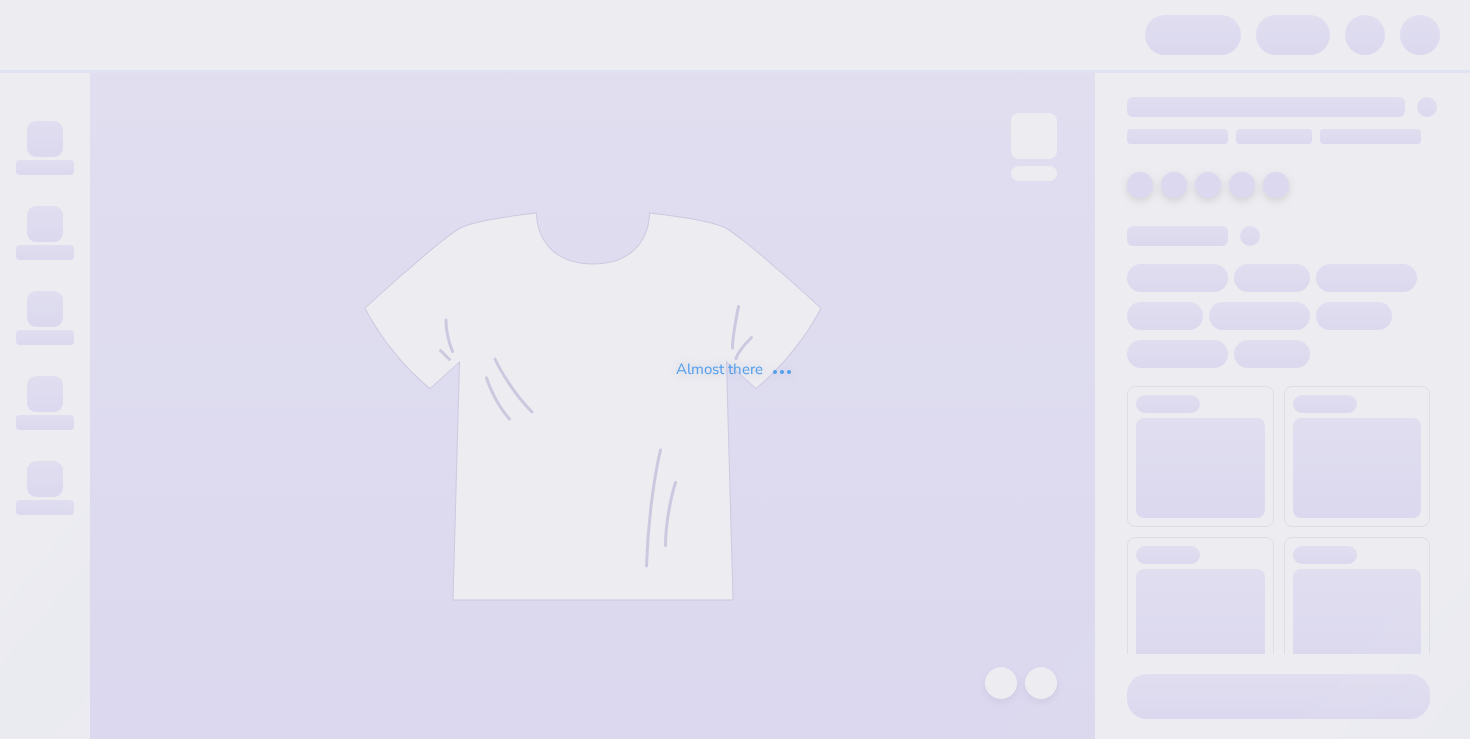 scroll, scrollTop: 0, scrollLeft: 0, axis: both 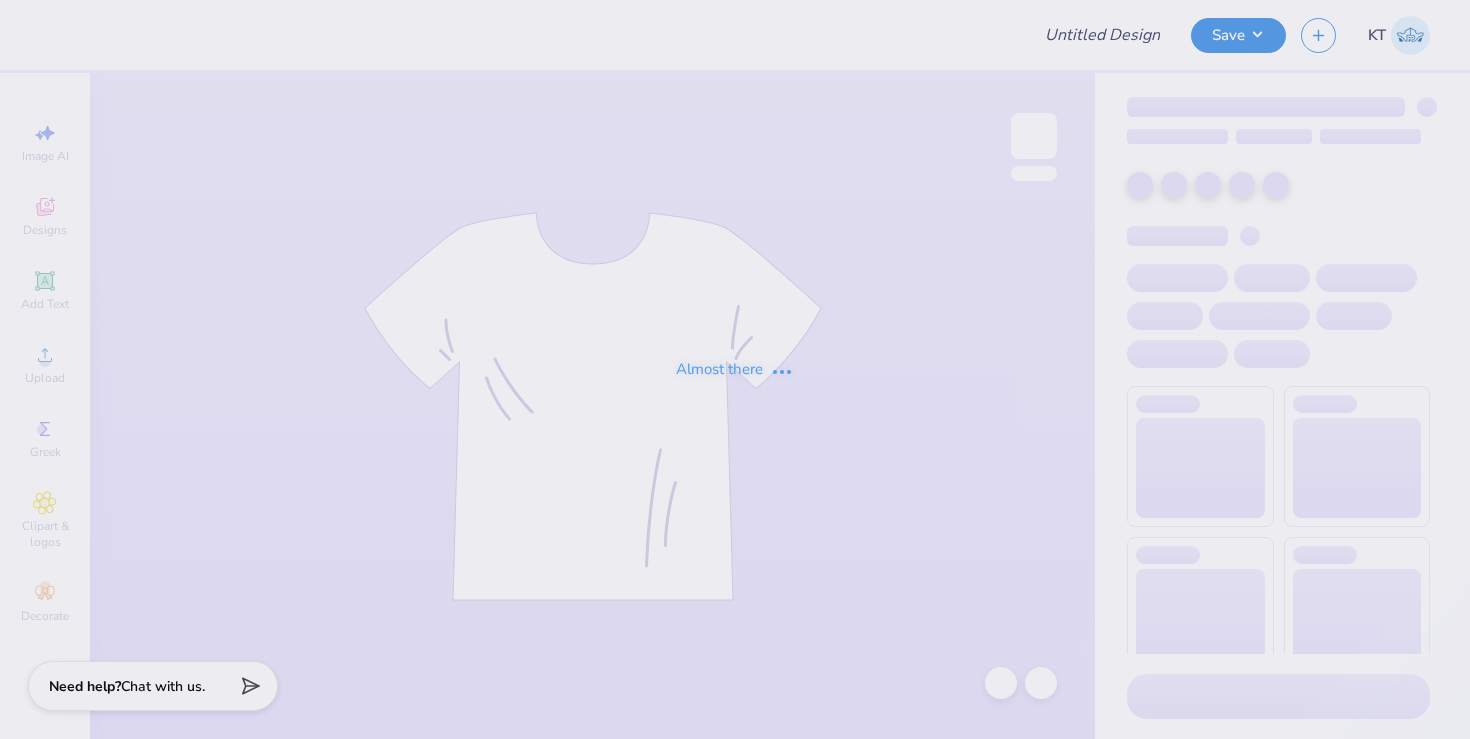 type on "Kappa Hoodie exec" 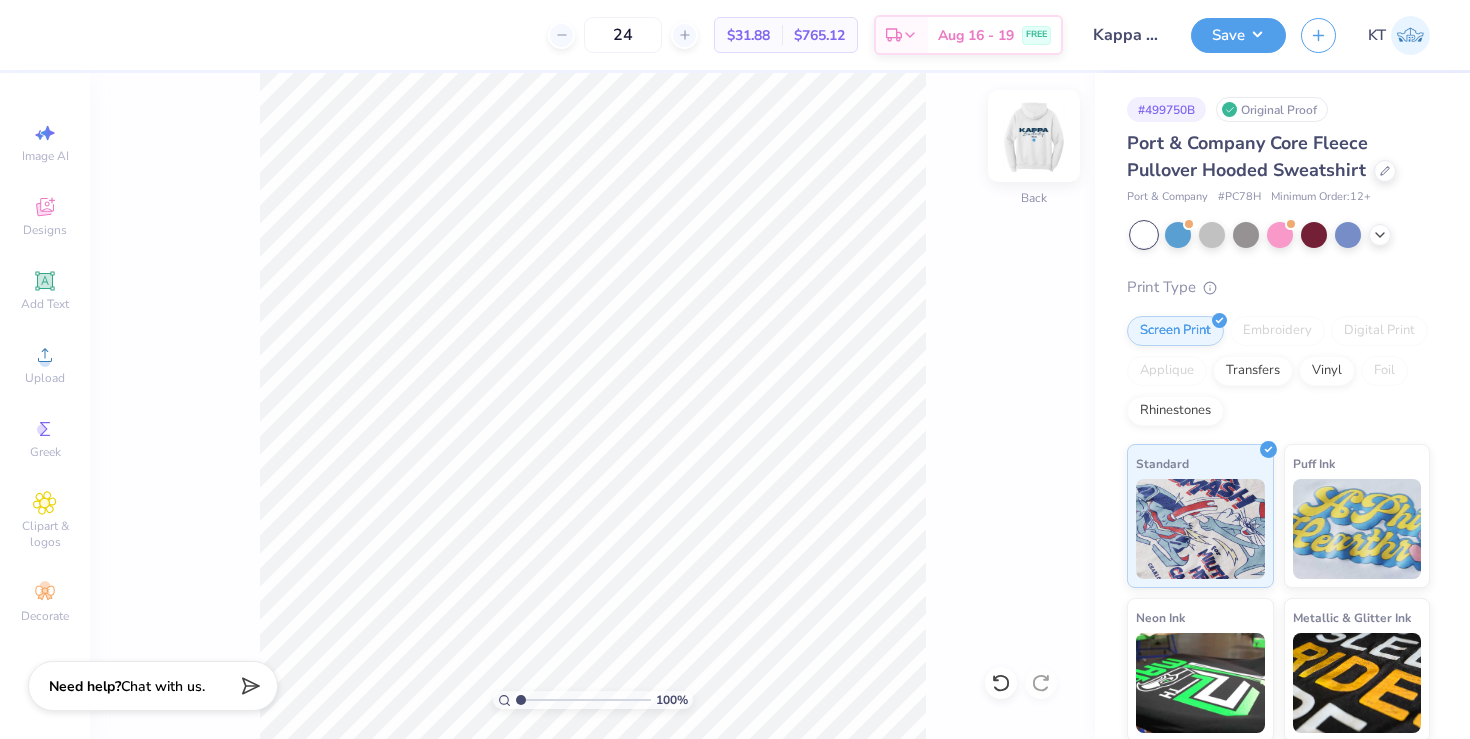 click at bounding box center [1034, 136] 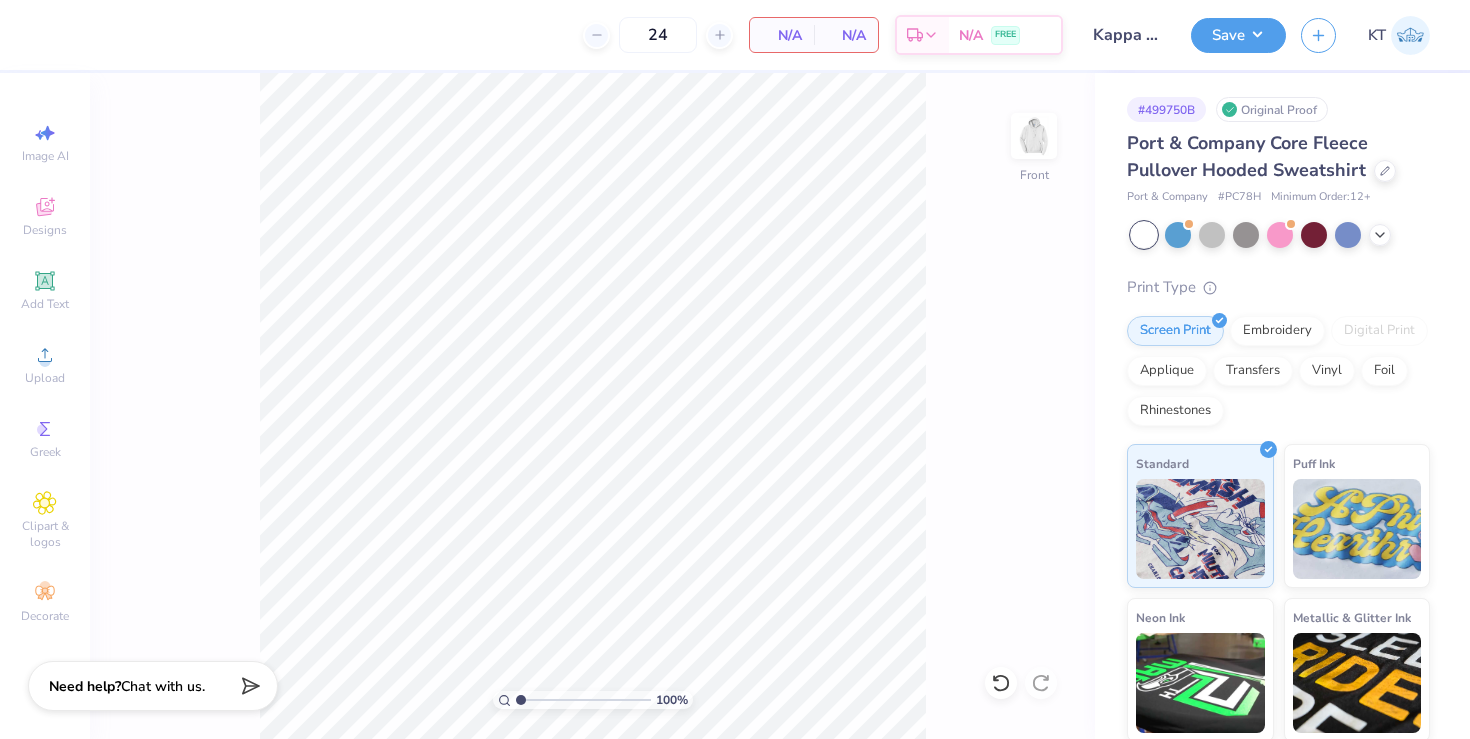 click on "100  % Front" at bounding box center [592, 406] 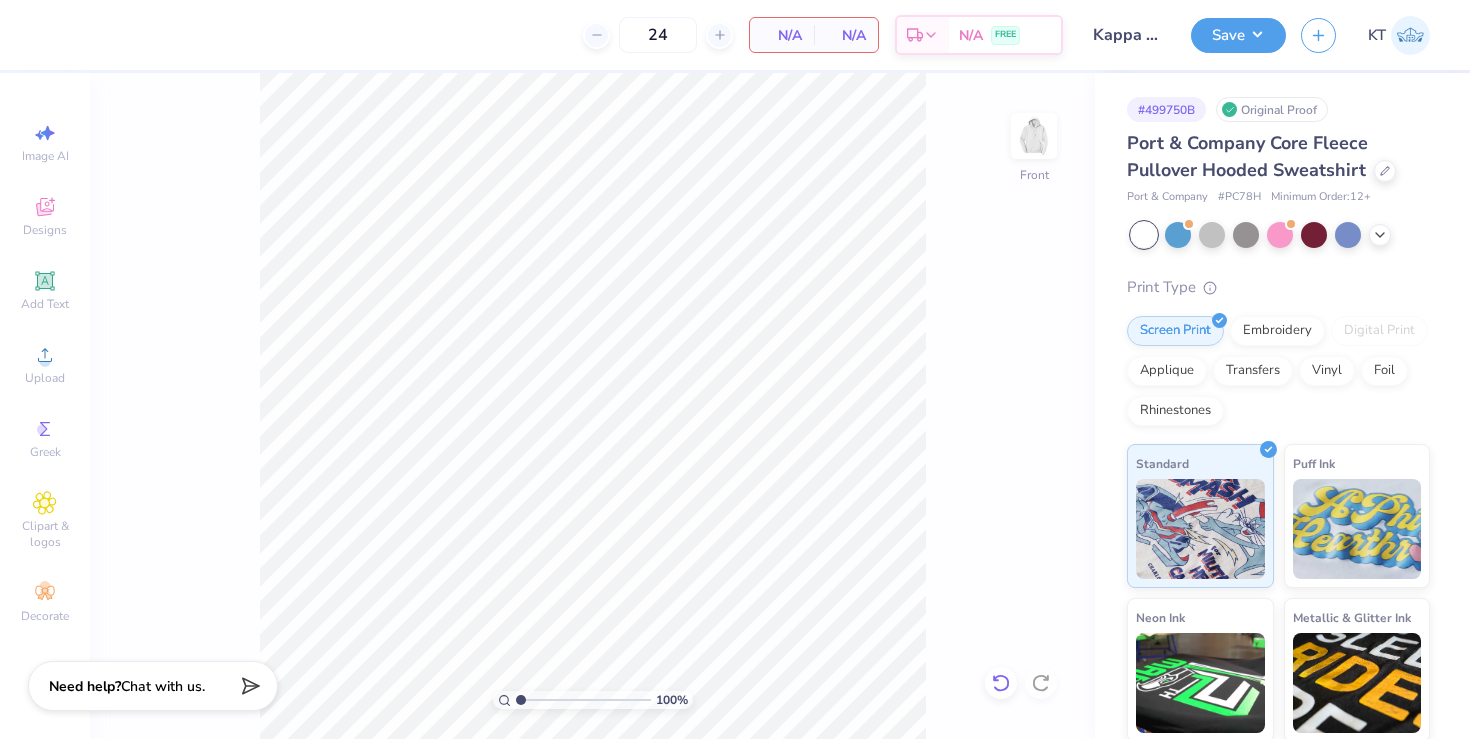 click 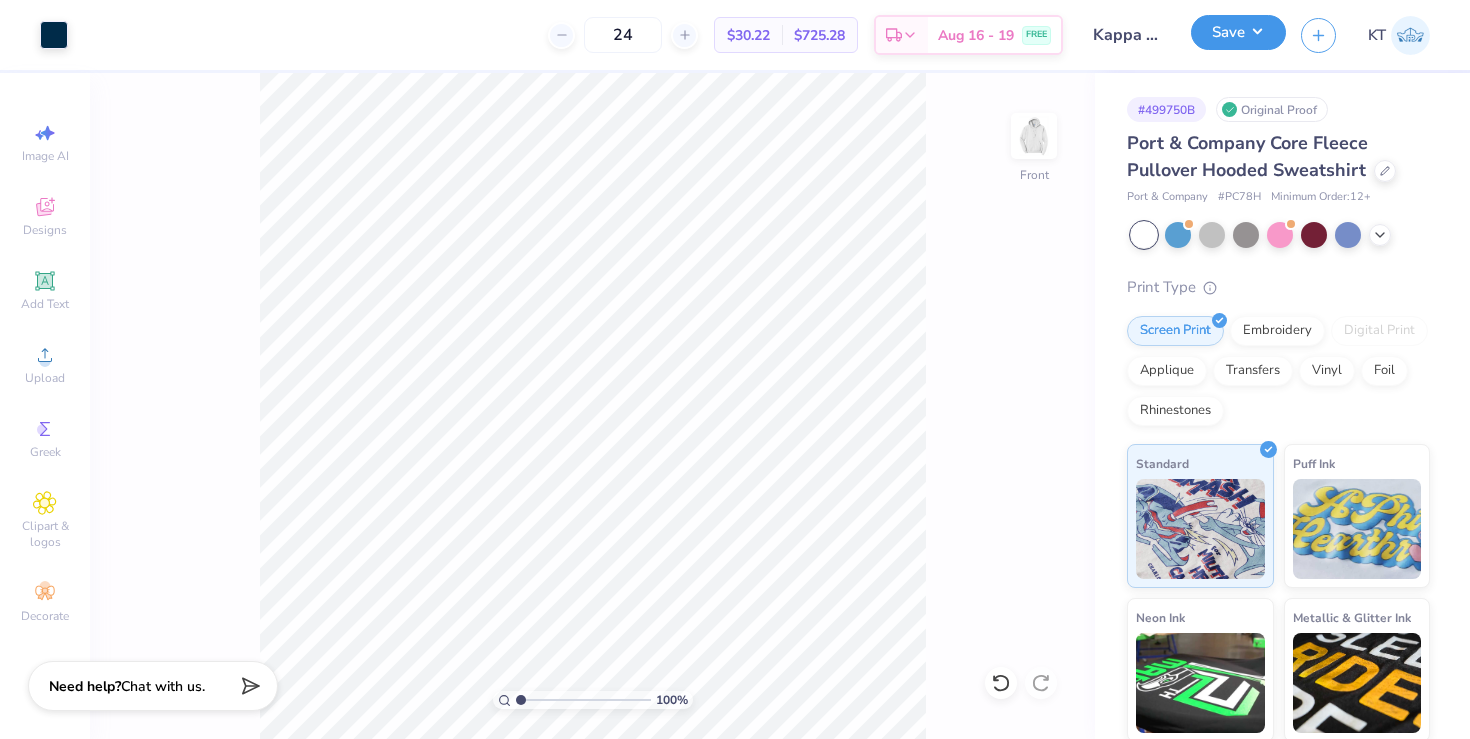 click on "Save" at bounding box center (1238, 32) 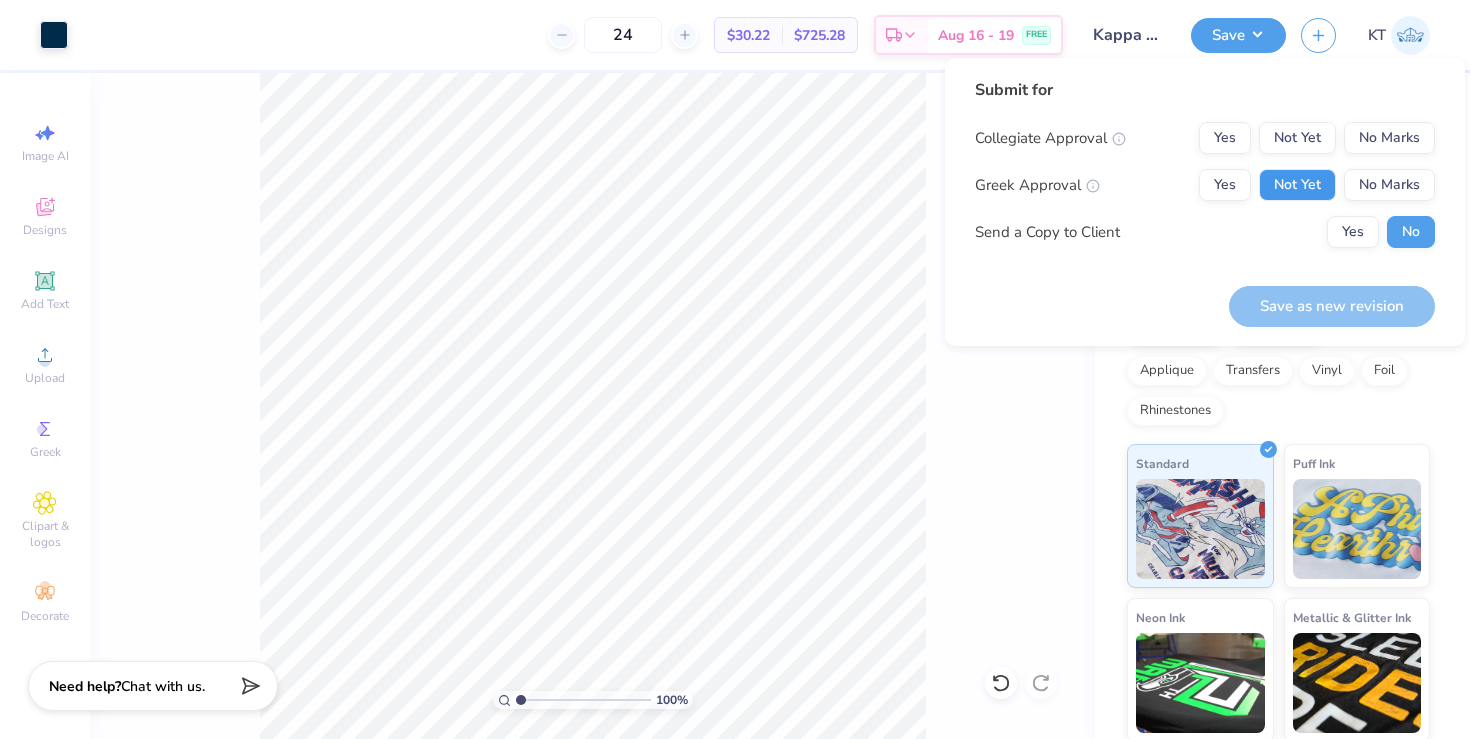 click on "Not Yet" at bounding box center (1297, 185) 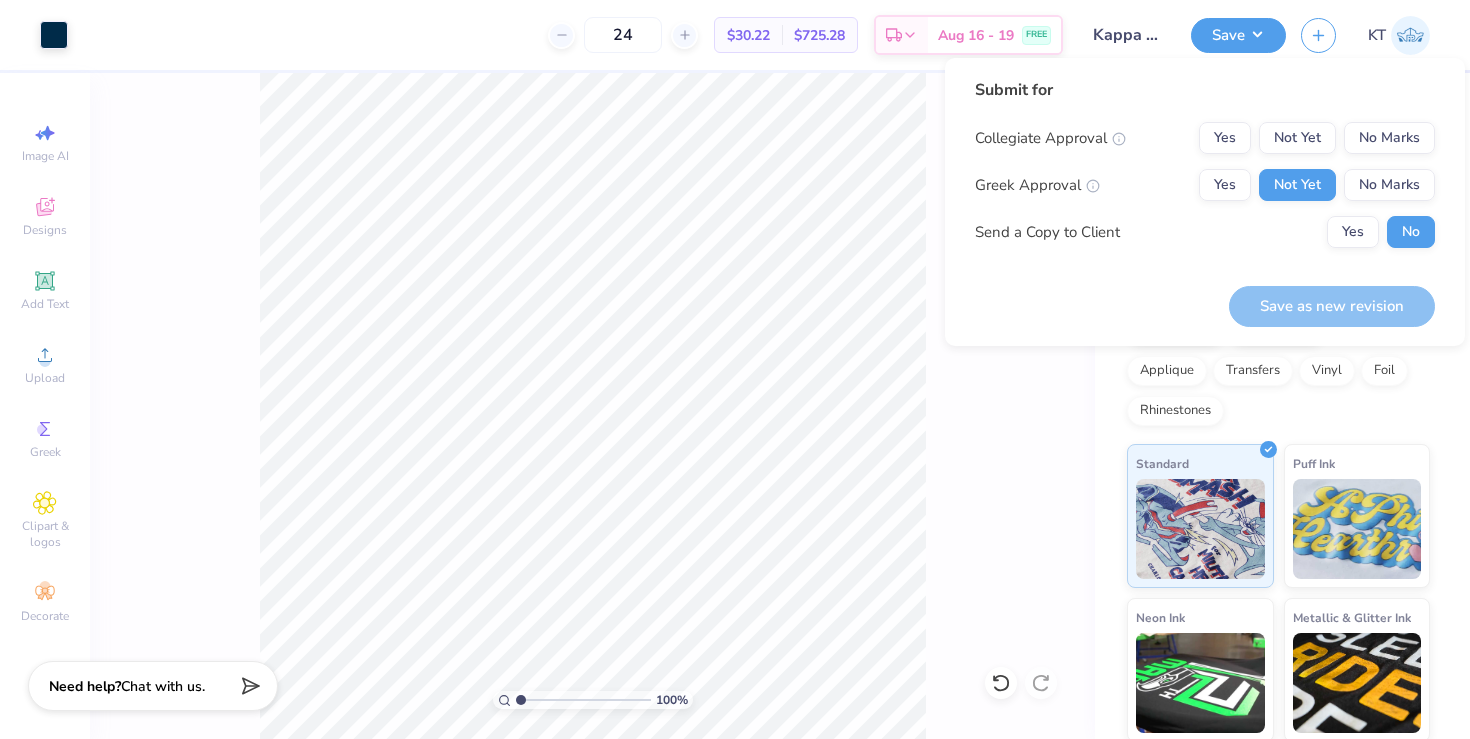 click on "Yes Not Yet No Marks" at bounding box center [1317, 138] 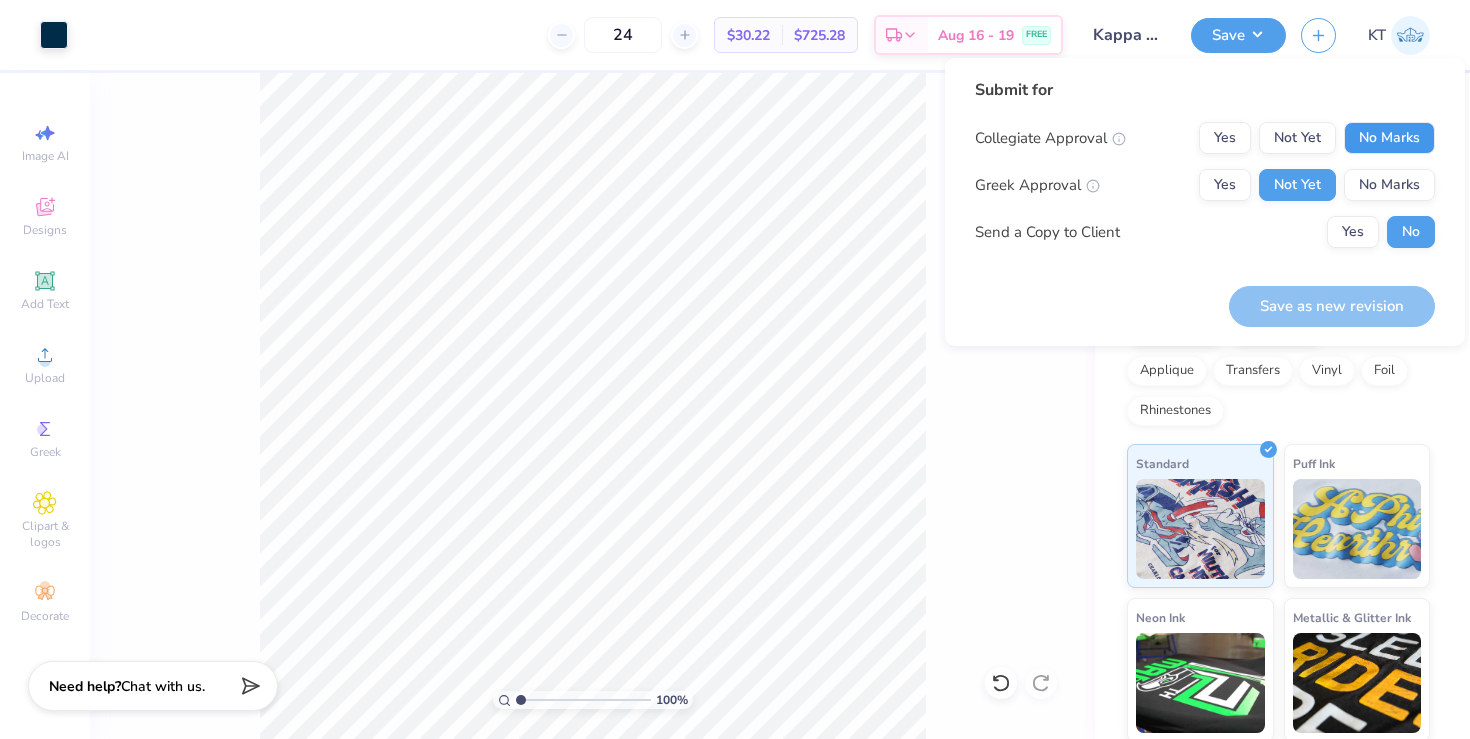 click on "No Marks" at bounding box center (1389, 138) 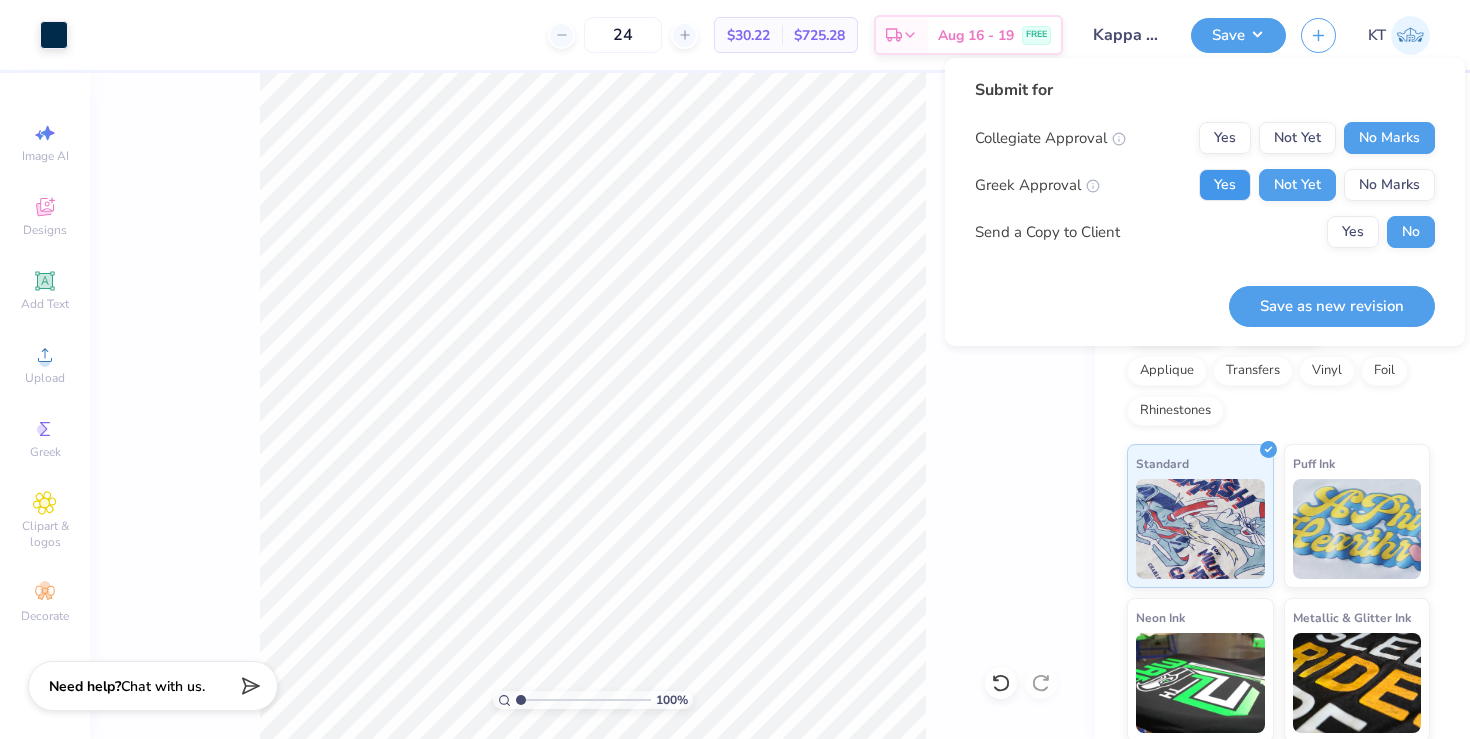click on "Yes" at bounding box center (1225, 185) 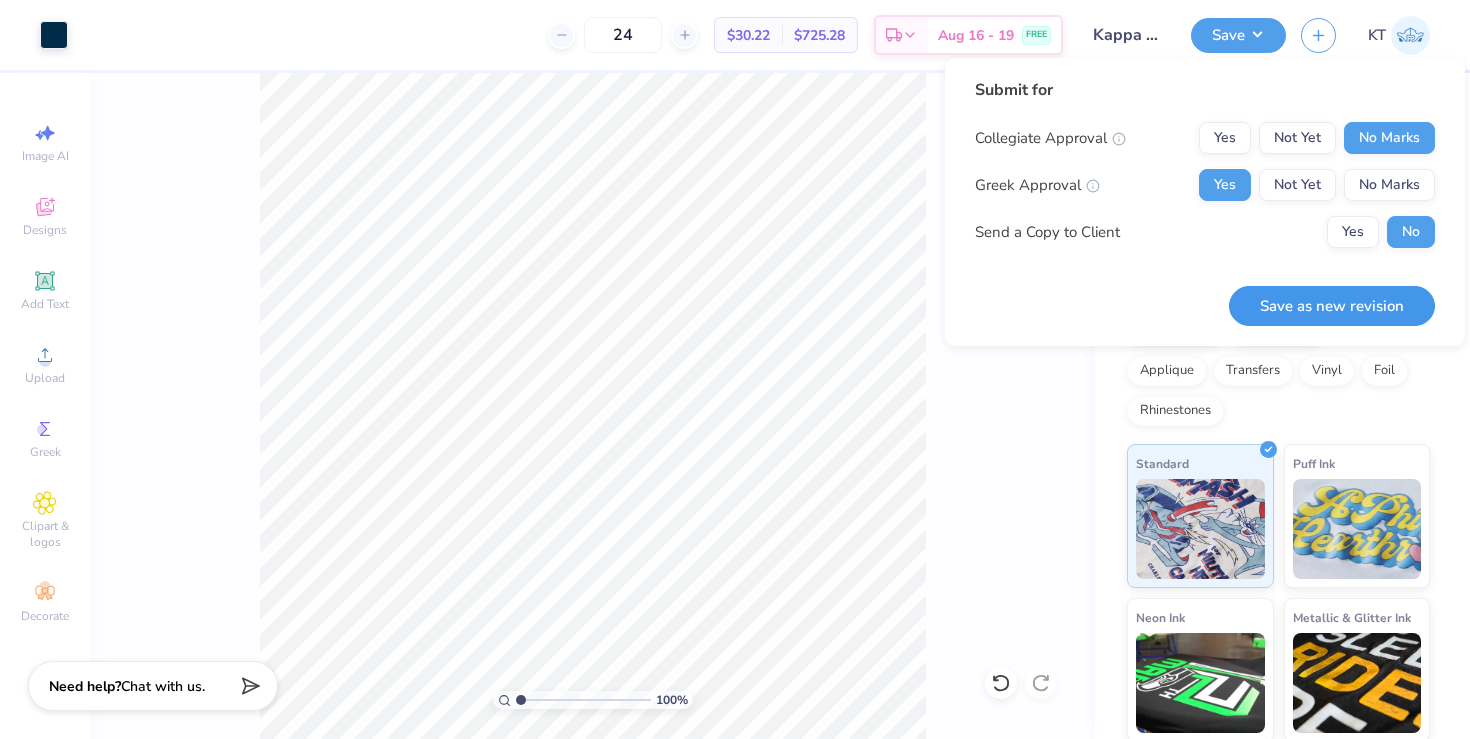 click on "Save as new revision" at bounding box center (1332, 306) 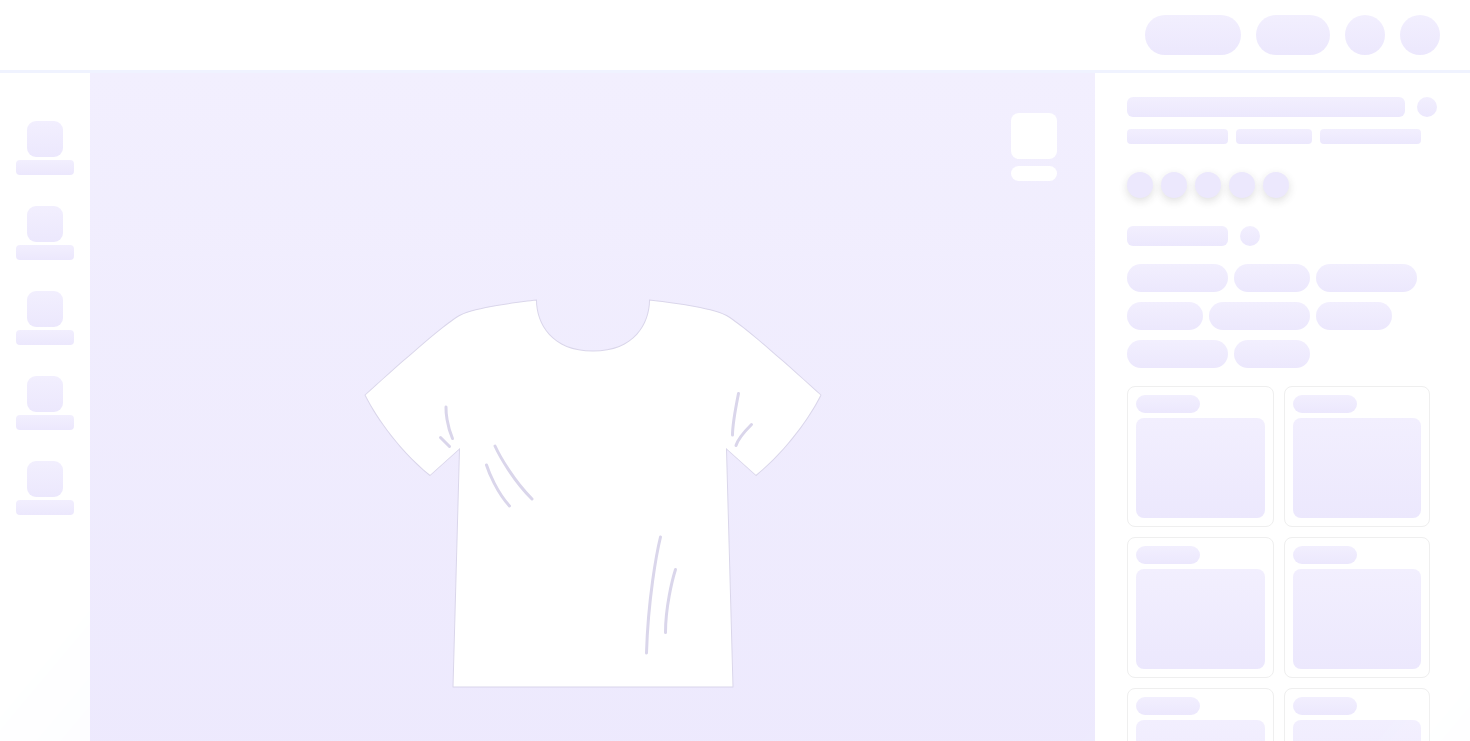 scroll, scrollTop: 0, scrollLeft: 0, axis: both 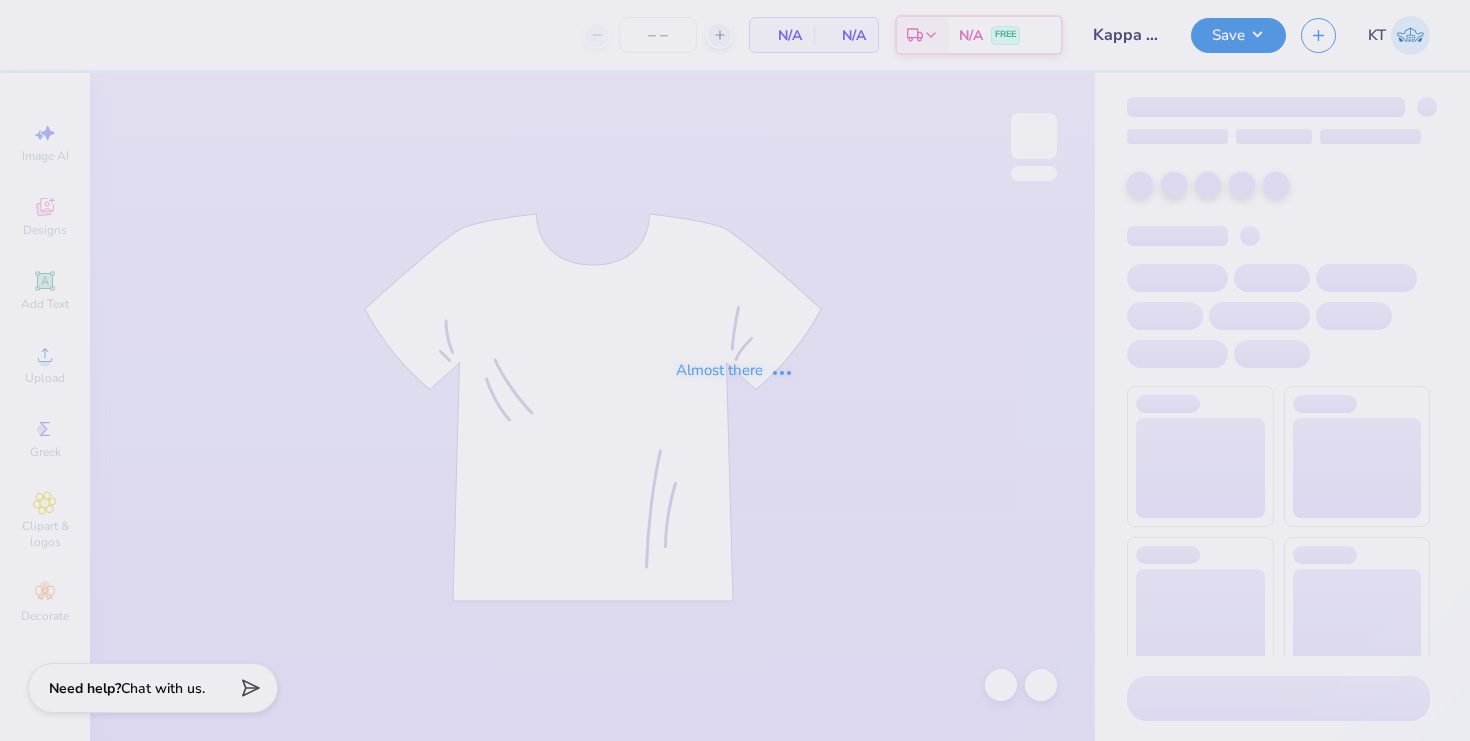 type on "24" 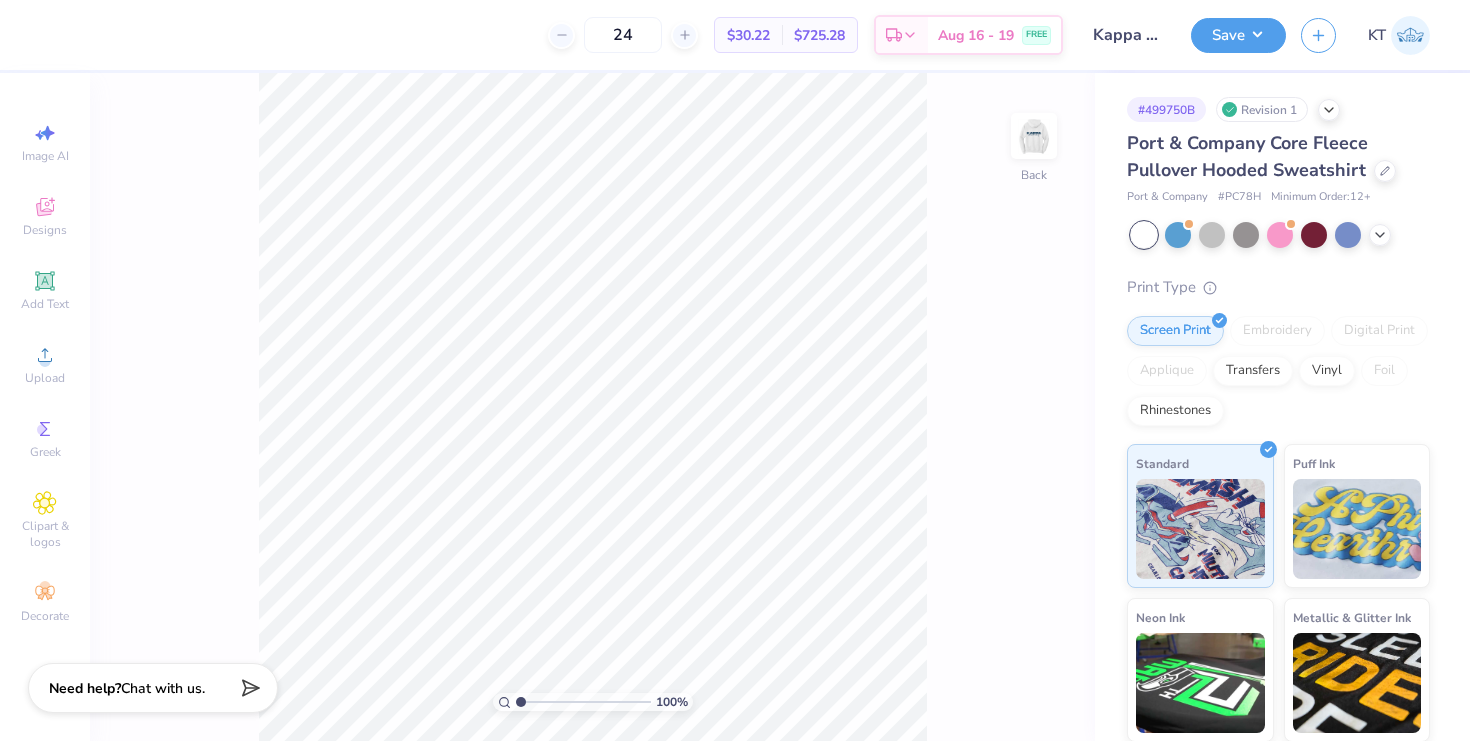 click on "Port & Company Core Fleece Pullover Hooded Sweatshirt" at bounding box center [1278, 157] 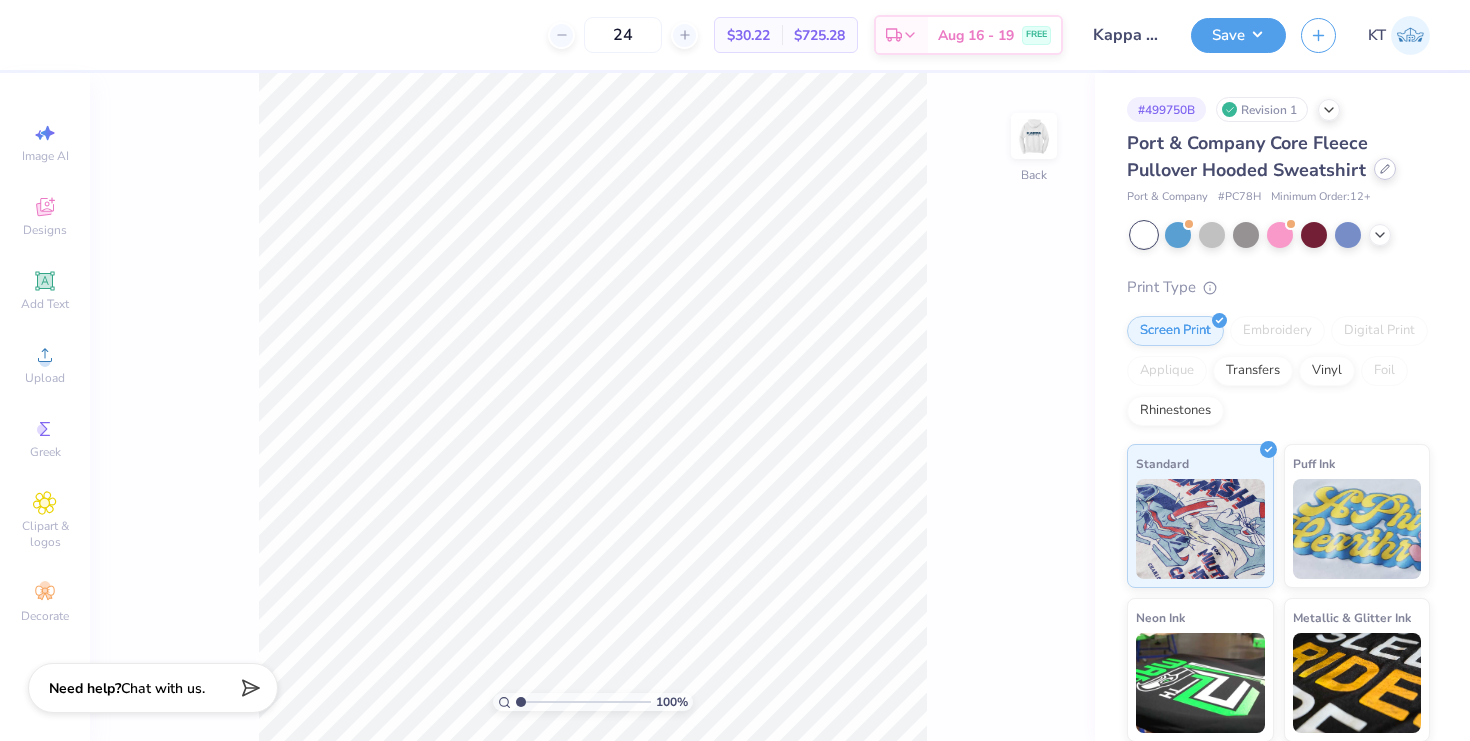 click at bounding box center [1385, 169] 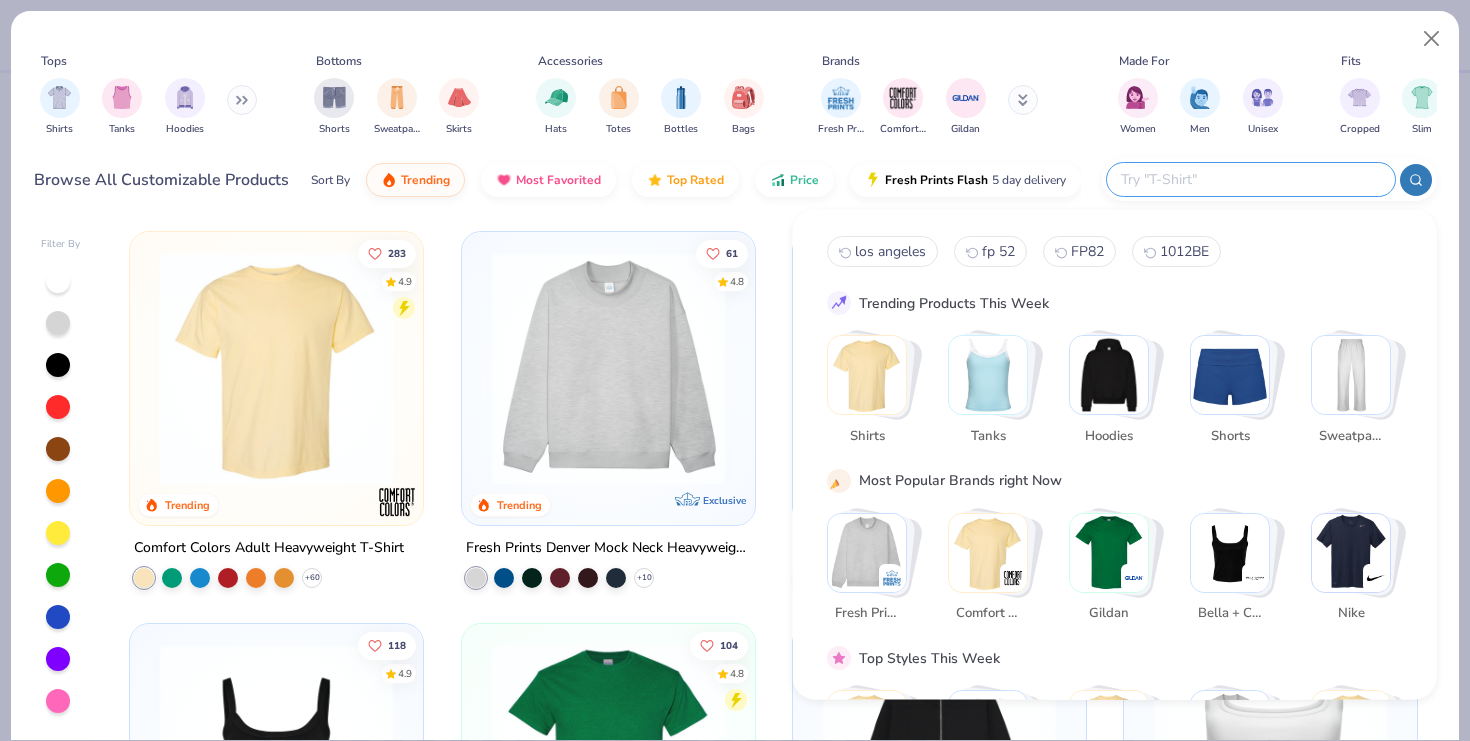 click at bounding box center (1250, 179) 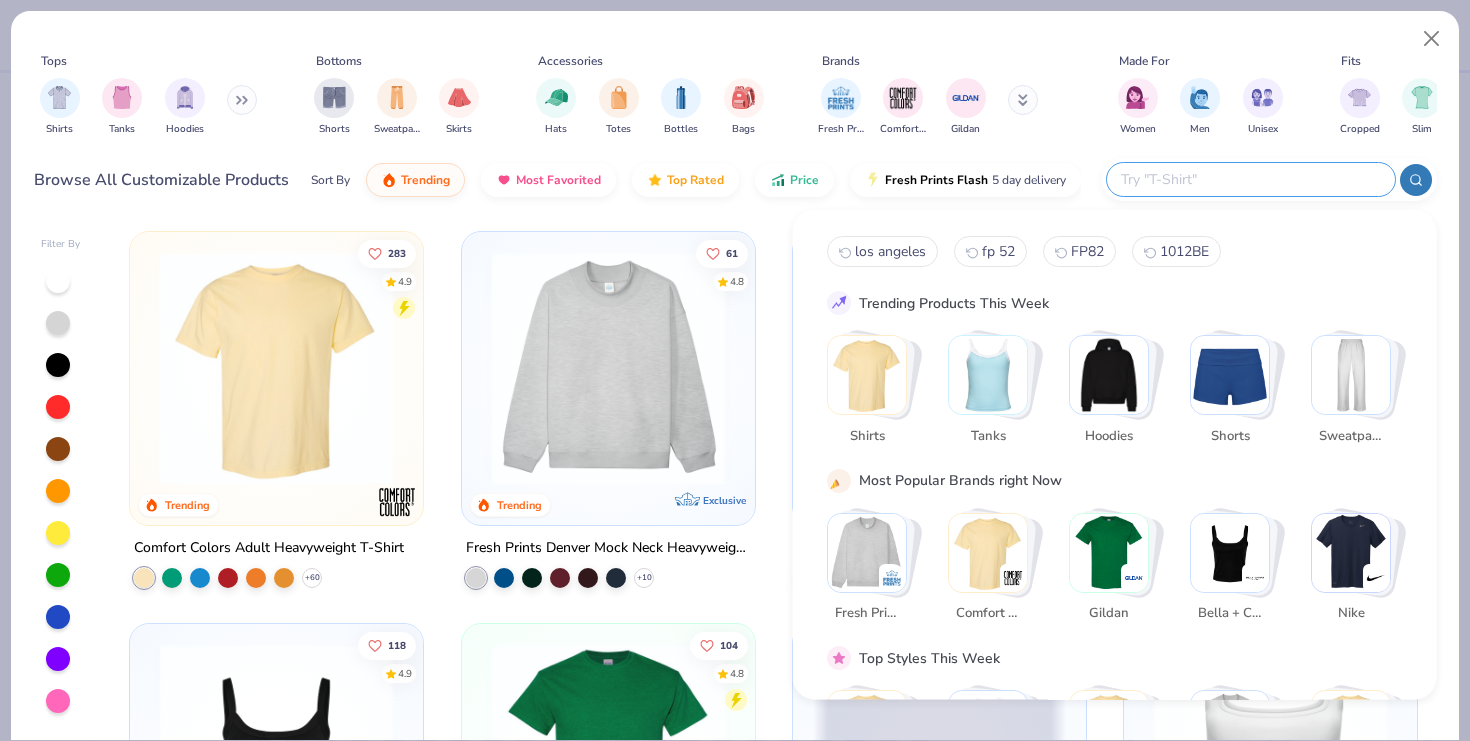click on "Tops Shirts Tanks Hoodies Bottoms Shorts Sweatpants Skirts Accessories Hats Totes Bottles Bags Brands Fresh Prints Comfort Colors Gildan Made For Women Men Unisex Fits Cropped Slim Regular Oversized Styles Classic Sportswear Athleisure Minimums 12-17 18-23 24-35 Print Types Guide Embroidery Screen Print Patches" at bounding box center (735, 98) 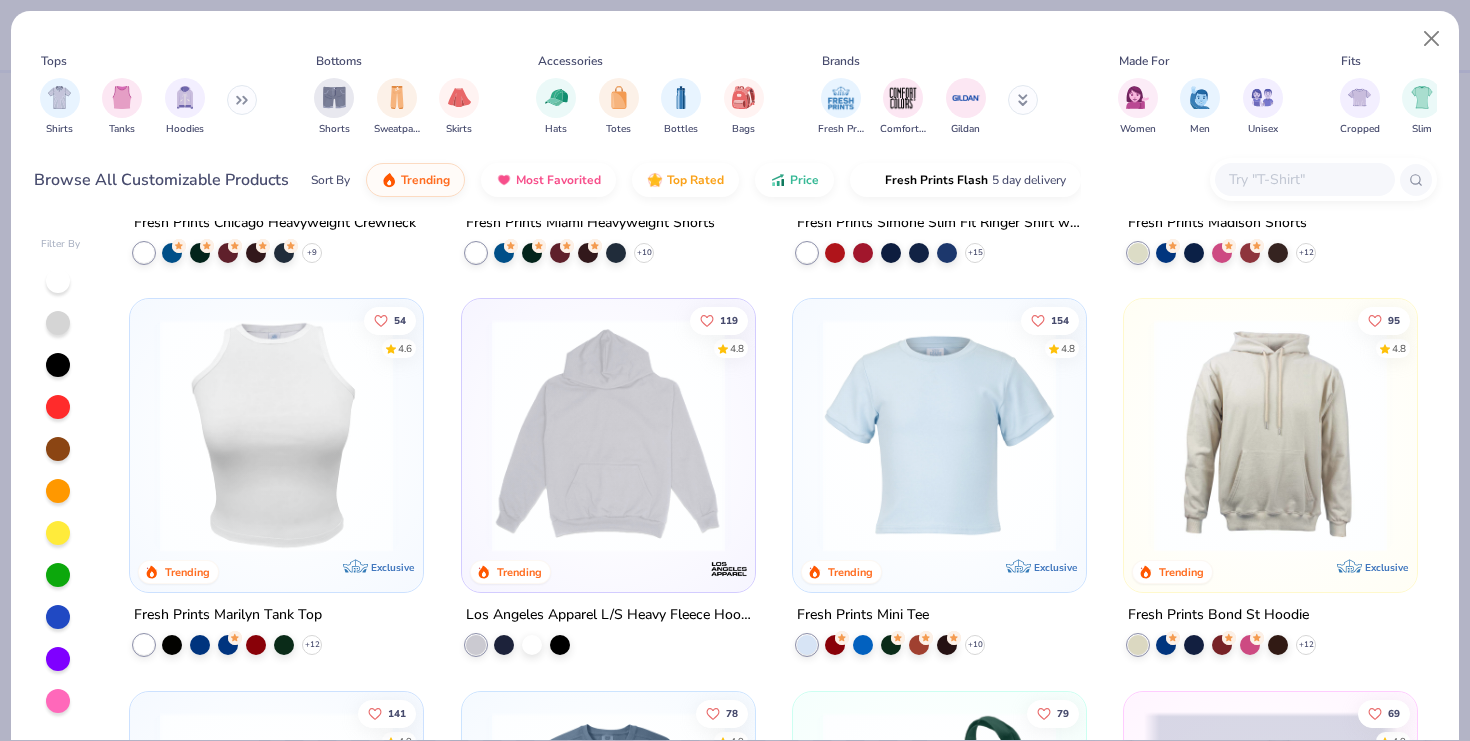 scroll, scrollTop: 2459, scrollLeft: 0, axis: vertical 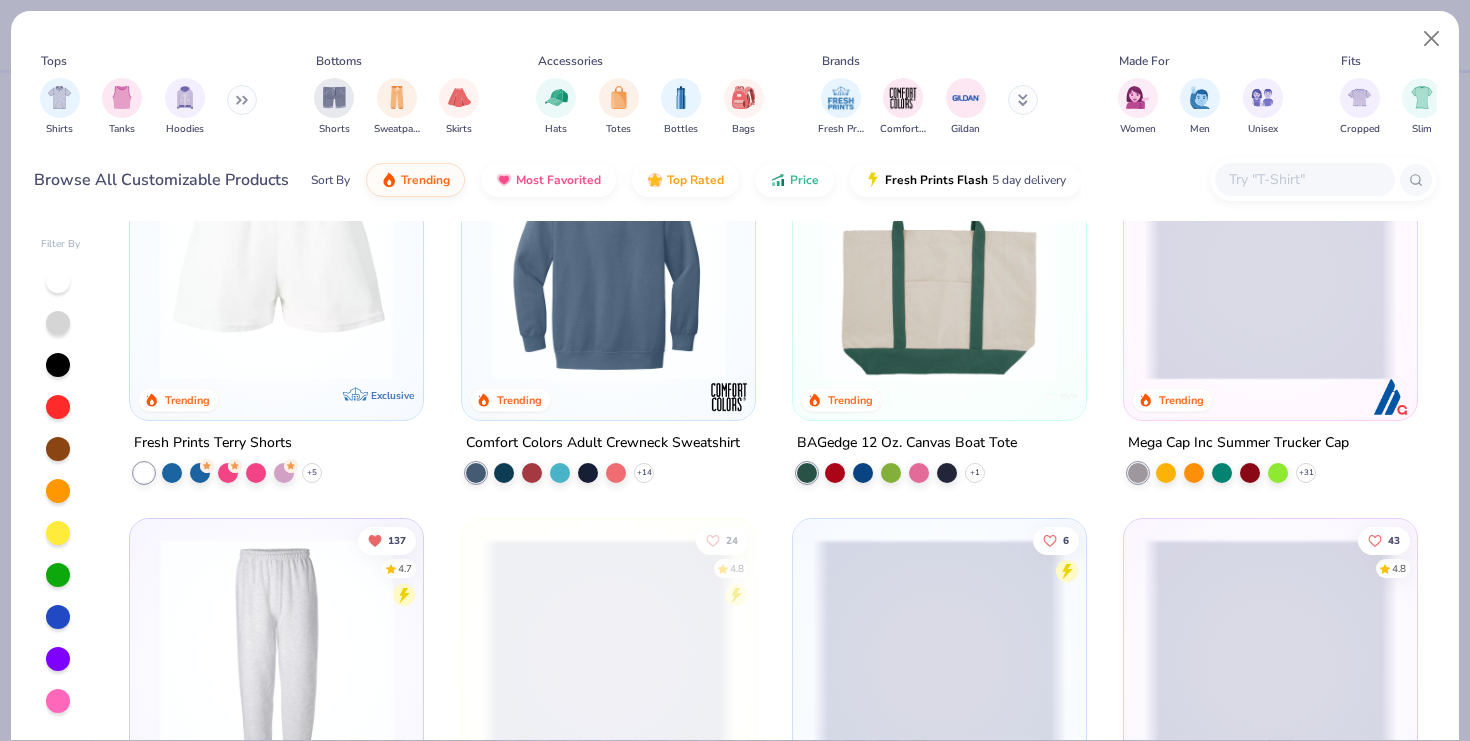 click at bounding box center (242, 100) 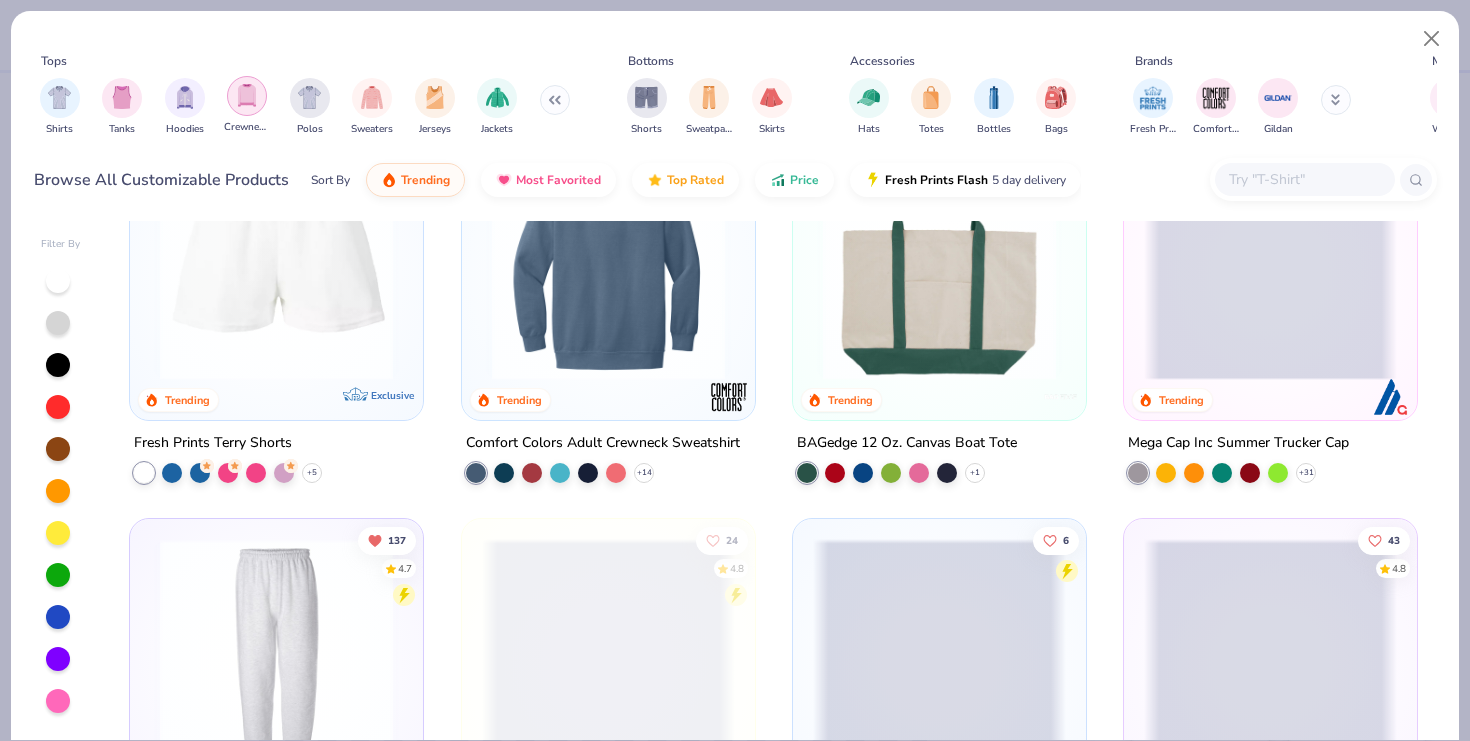 click at bounding box center (247, 95) 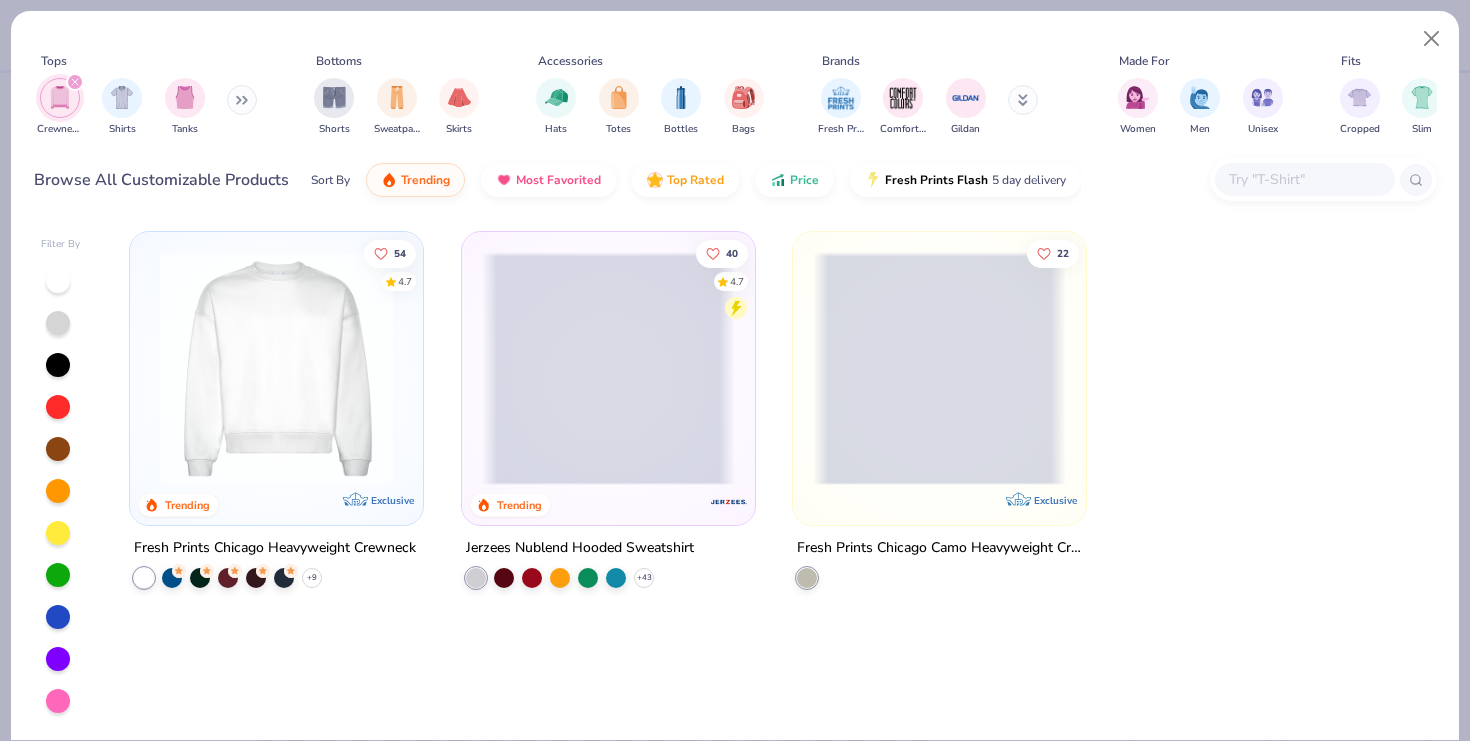 click on "[NUMBER] Exclusive Fresh Prints Chicago Camo Heavyweight Crewneck" at bounding box center (939, 426) 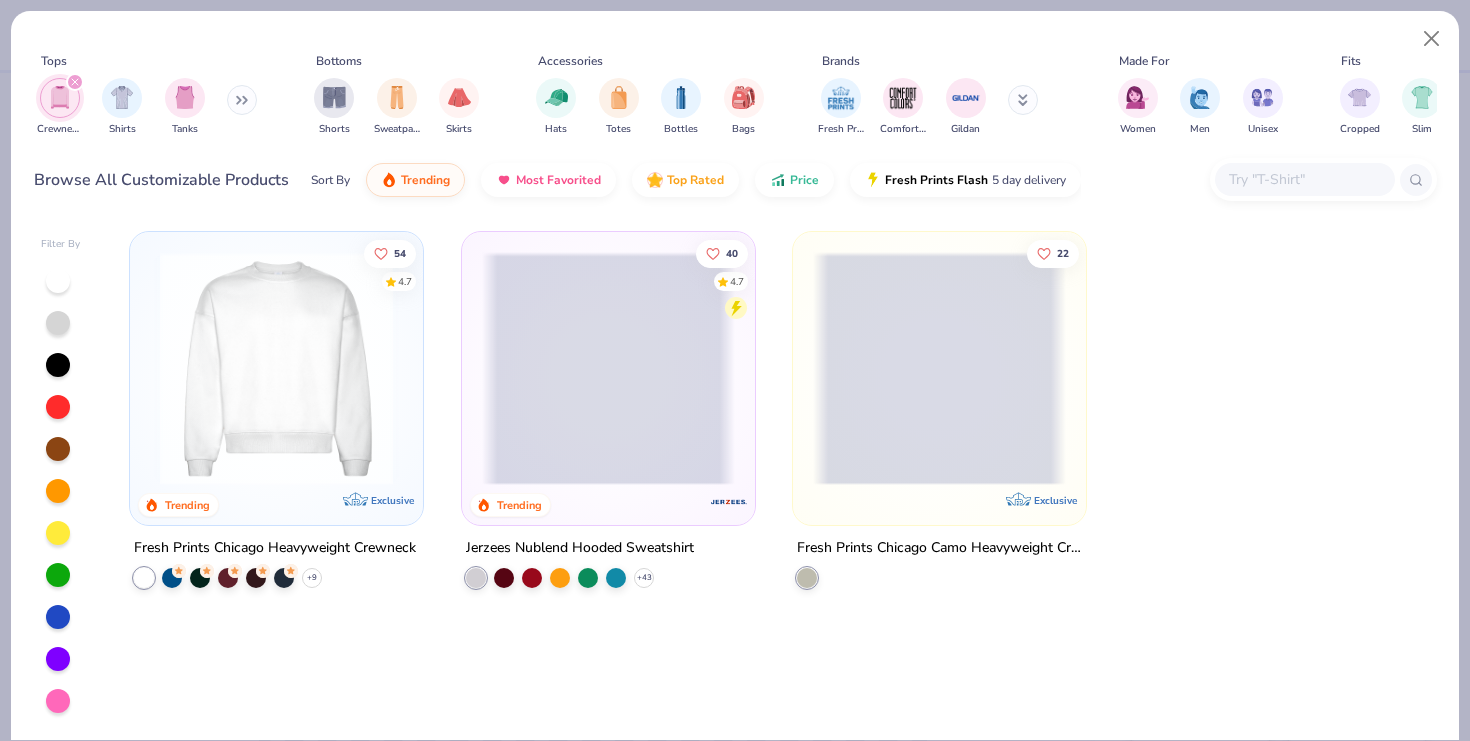 click on "[NUMBER] 4.7 Trending Jerzees Nublend Hooded Sweatshirt + [NUMBER]" at bounding box center (608, 426) 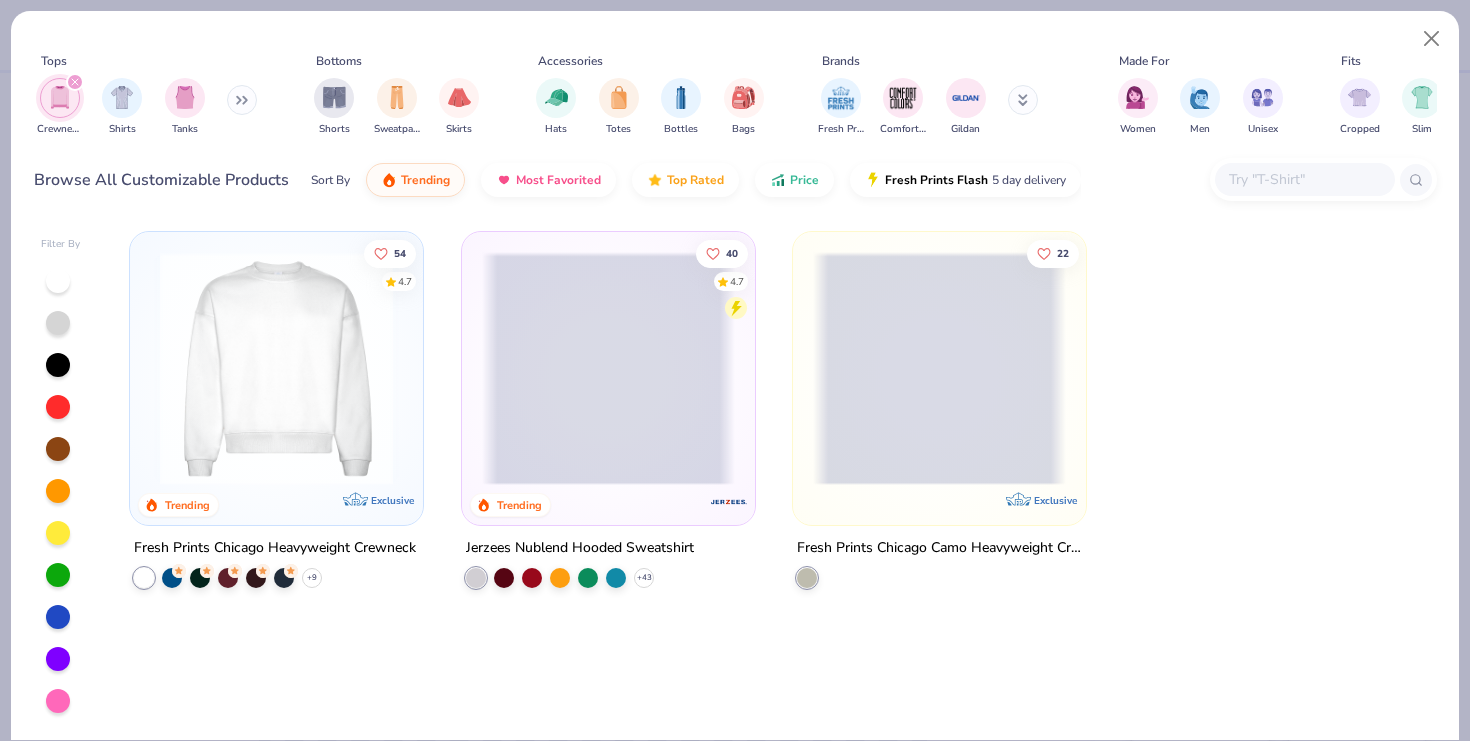 click 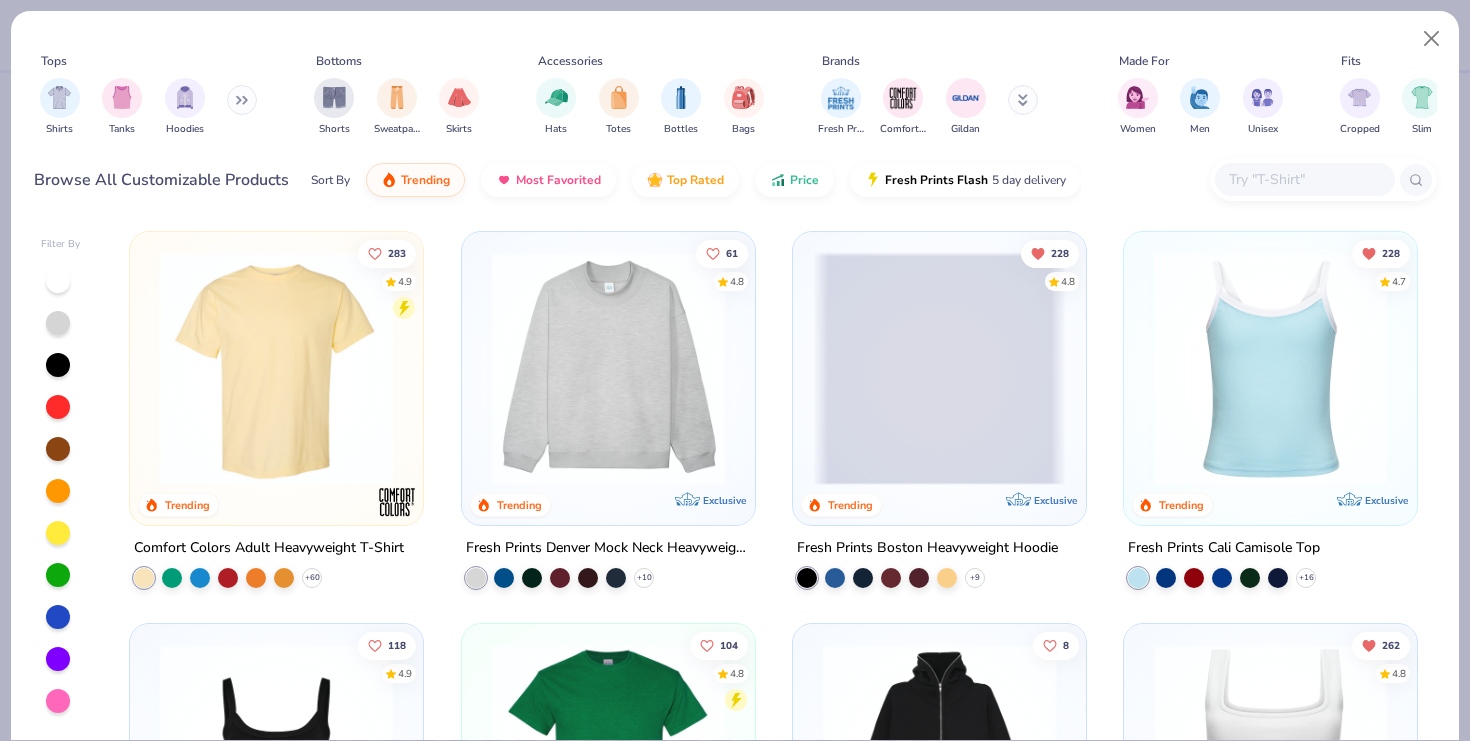 click at bounding box center (1305, 179) 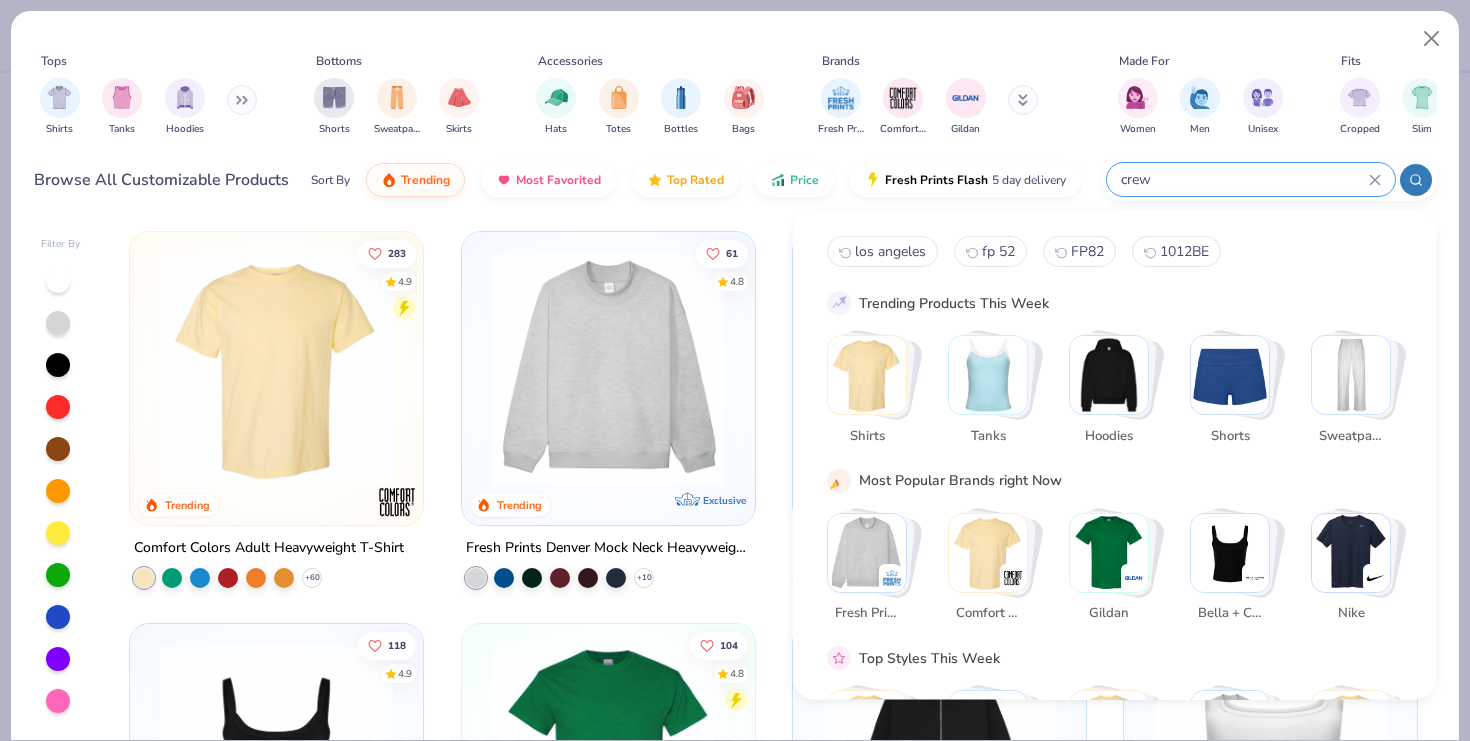 type on "crew" 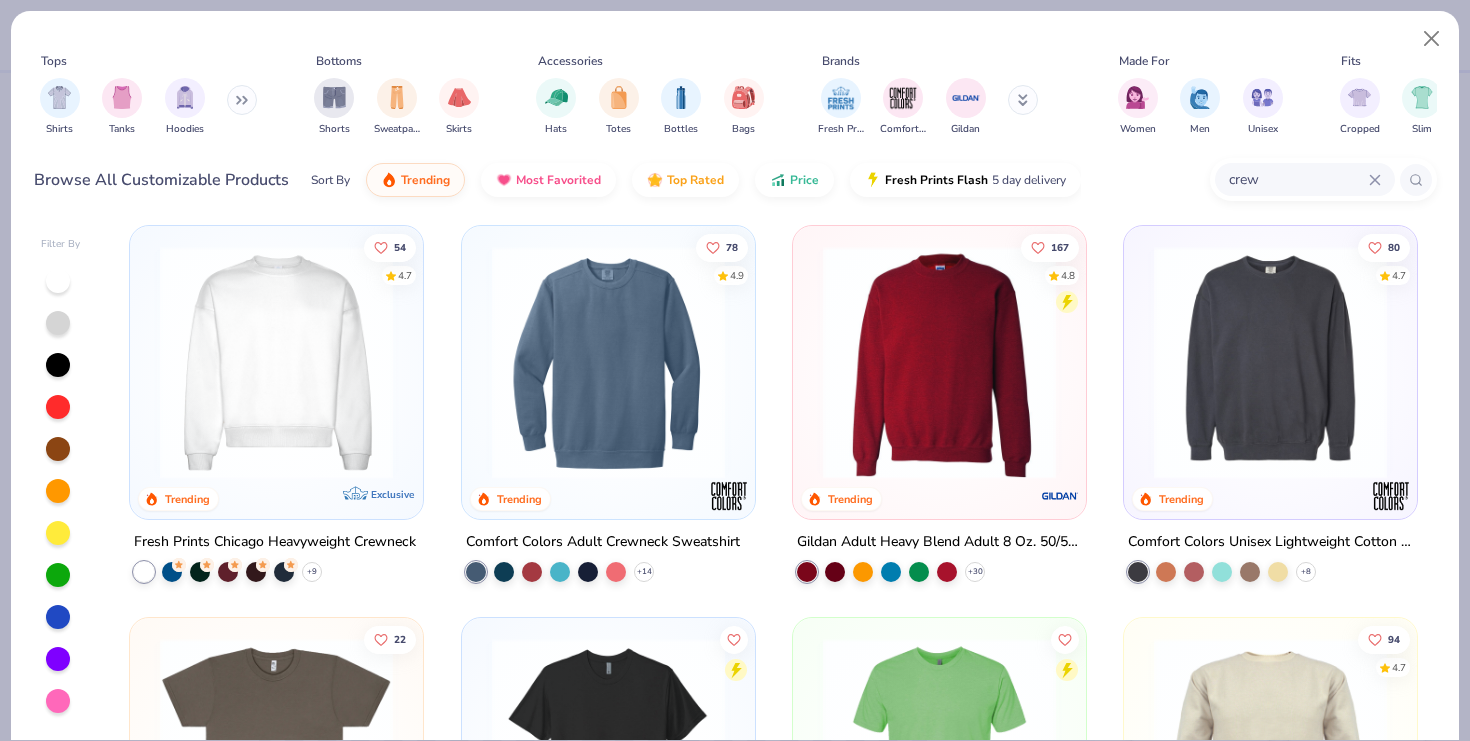 scroll, scrollTop: 3, scrollLeft: 0, axis: vertical 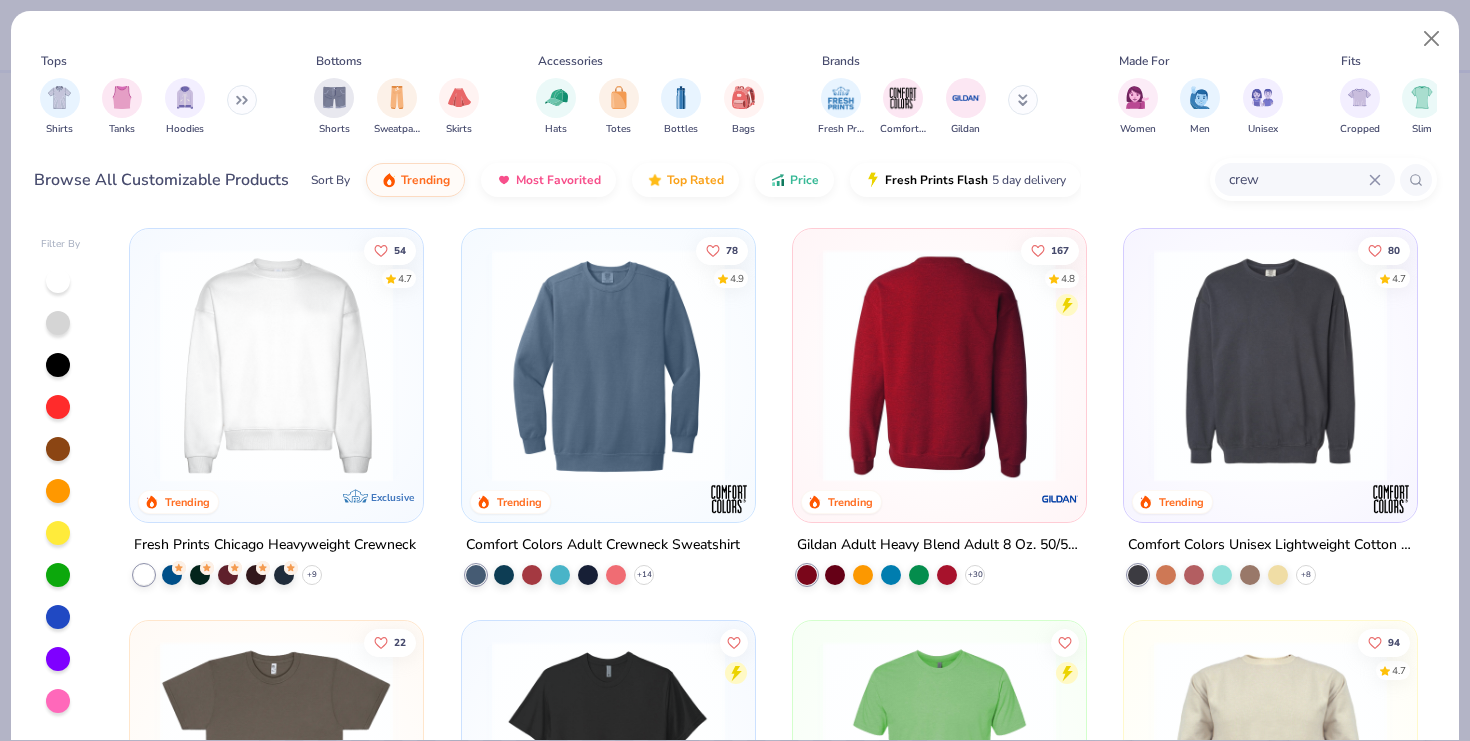 click at bounding box center (686, 365) 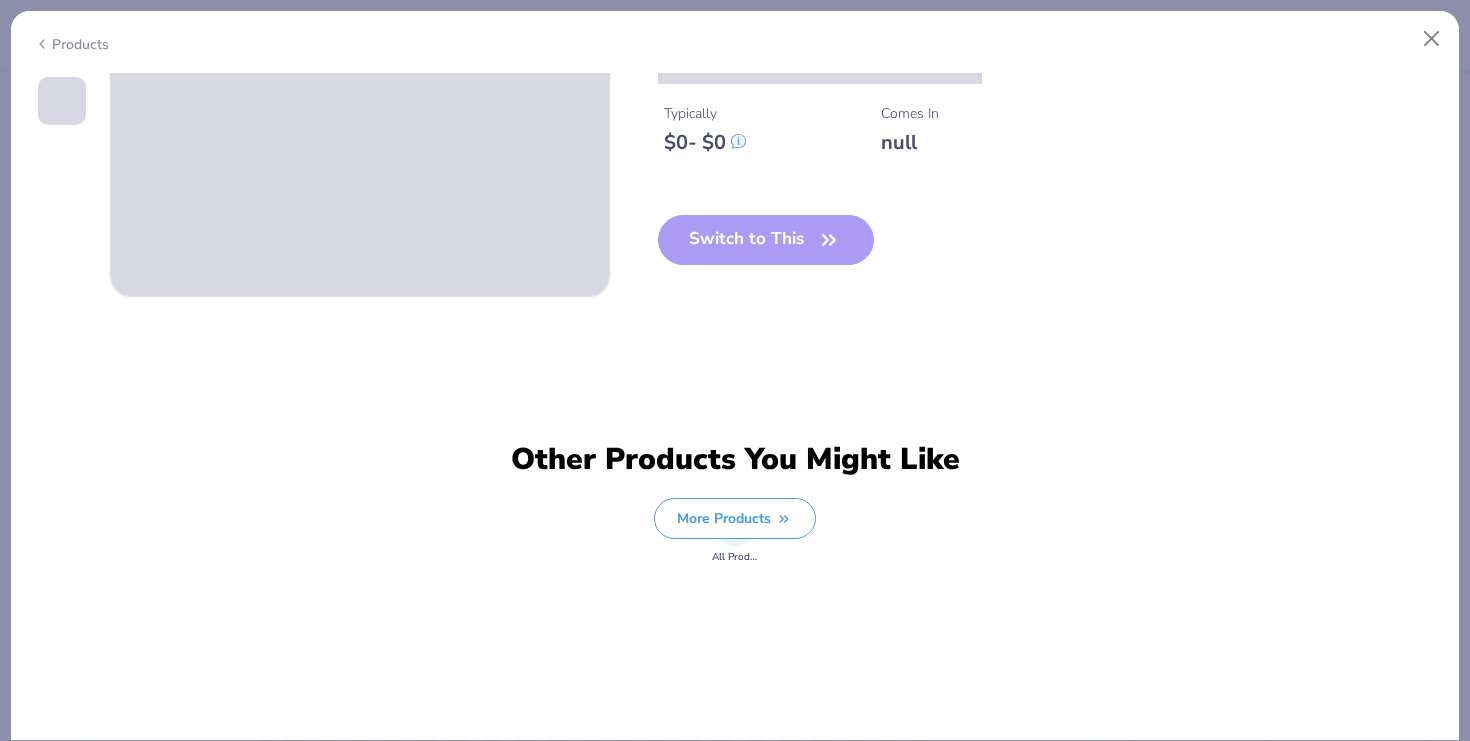 scroll, scrollTop: 988, scrollLeft: 0, axis: vertical 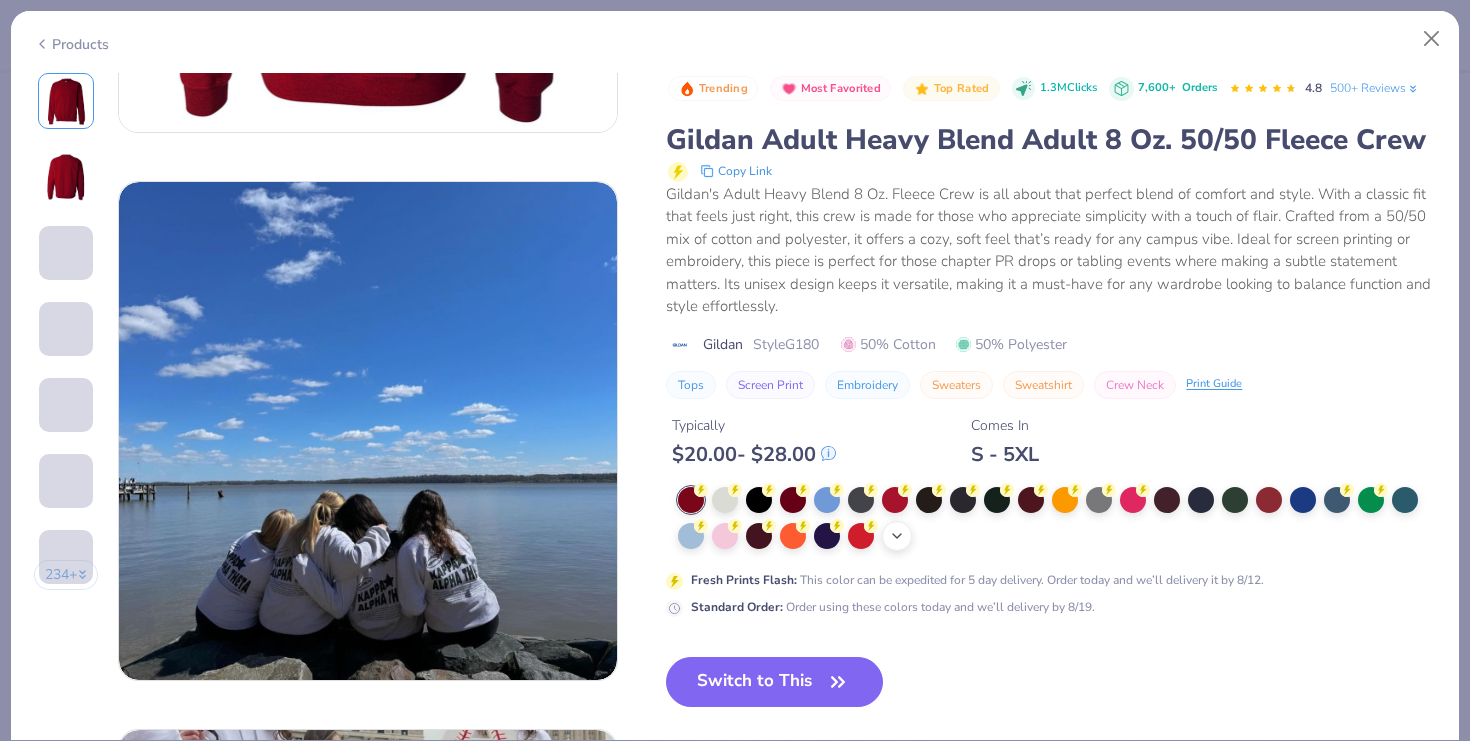 click 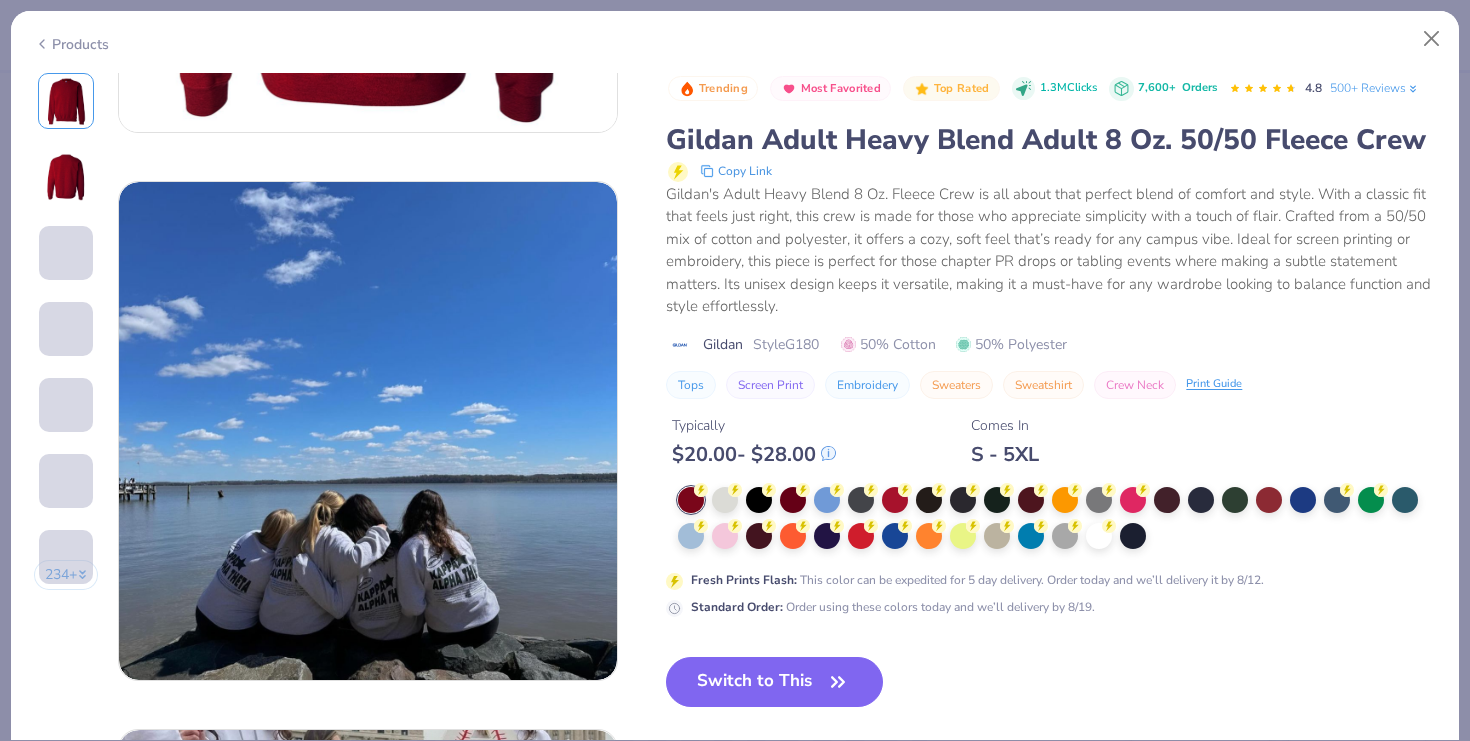 drag, startPoint x: 1105, startPoint y: 535, endPoint x: 911, endPoint y: 630, distance: 216.01157 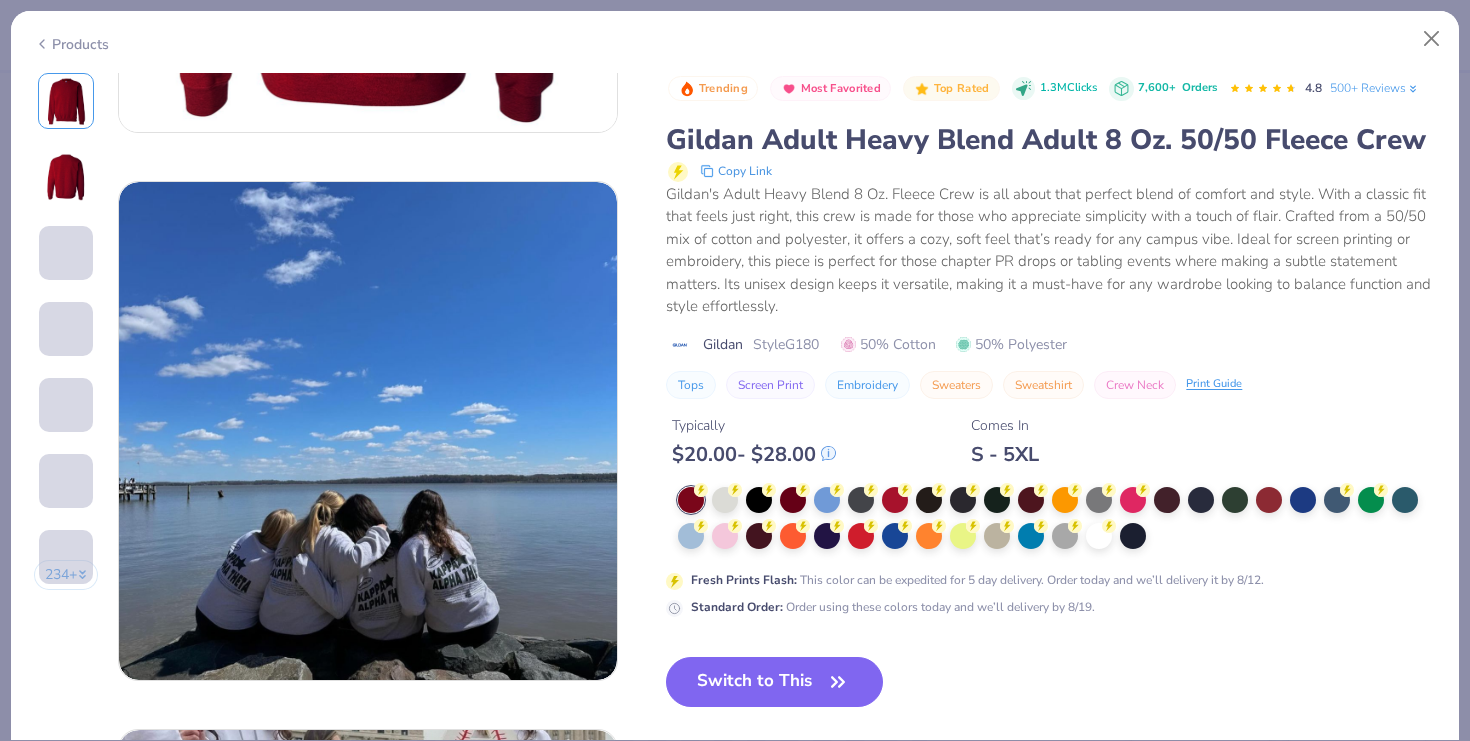 click at bounding box center (1099, 536) 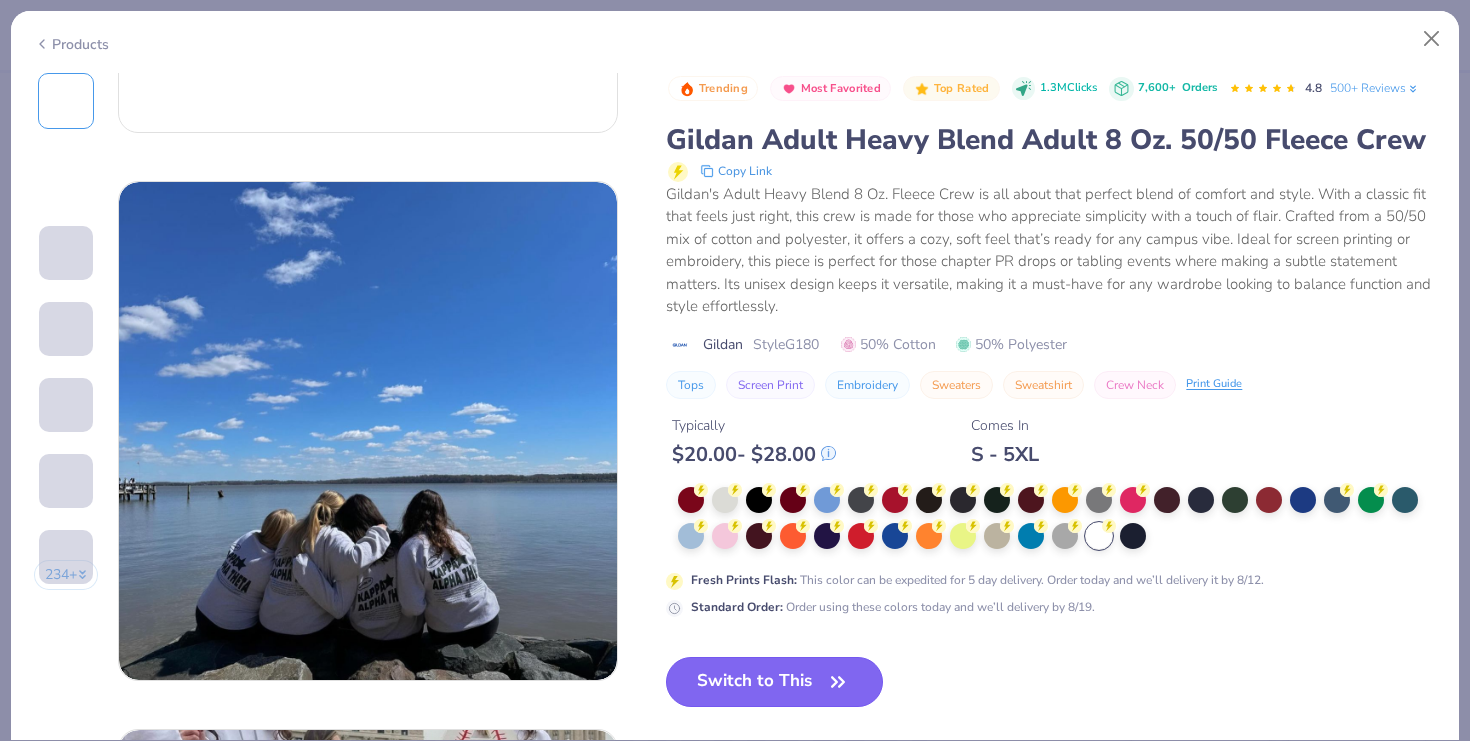 click on "Switch to This" at bounding box center [774, 682] 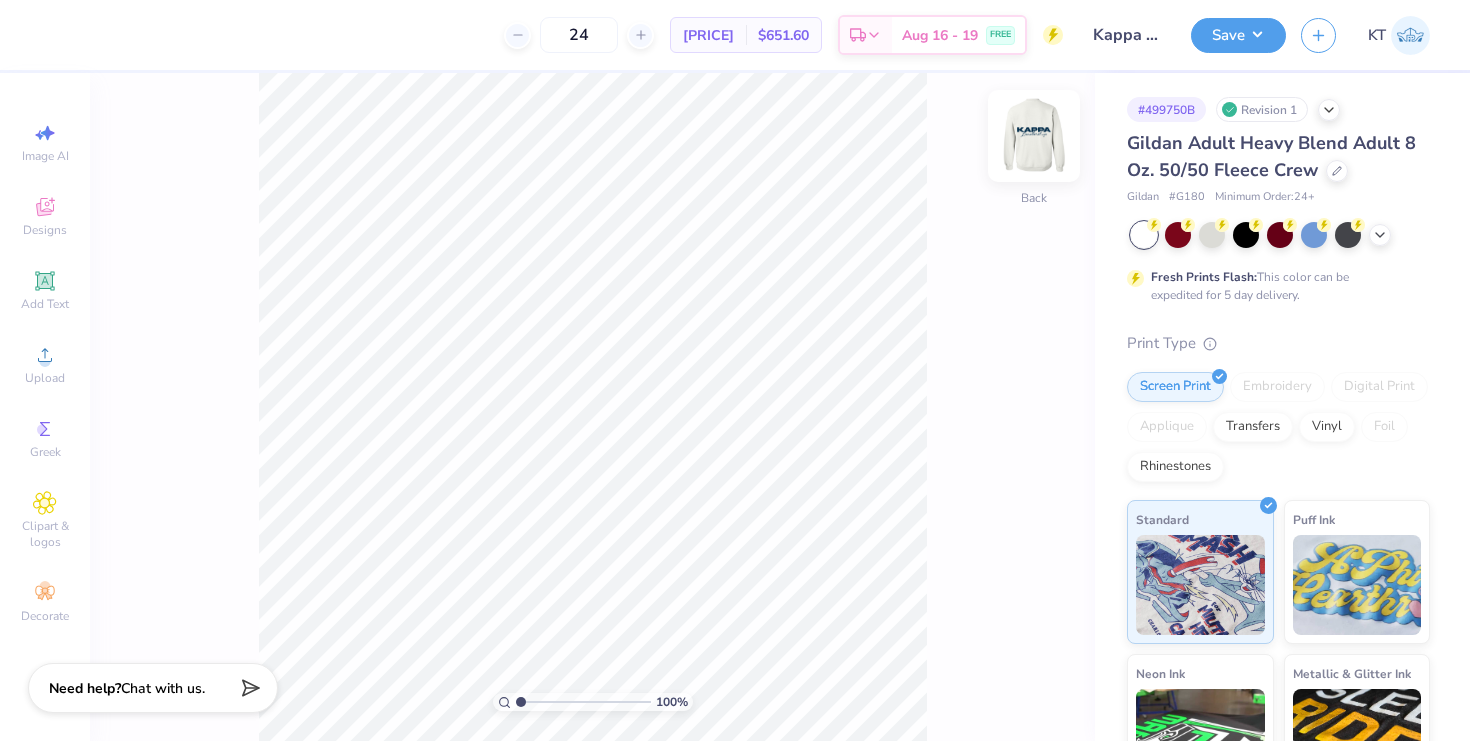 click at bounding box center (1034, 136) 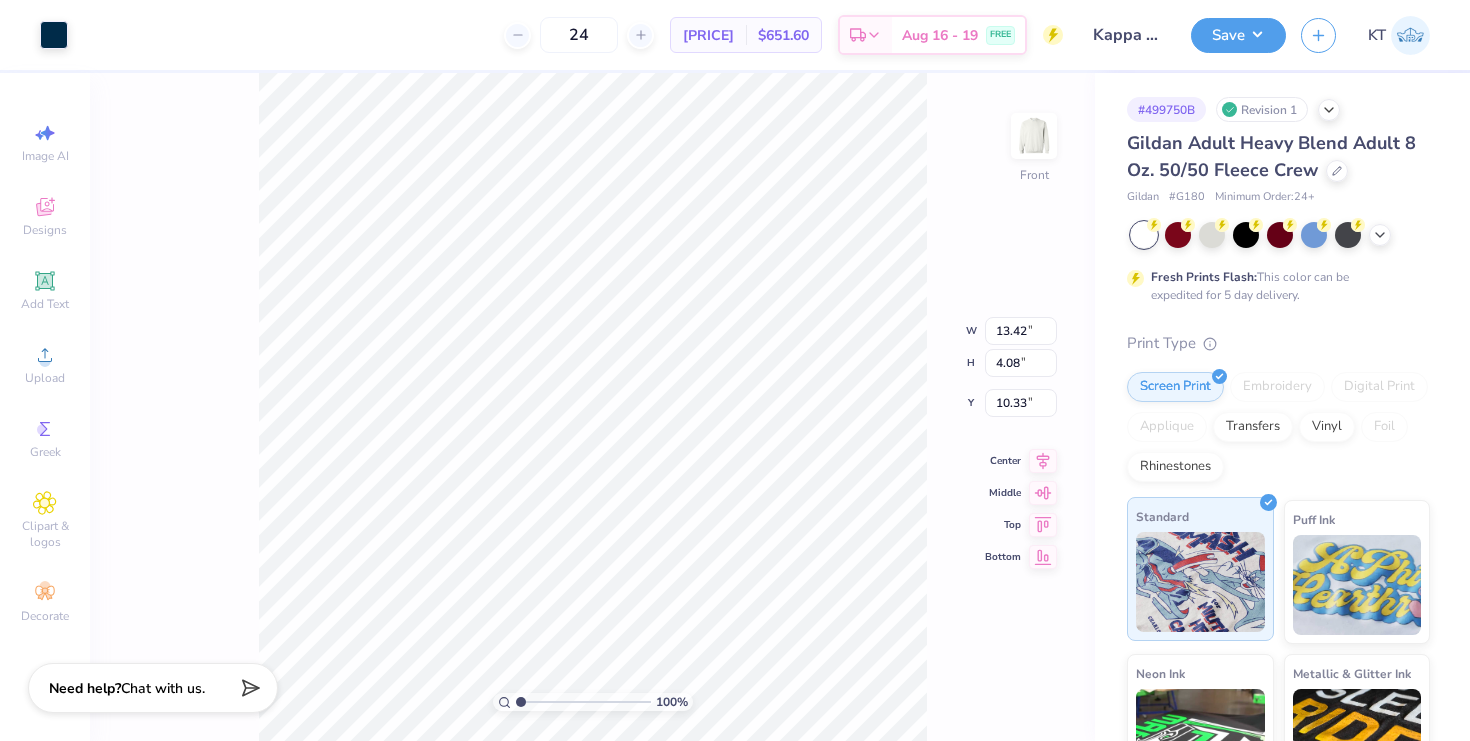 type on "11.19" 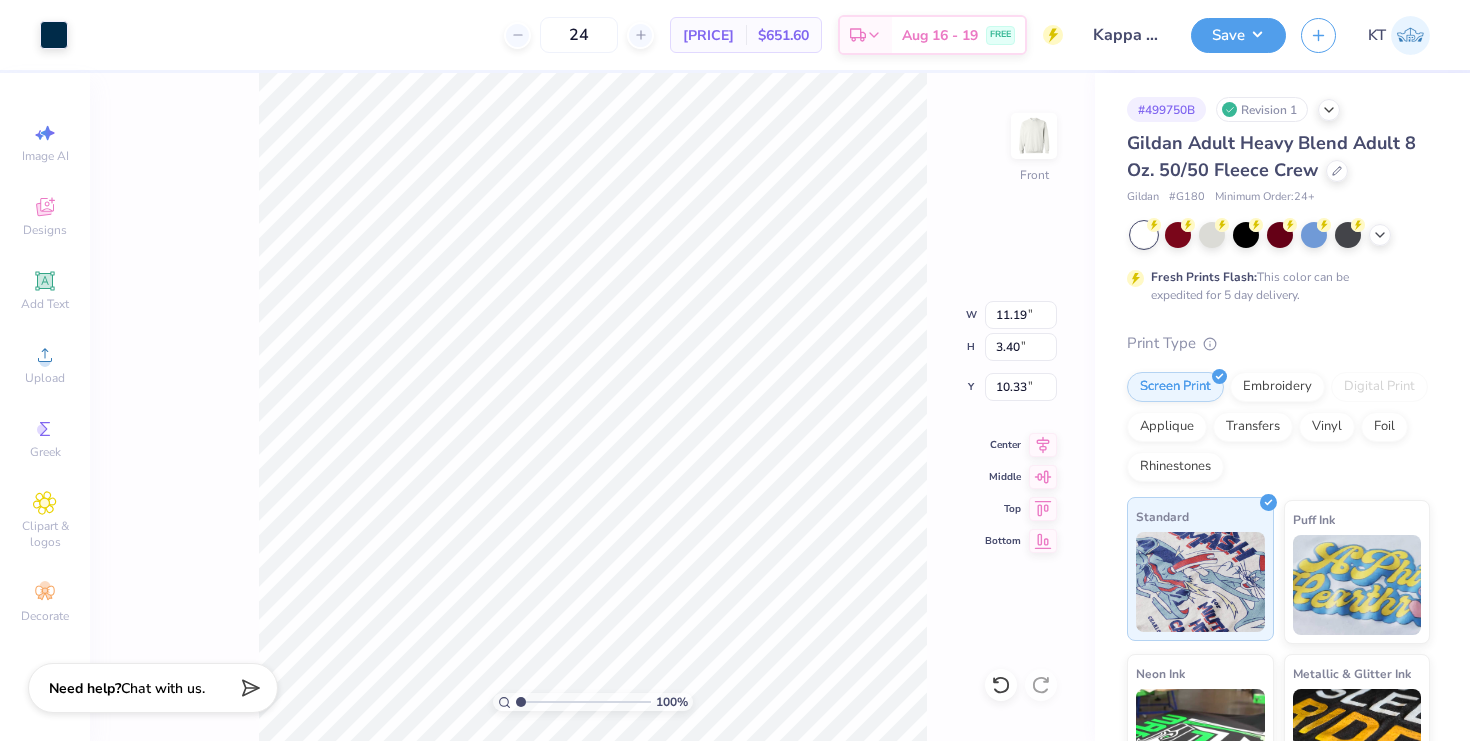 type on "6.20" 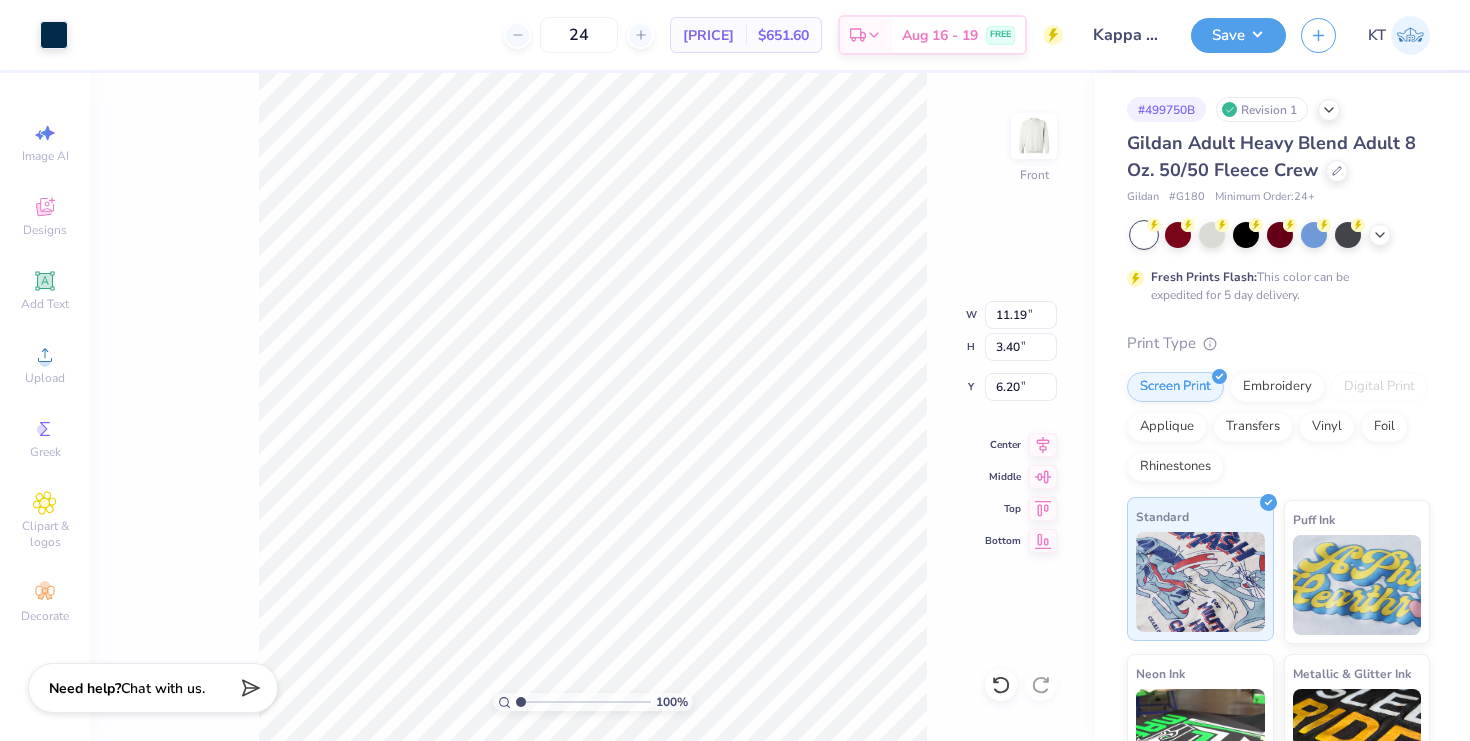 type on "4.08" 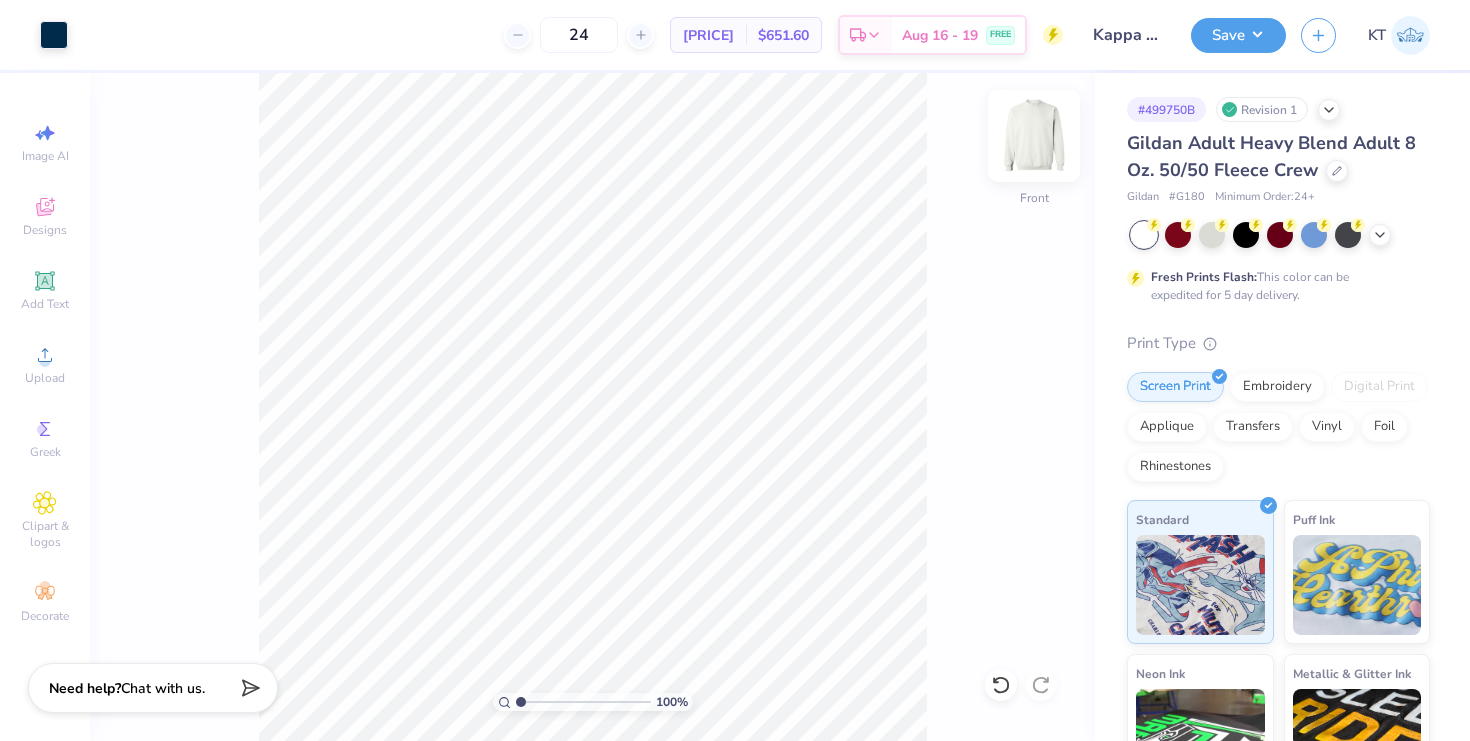 click at bounding box center (1034, 136) 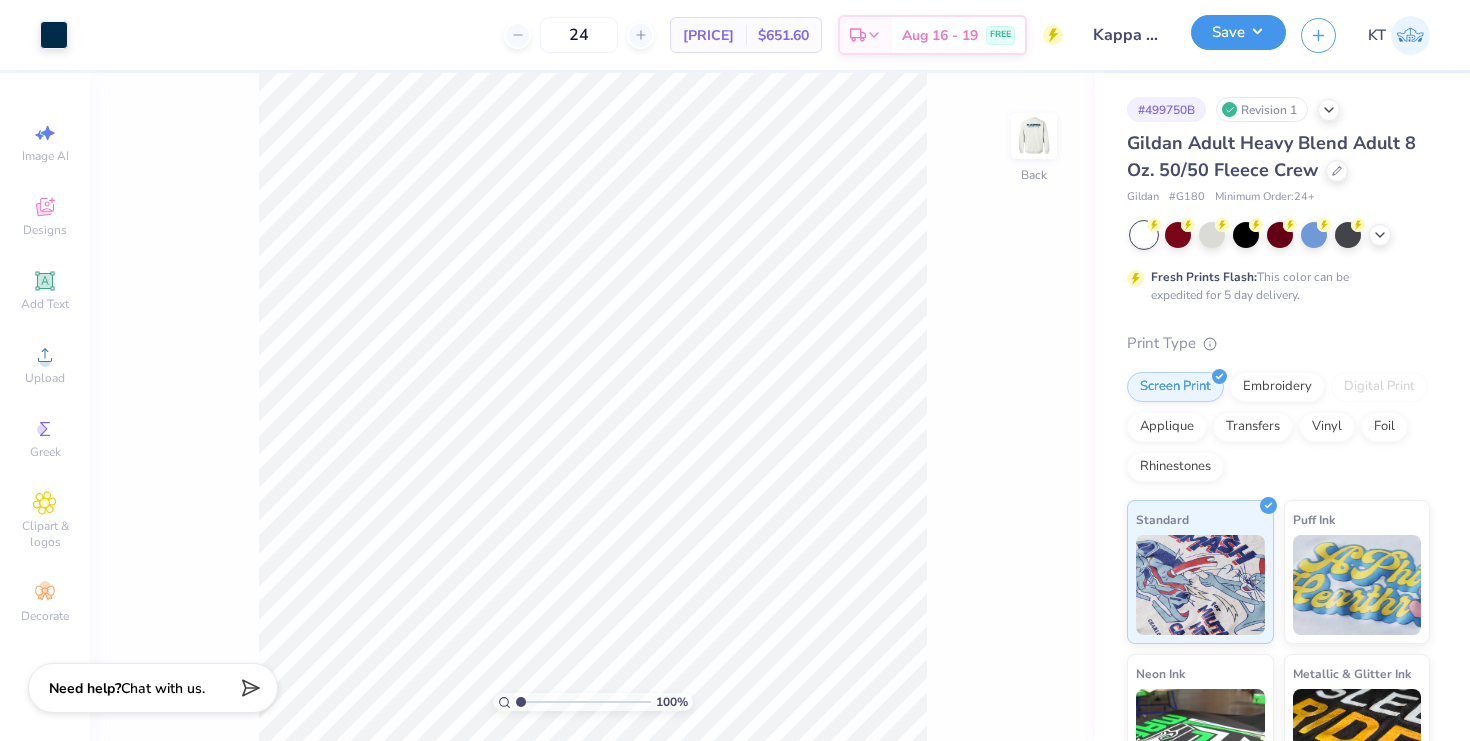 click on "Save" at bounding box center [1238, 32] 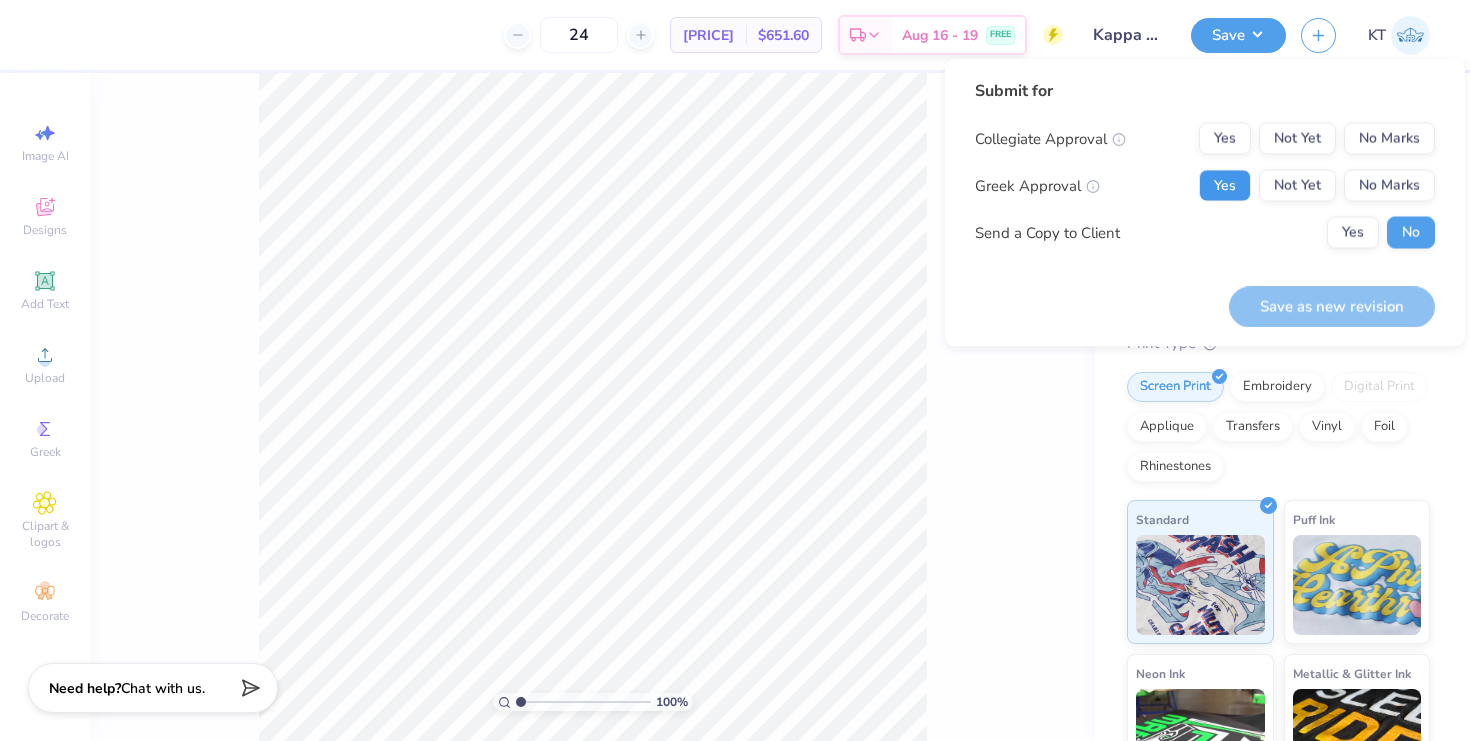 click on "Yes" at bounding box center [1225, 186] 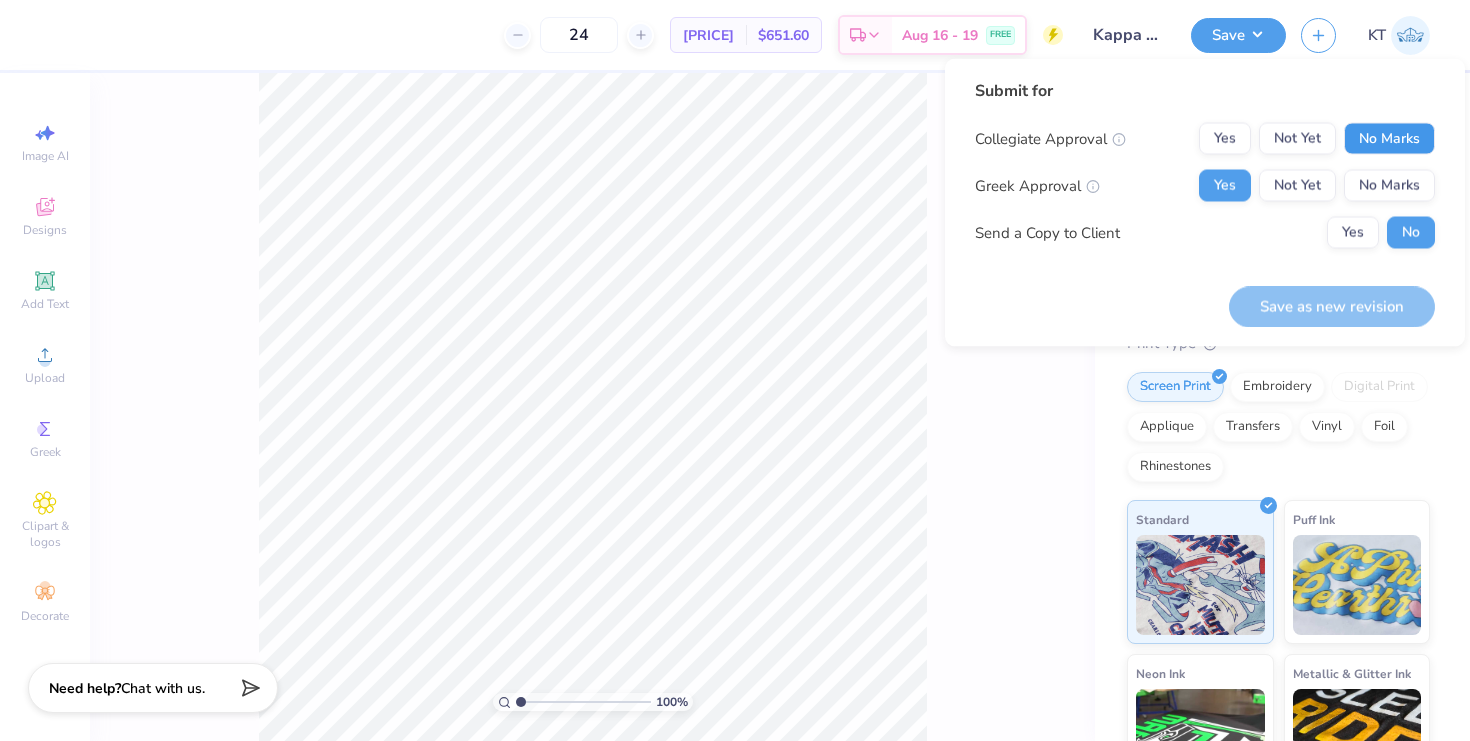click on "No Marks" at bounding box center (1389, 139) 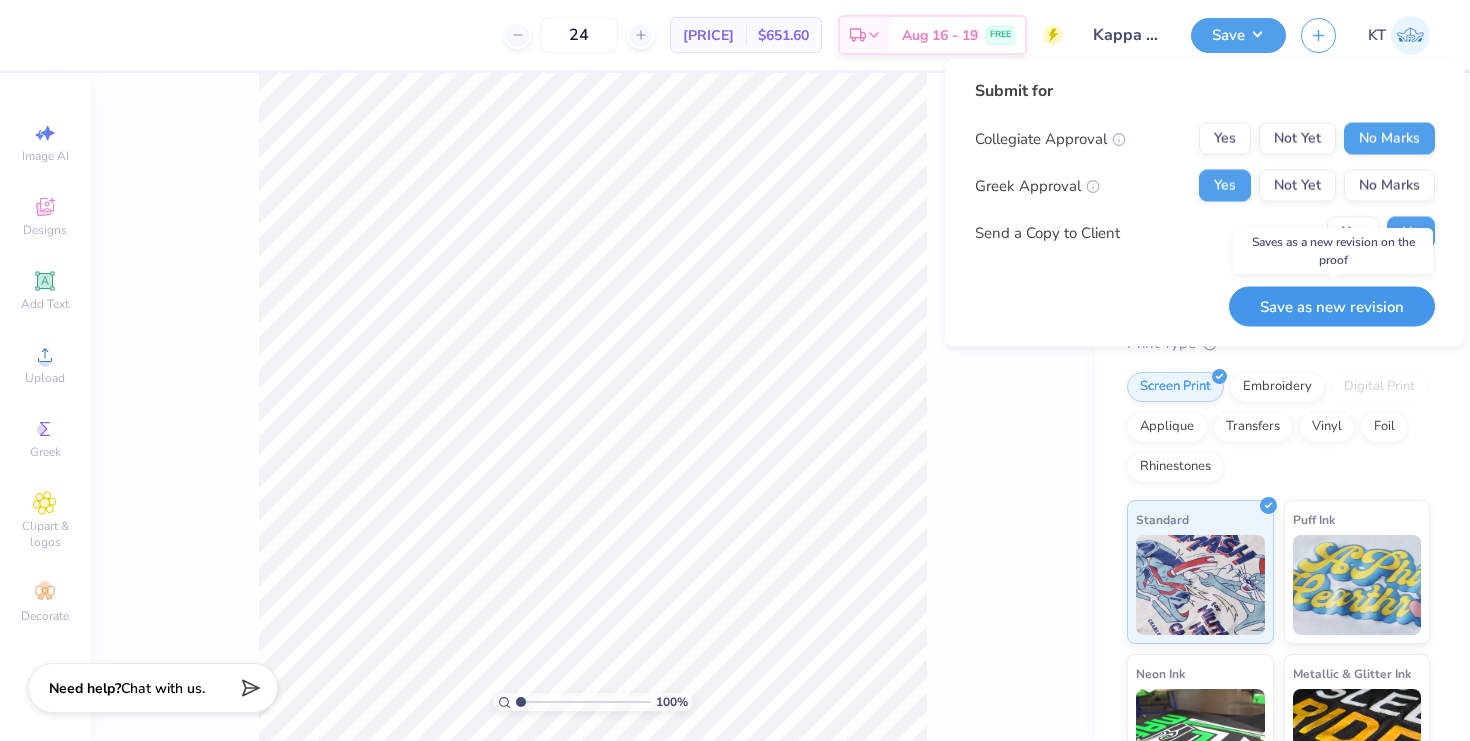 click on "Save as new revision" at bounding box center (1332, 306) 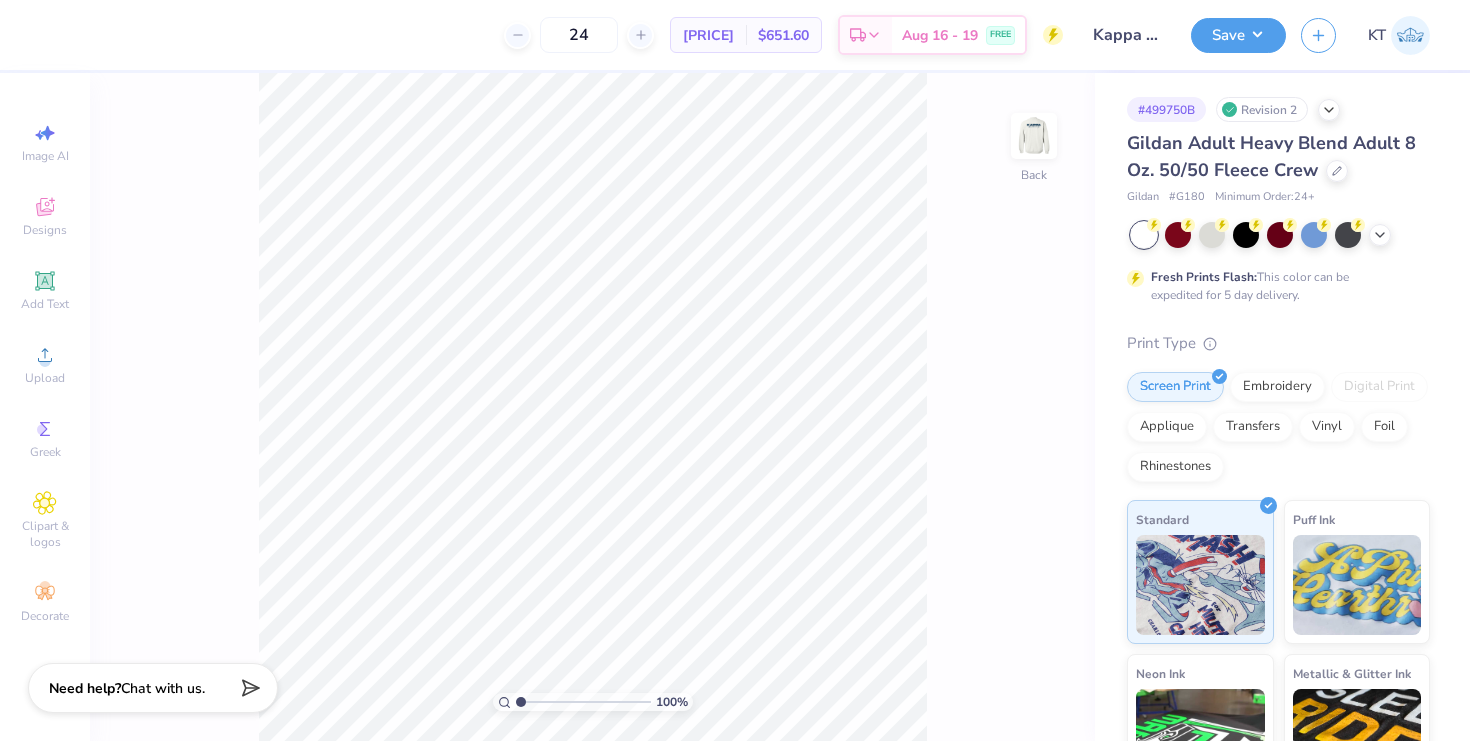 click on "Gildan Adult Heavy Blend Adult 8 Oz. 50/50 Fleece Crew" at bounding box center (1278, 157) 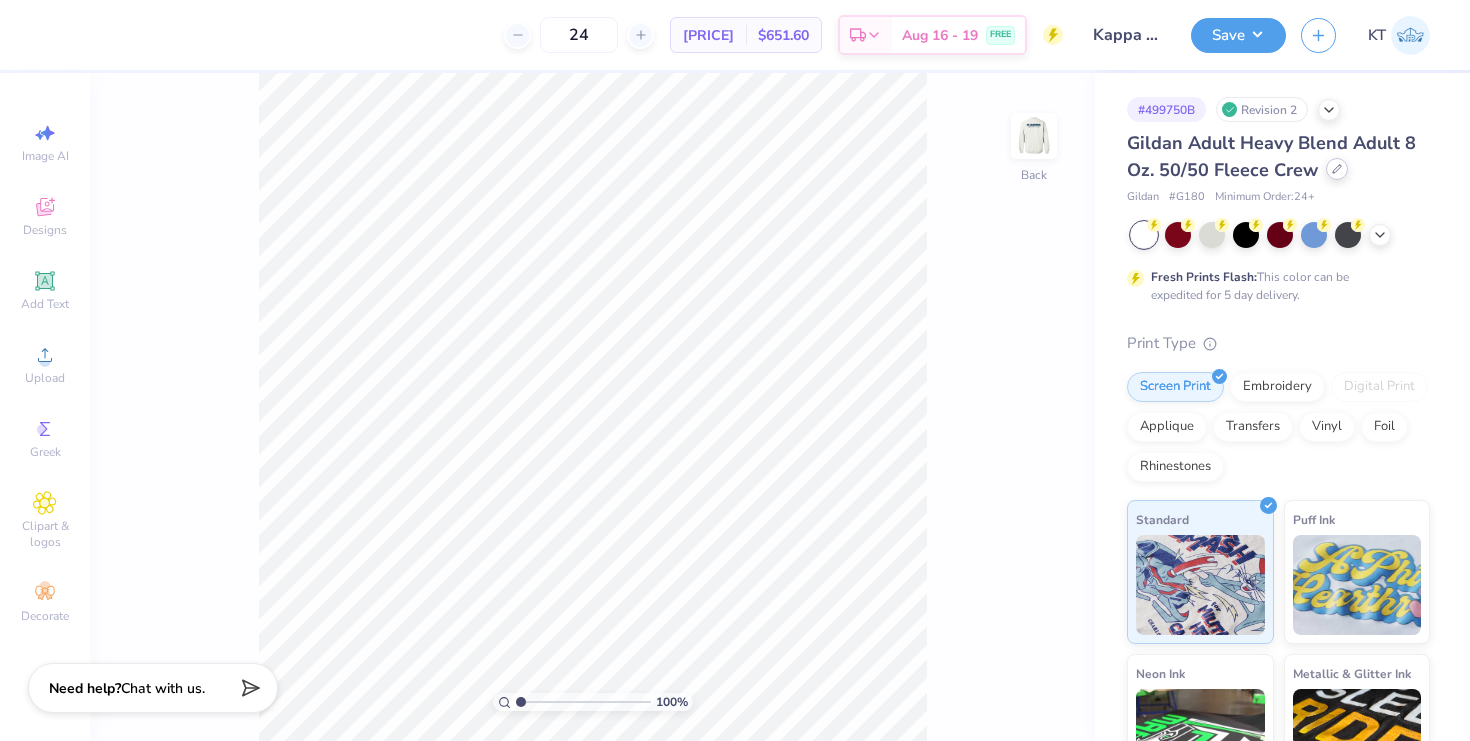 click at bounding box center (1337, 169) 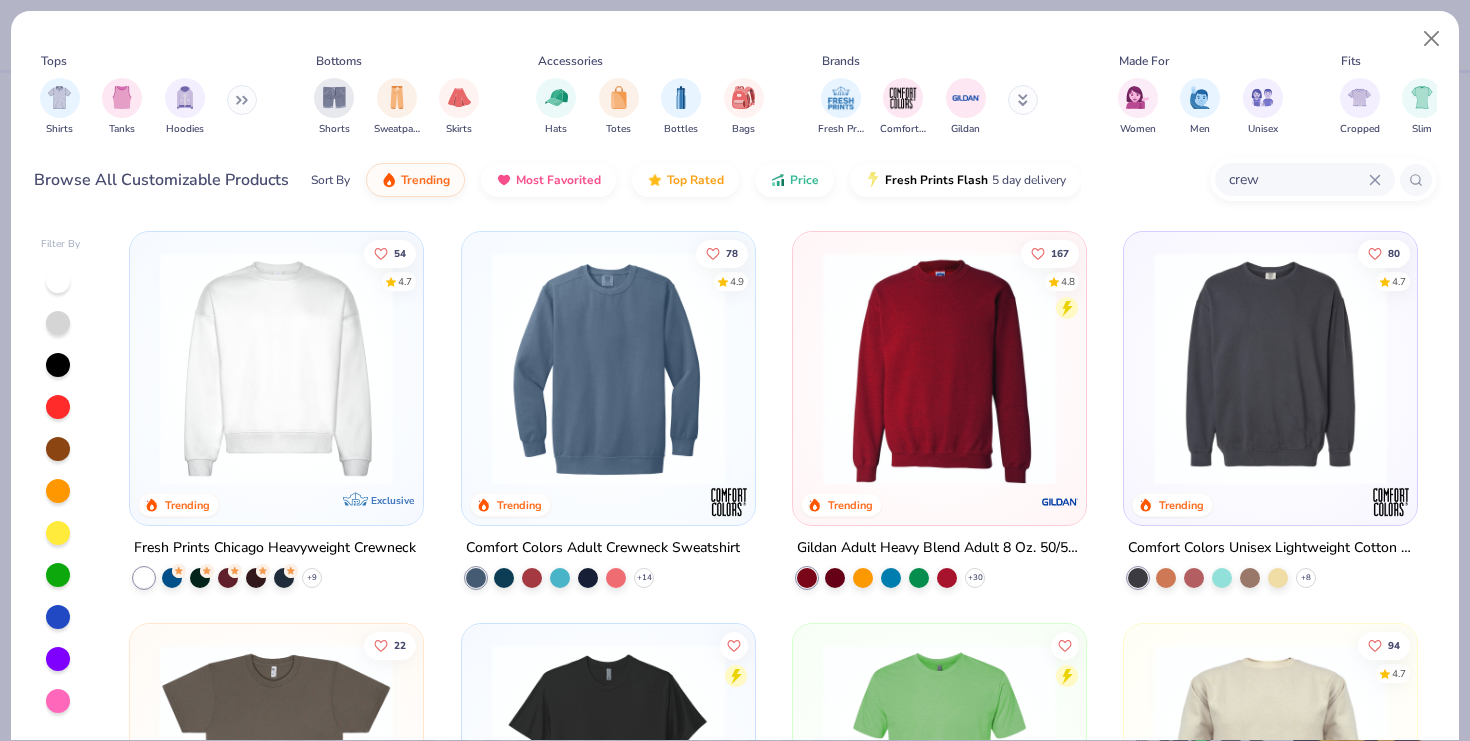 click at bounding box center [276, 368] 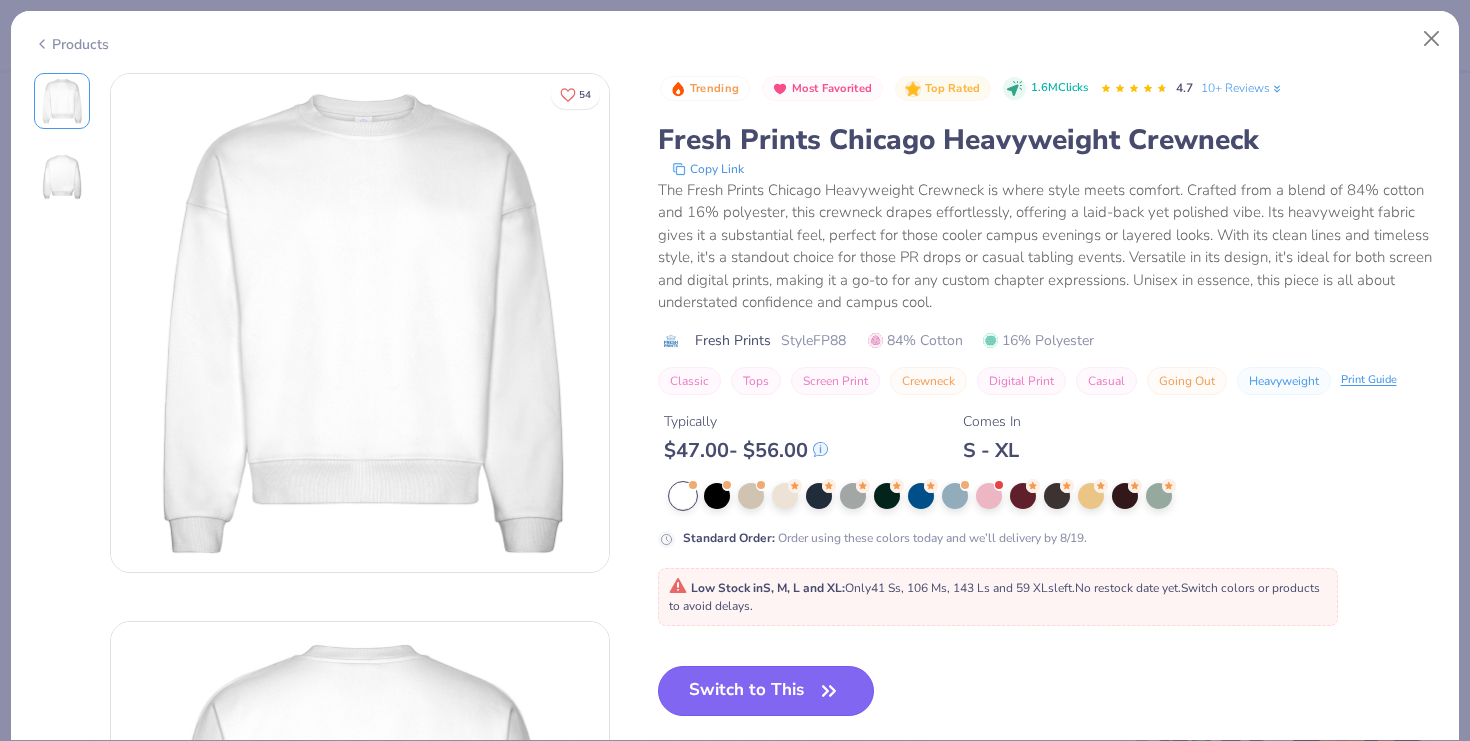 click on "Switch to This" at bounding box center [766, 691] 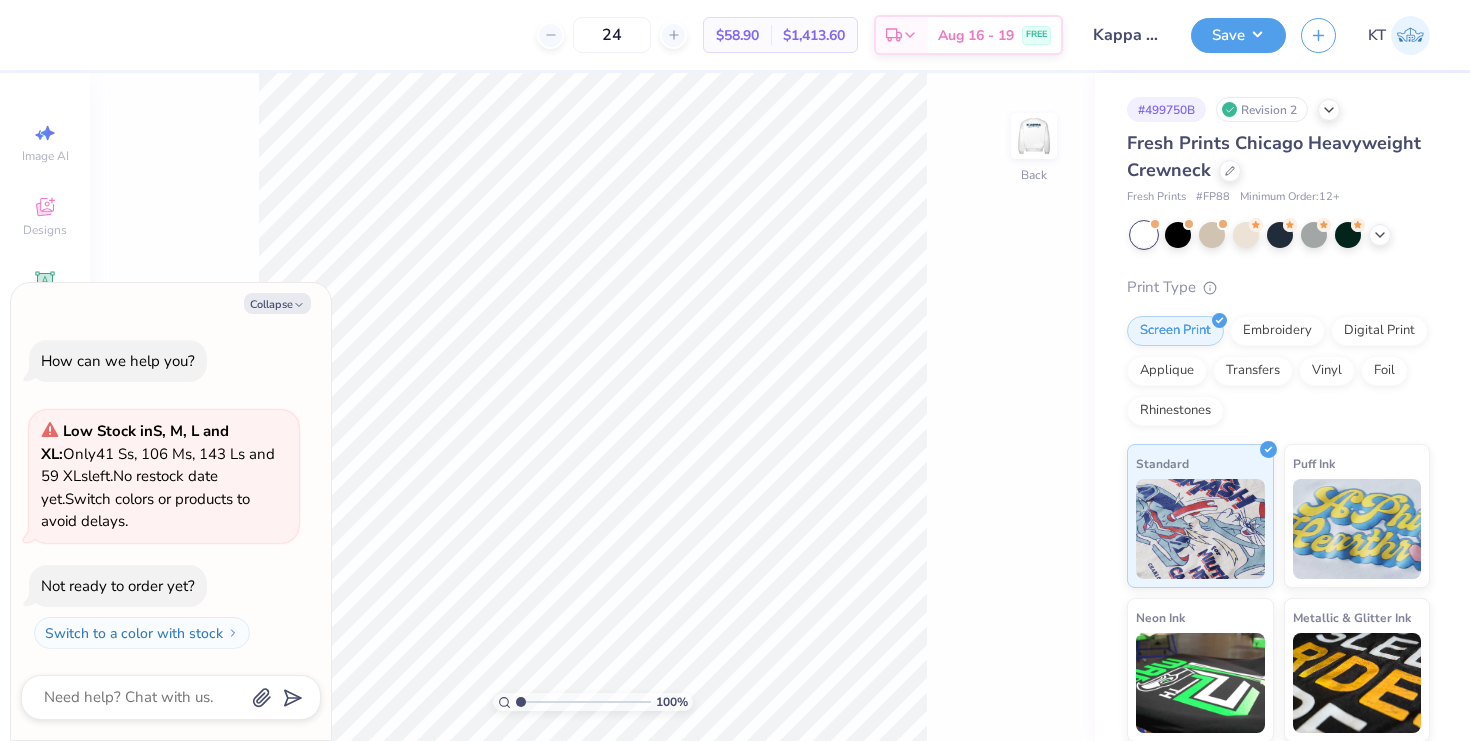 click on "Collapse How can we help you? Low Stock in  S, M, L and XL :  Only  41 Ss, 106 Ms, 143 Ls and 59 XLs  left.  No restock date yet.  Switch colors or products to avoid delays.  Not ready to order yet? Switch to a color with stock" at bounding box center [171, 512] 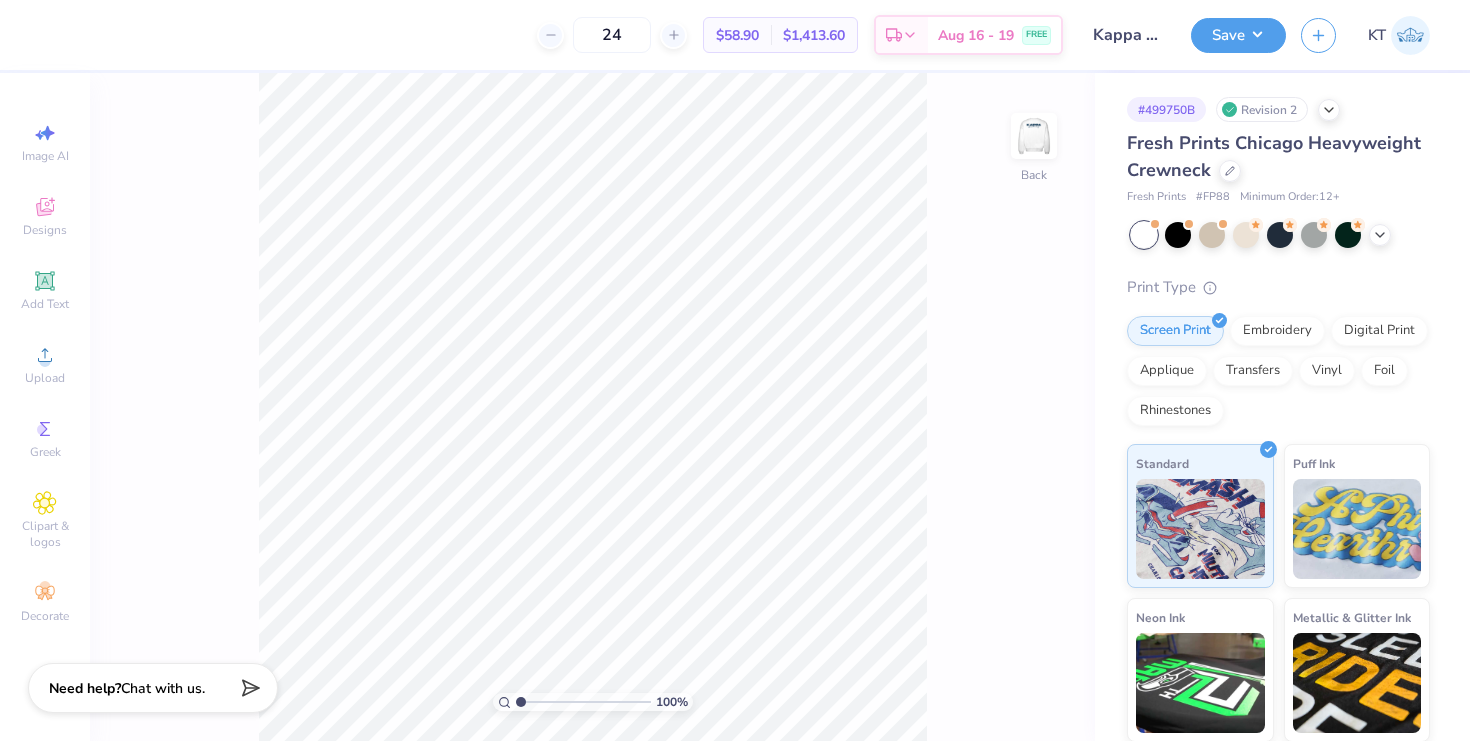 click on "Fresh Prints Chicago Heavyweight Crewneck" at bounding box center [1278, 157] 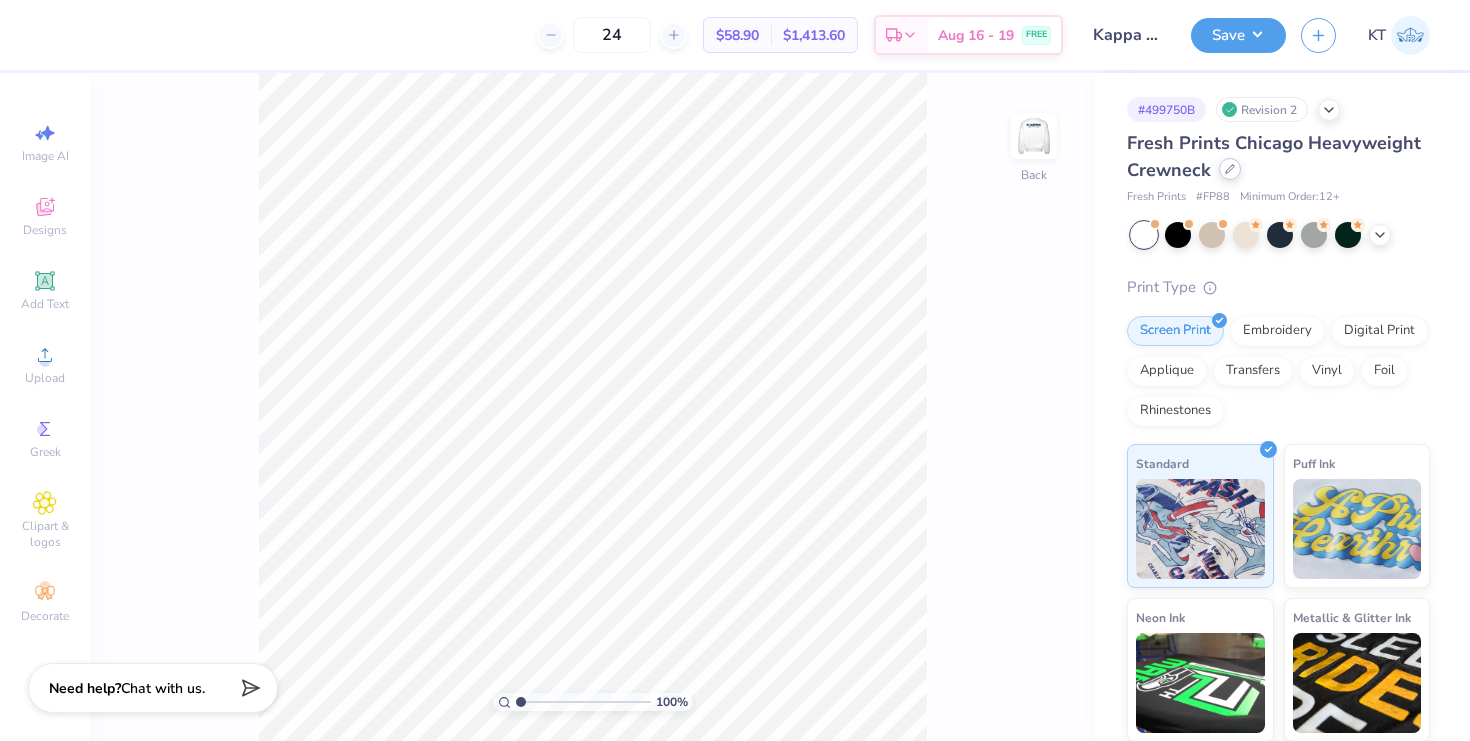 click 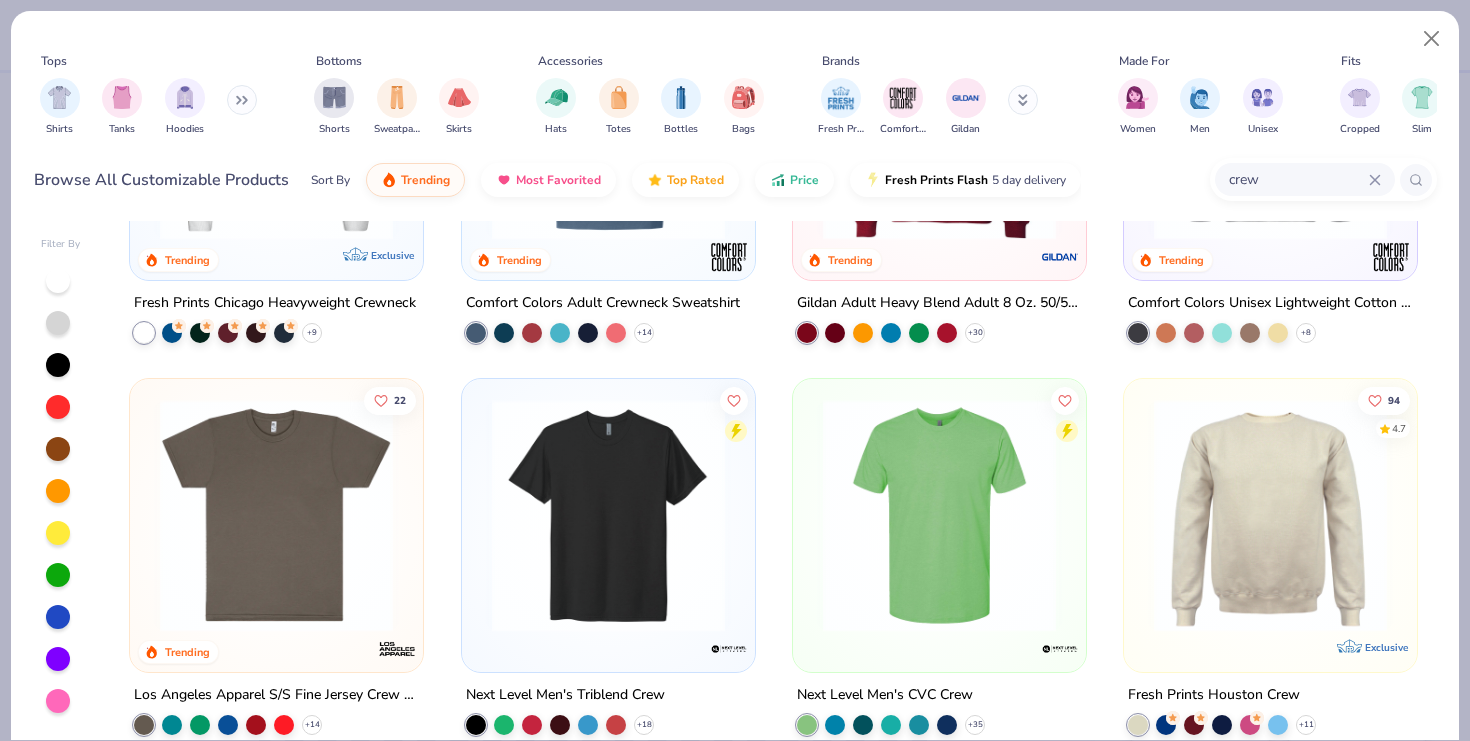 scroll, scrollTop: 440, scrollLeft: 0, axis: vertical 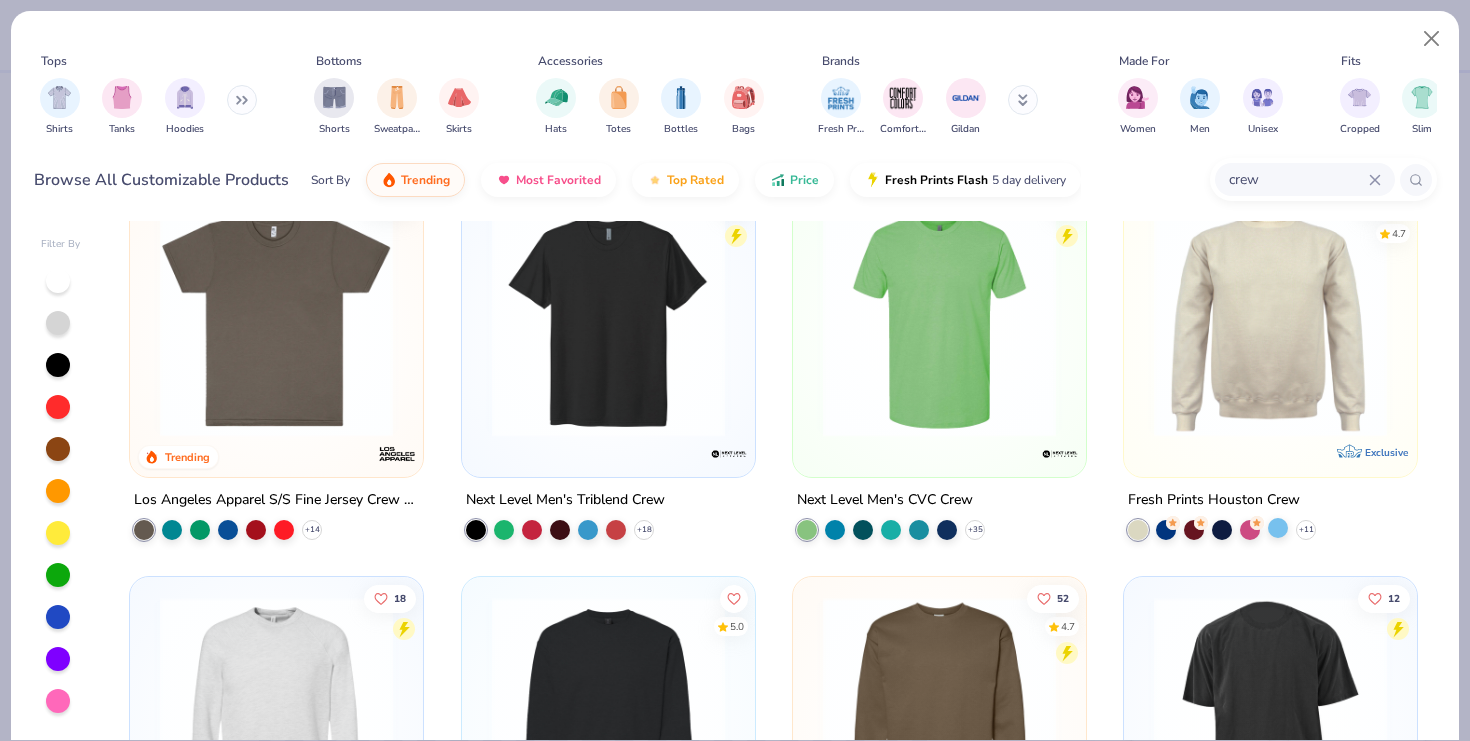 click at bounding box center (1278, 528) 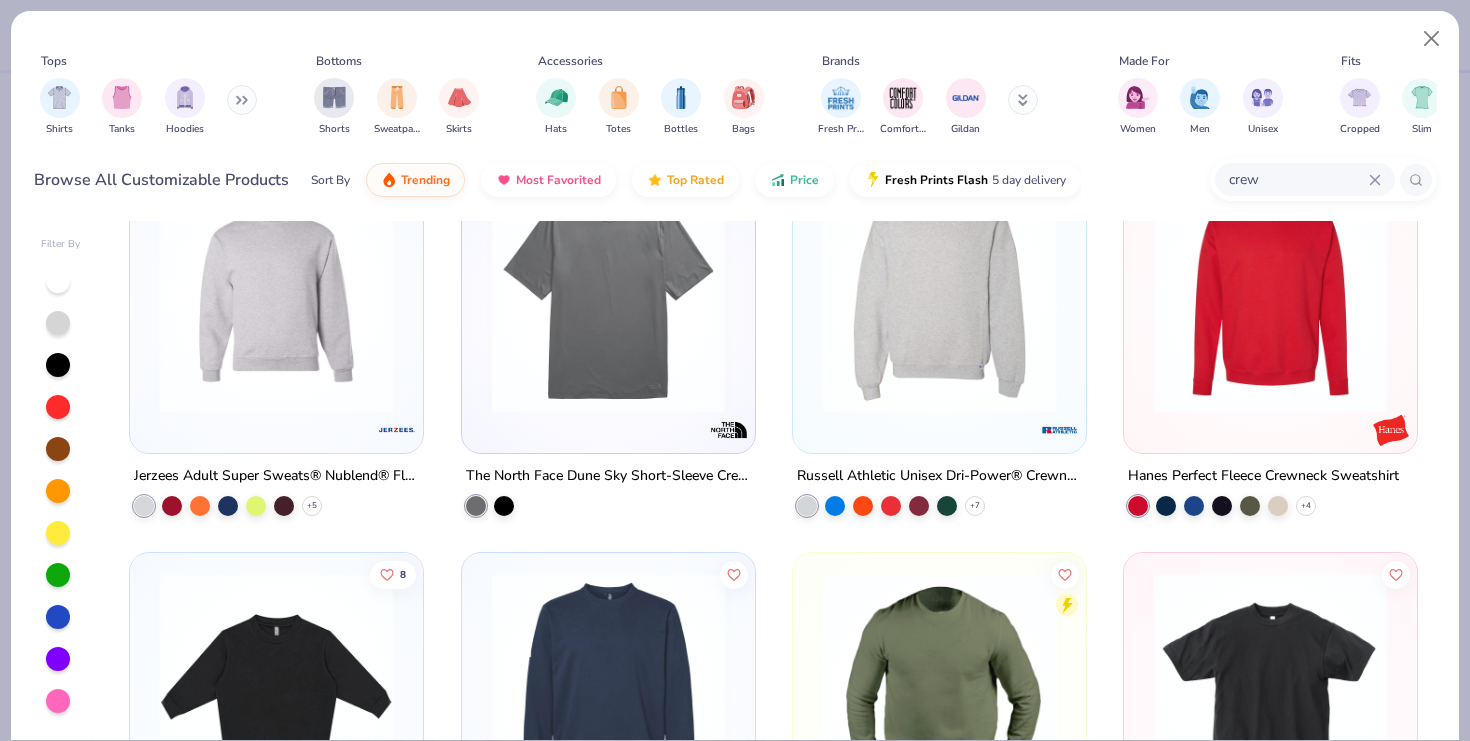 scroll, scrollTop: 1453, scrollLeft: 0, axis: vertical 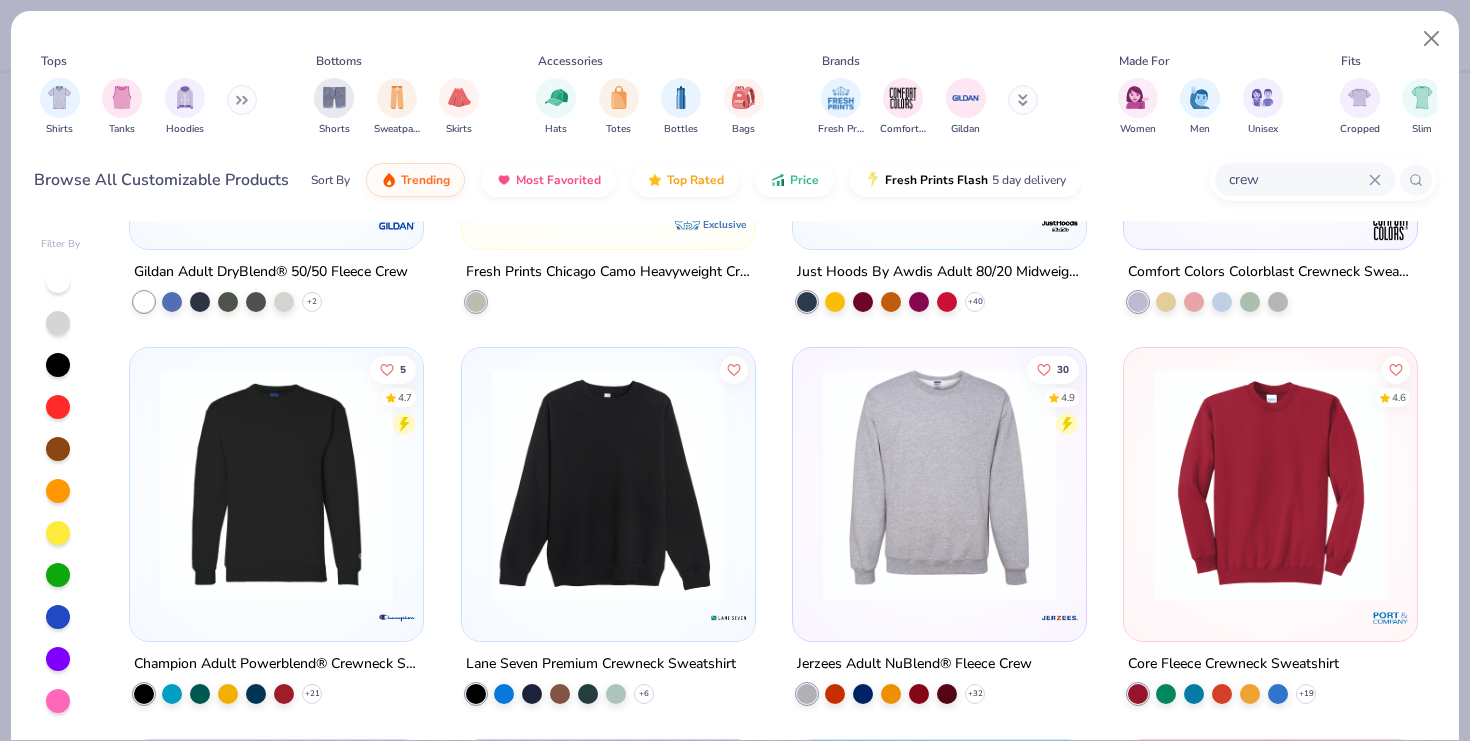 click at bounding box center (608, 489) 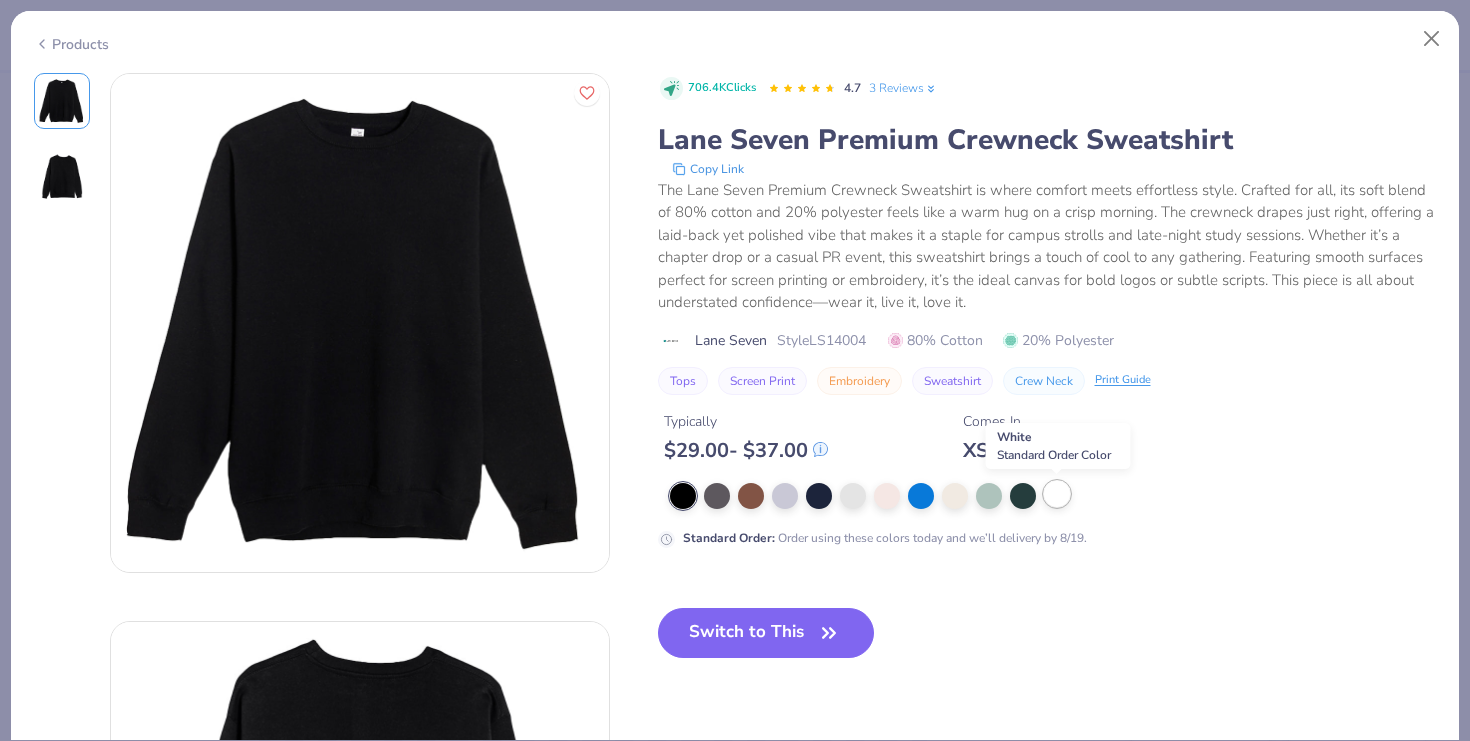 click at bounding box center [1057, 494] 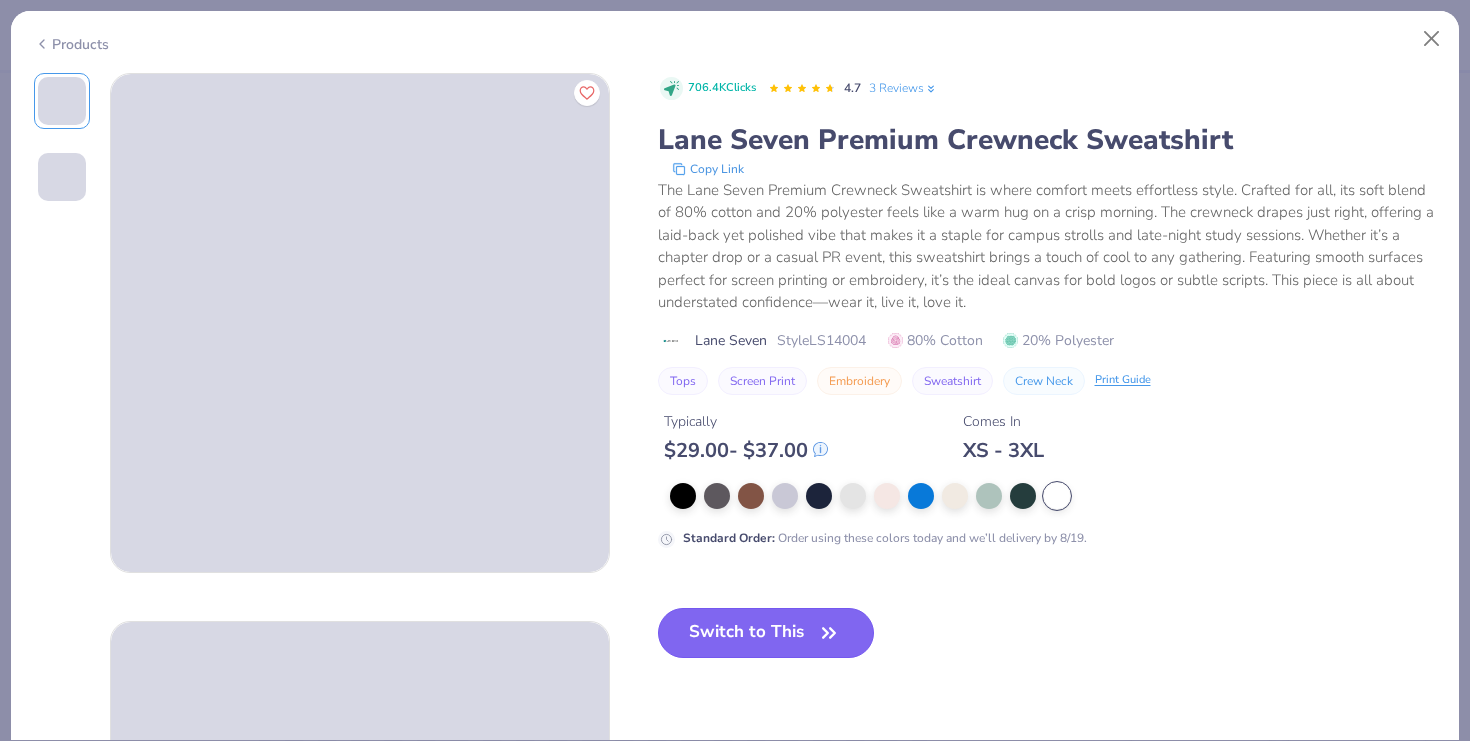 click on "Switch to This" at bounding box center (766, 633) 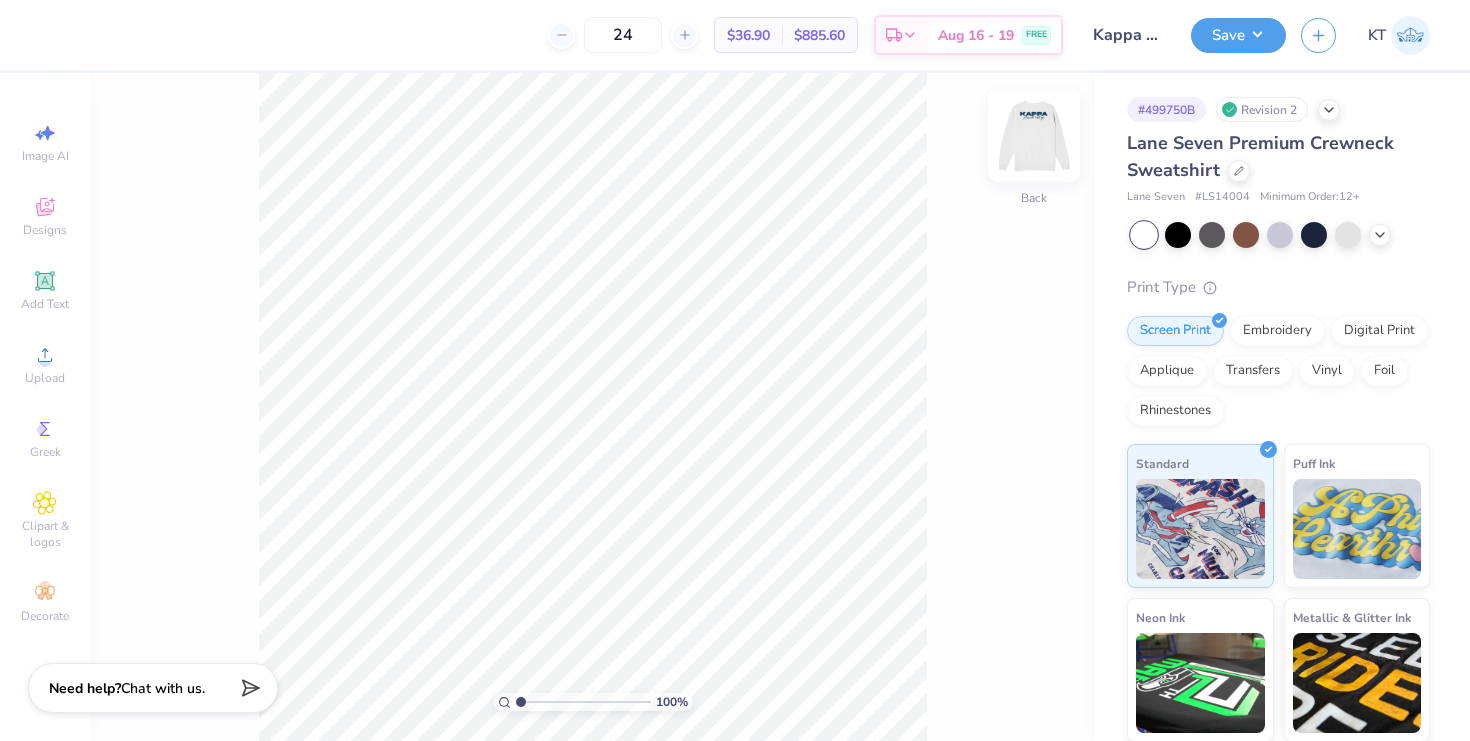 click at bounding box center (1034, 136) 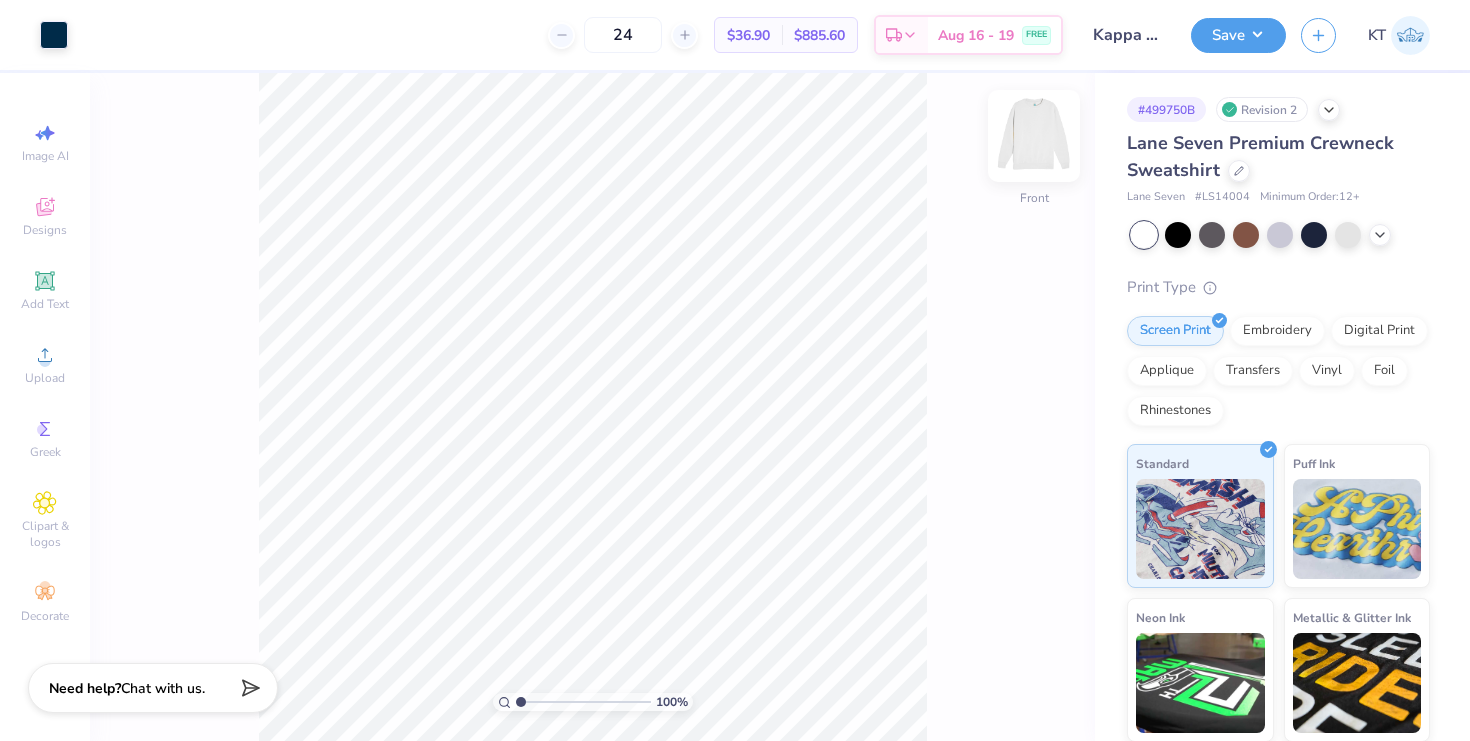click at bounding box center [1034, 136] 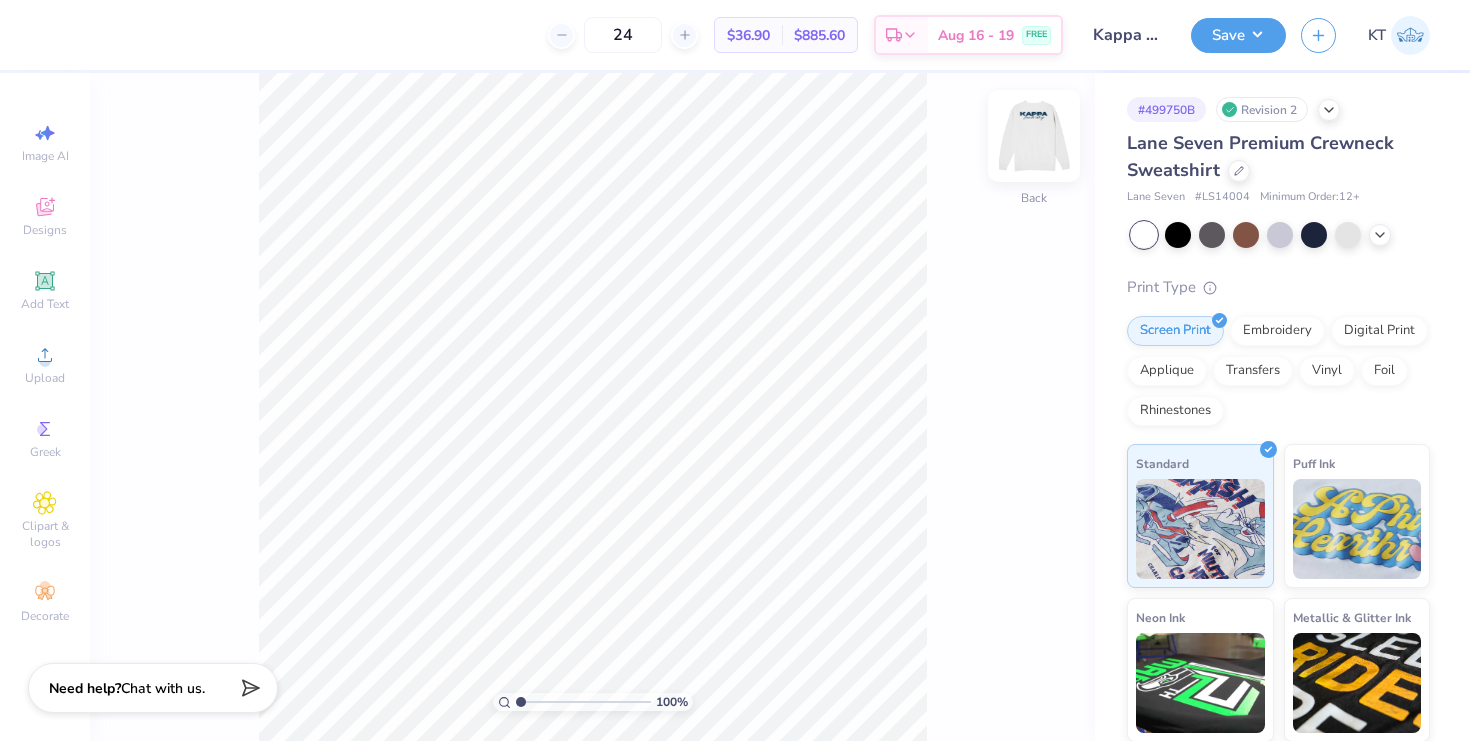 click at bounding box center [1034, 136] 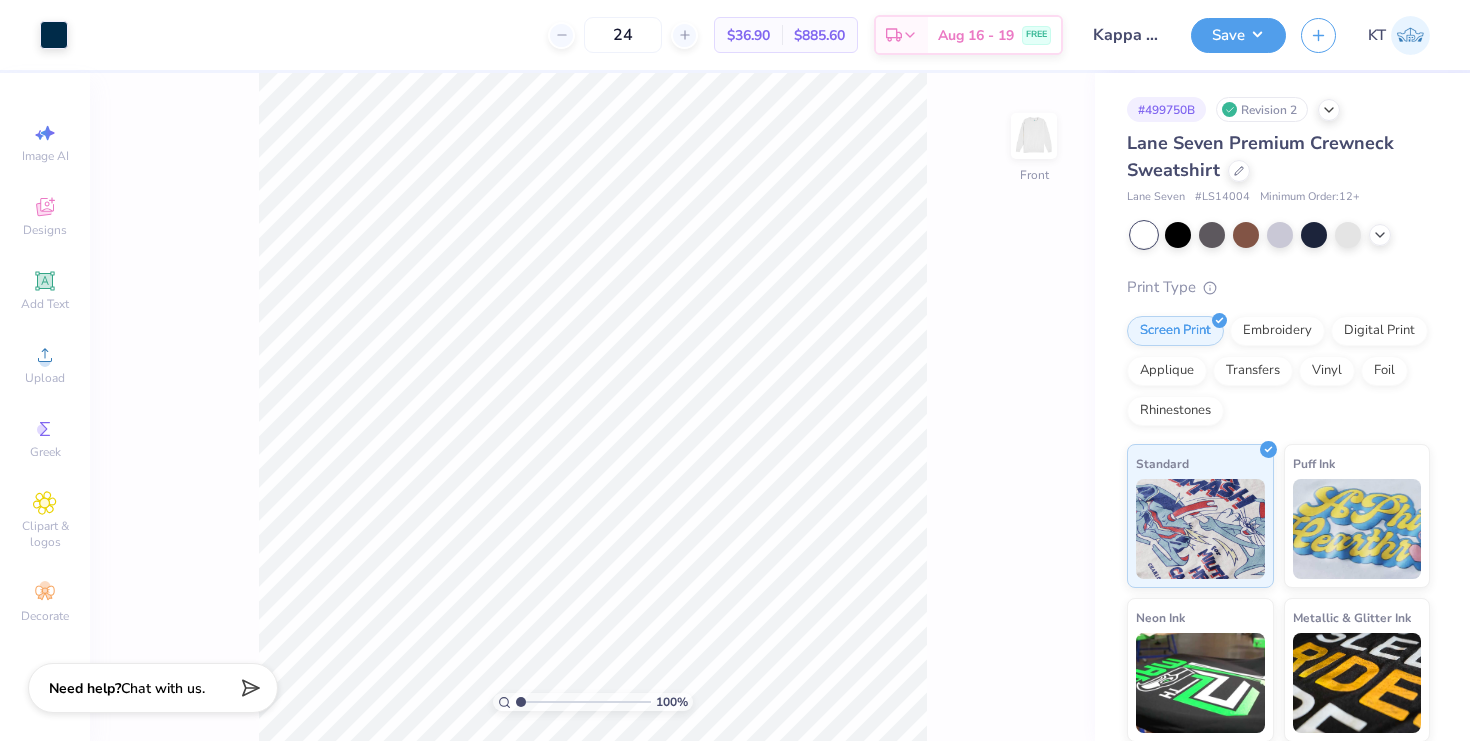 click on "# [PRODUCT_CODE]" at bounding box center [1222, 197] 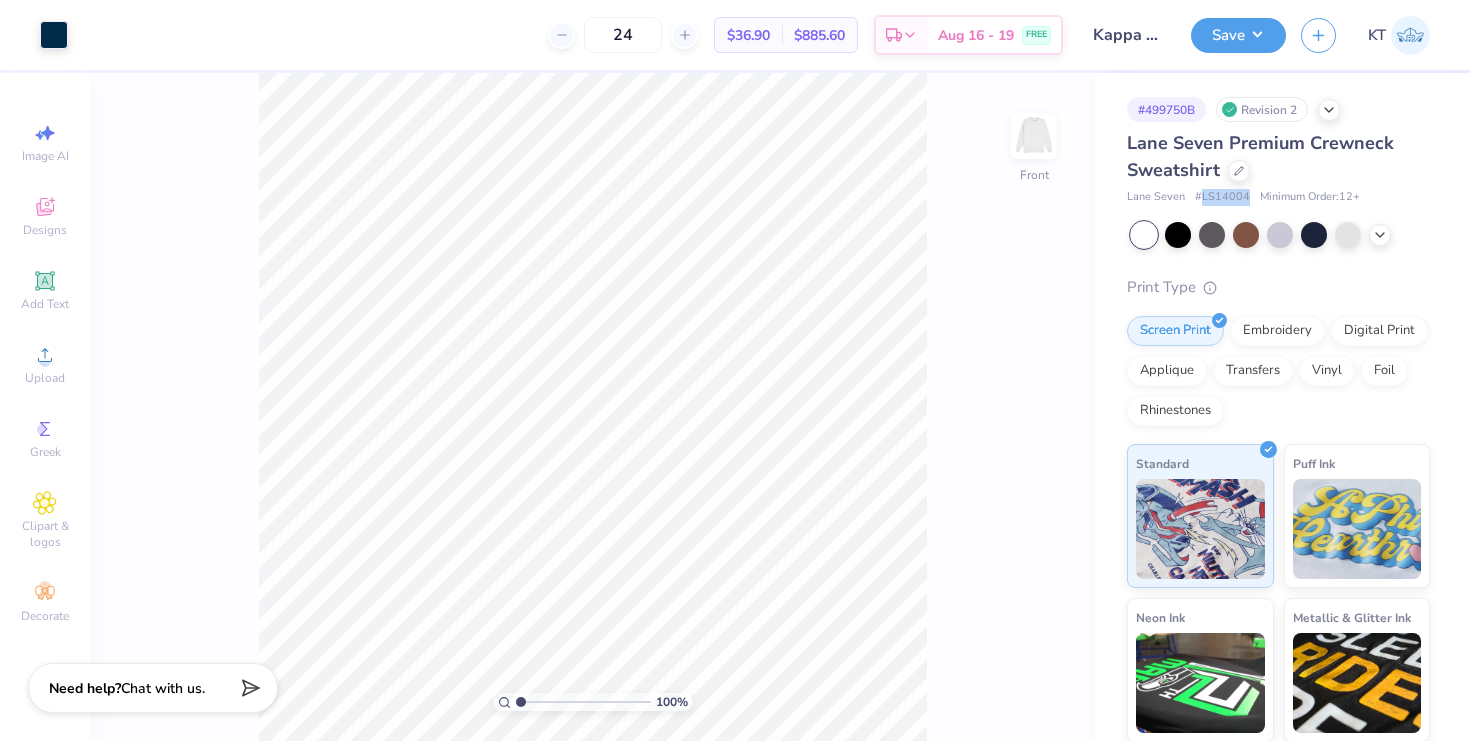 click on "# [PRODUCT_CODE]" at bounding box center (1222, 197) 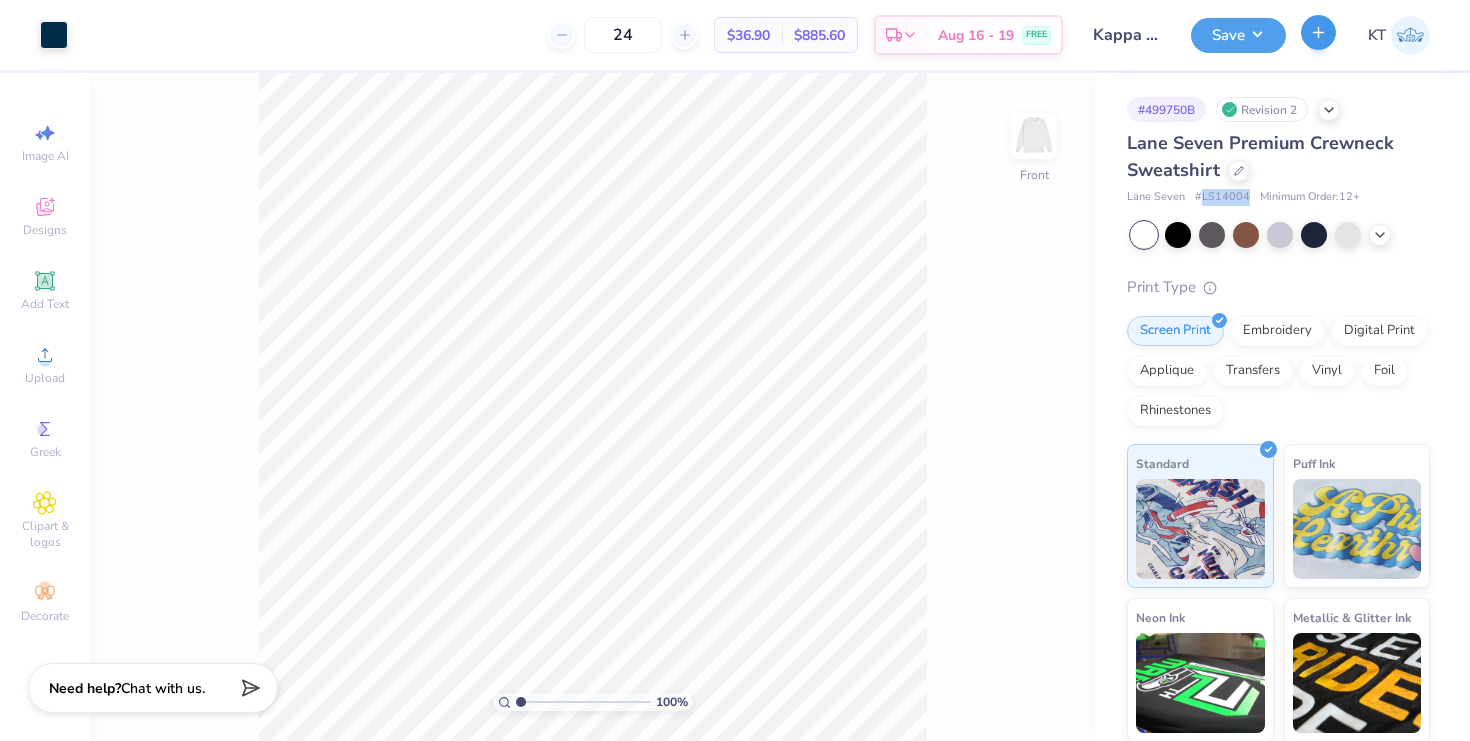 copy on "LS14004" 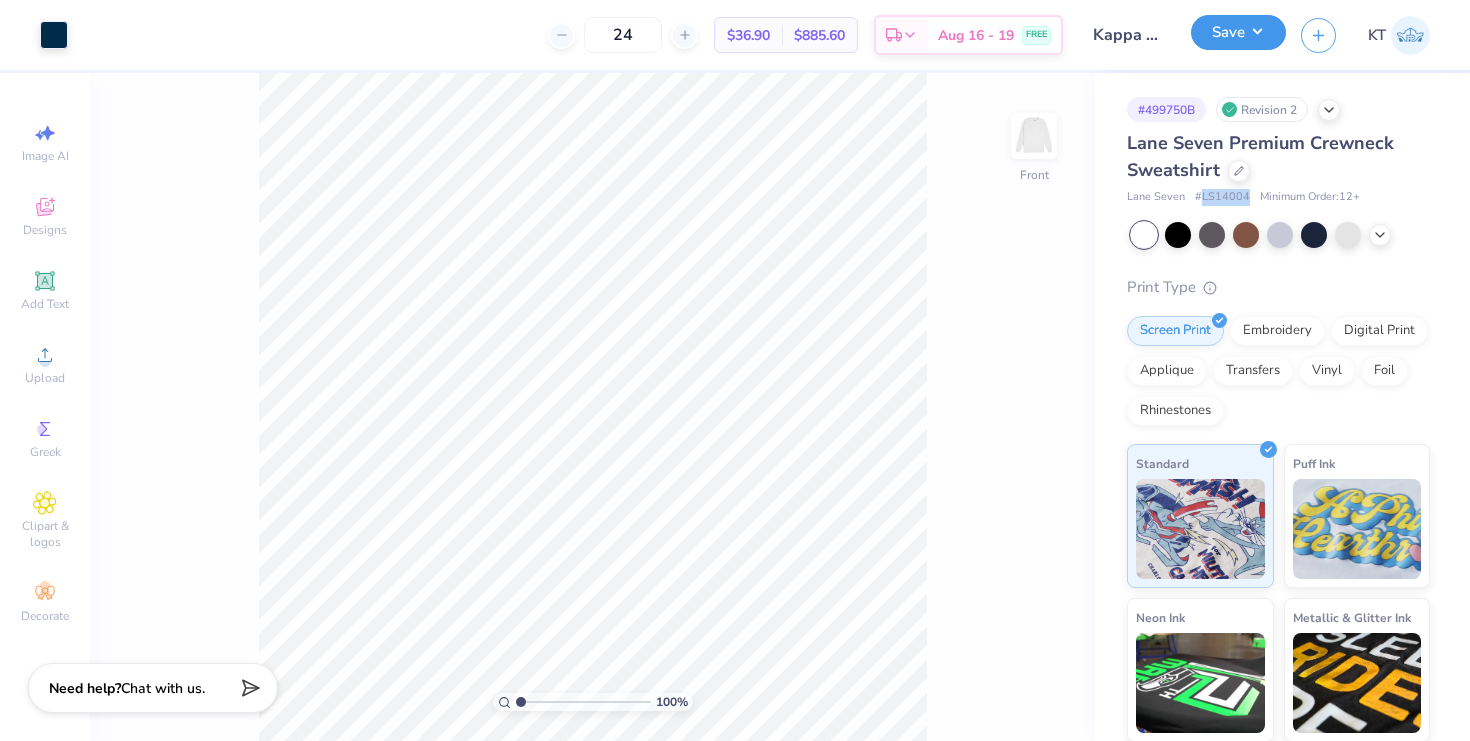 click on "Save" at bounding box center [1238, 32] 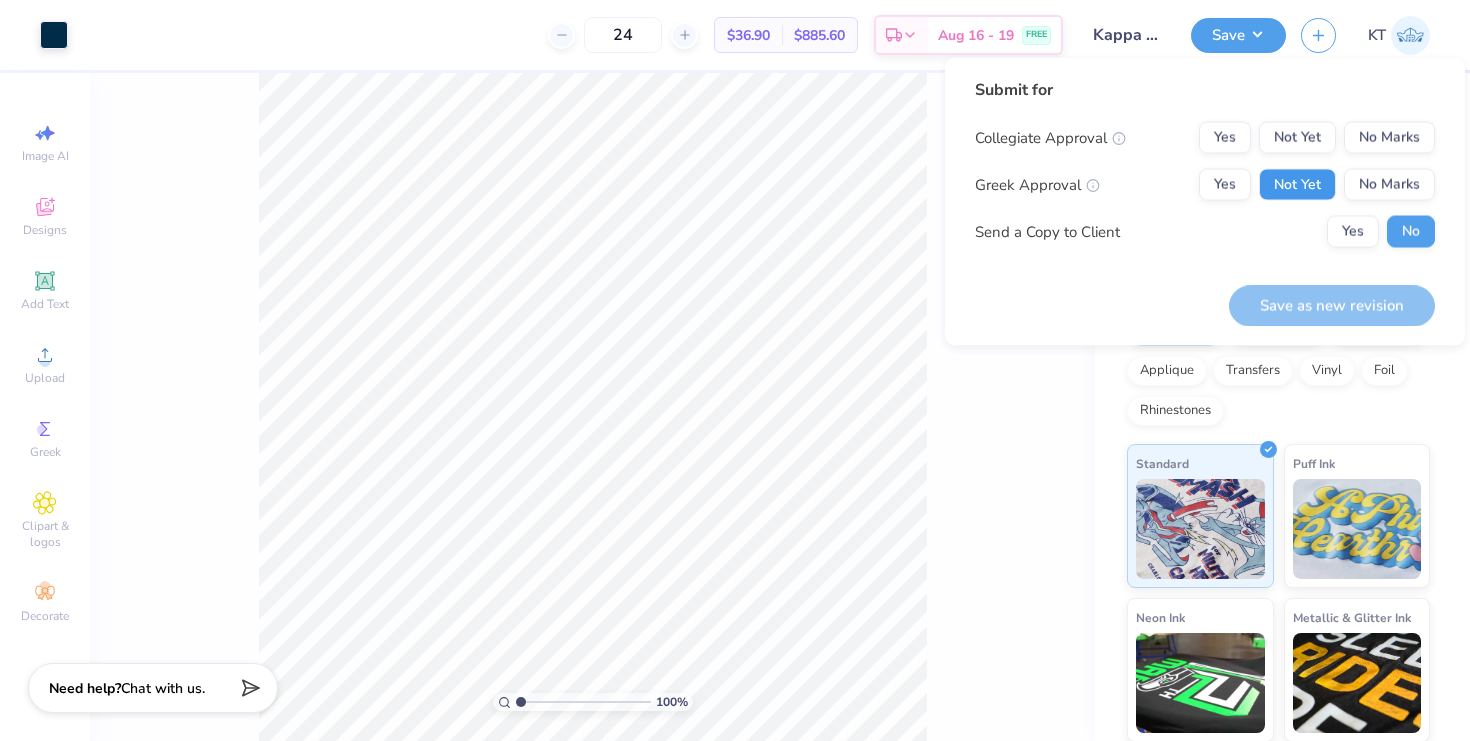 click on "Not Yet" at bounding box center (1297, 185) 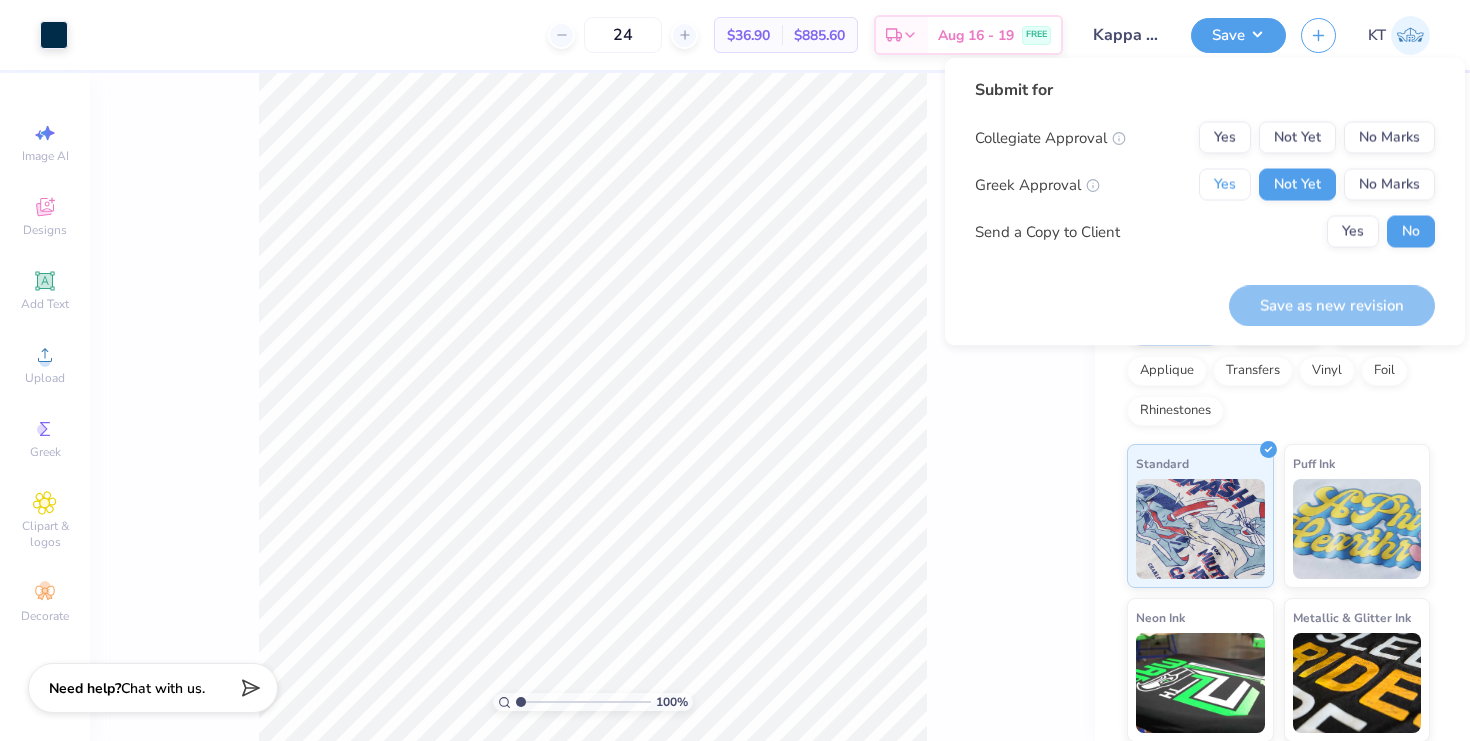 click on "Yes" at bounding box center (1225, 185) 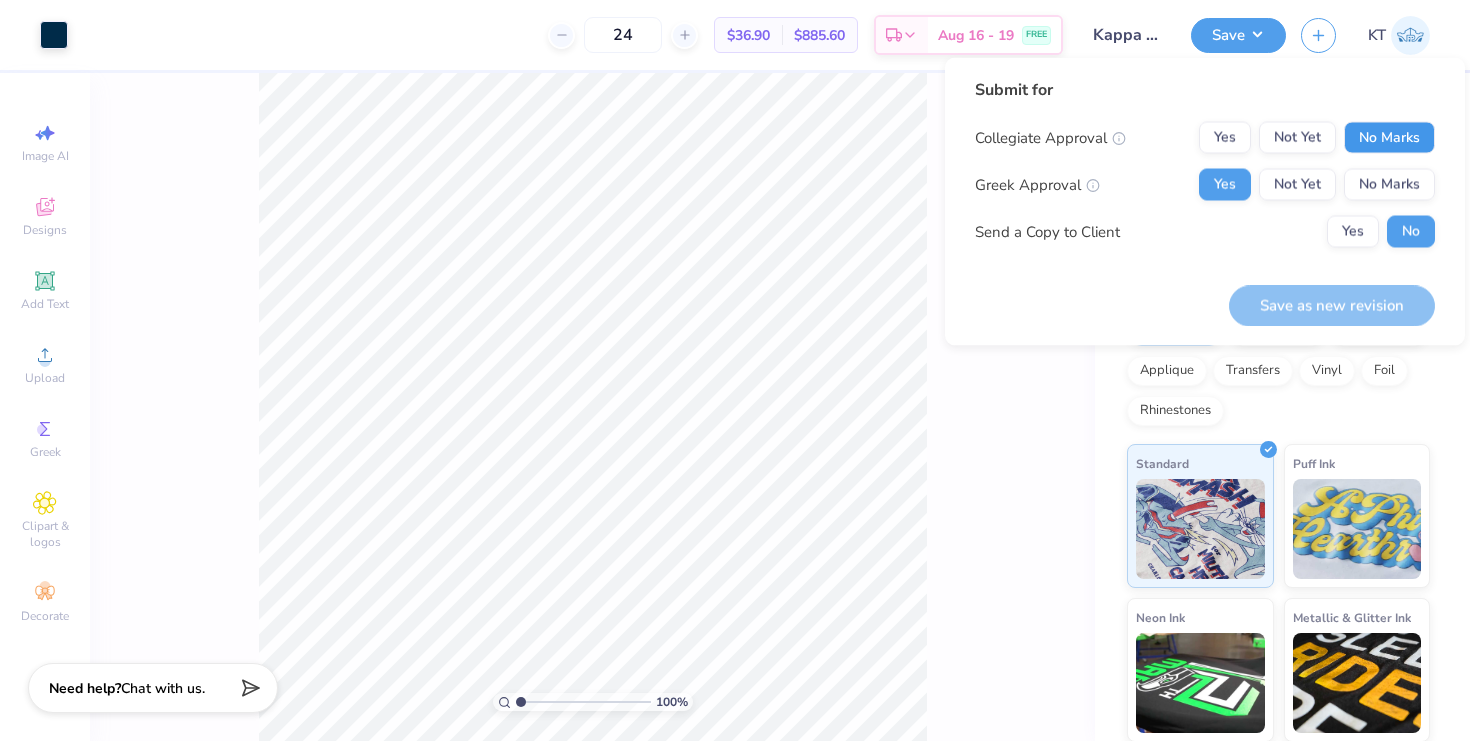 click on "No Marks" at bounding box center [1389, 138] 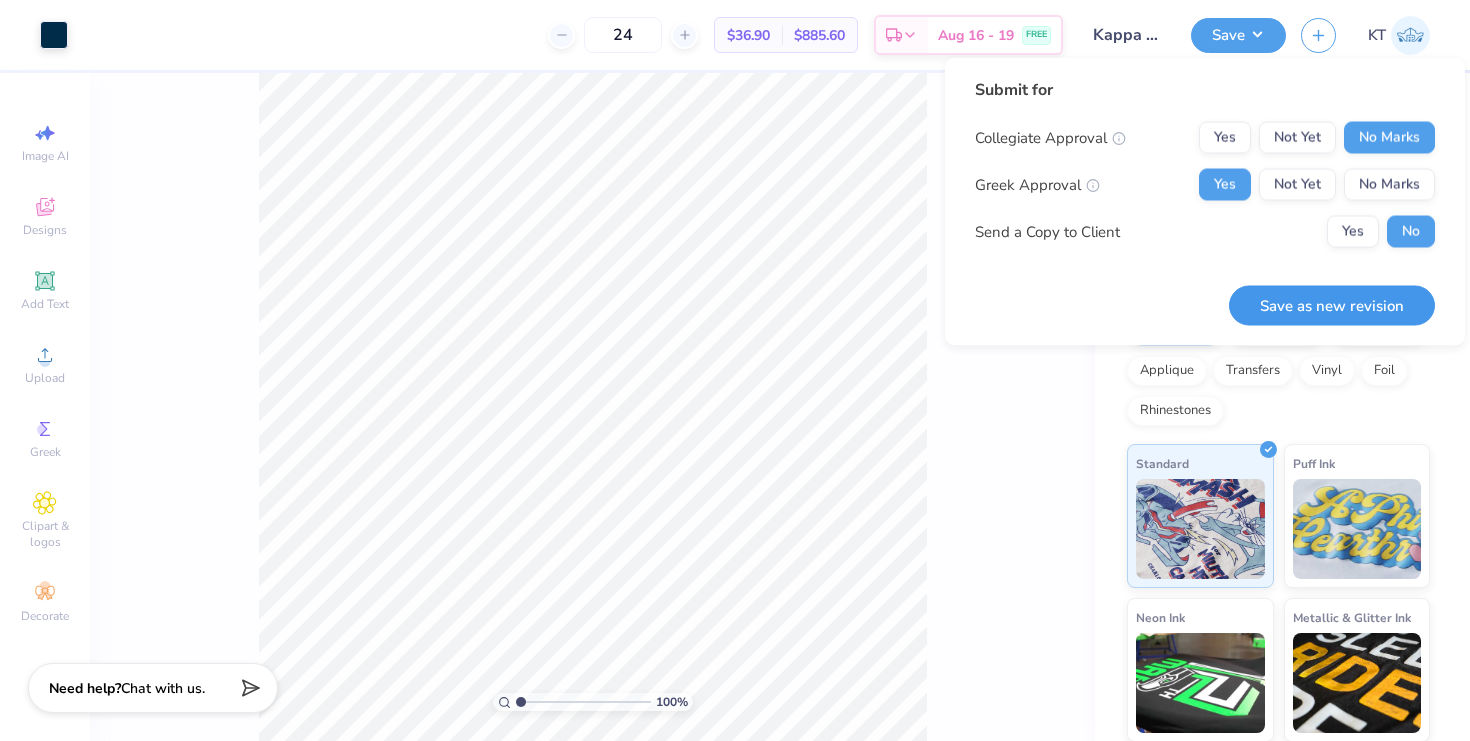 click on "Save as new revision" at bounding box center [1332, 305] 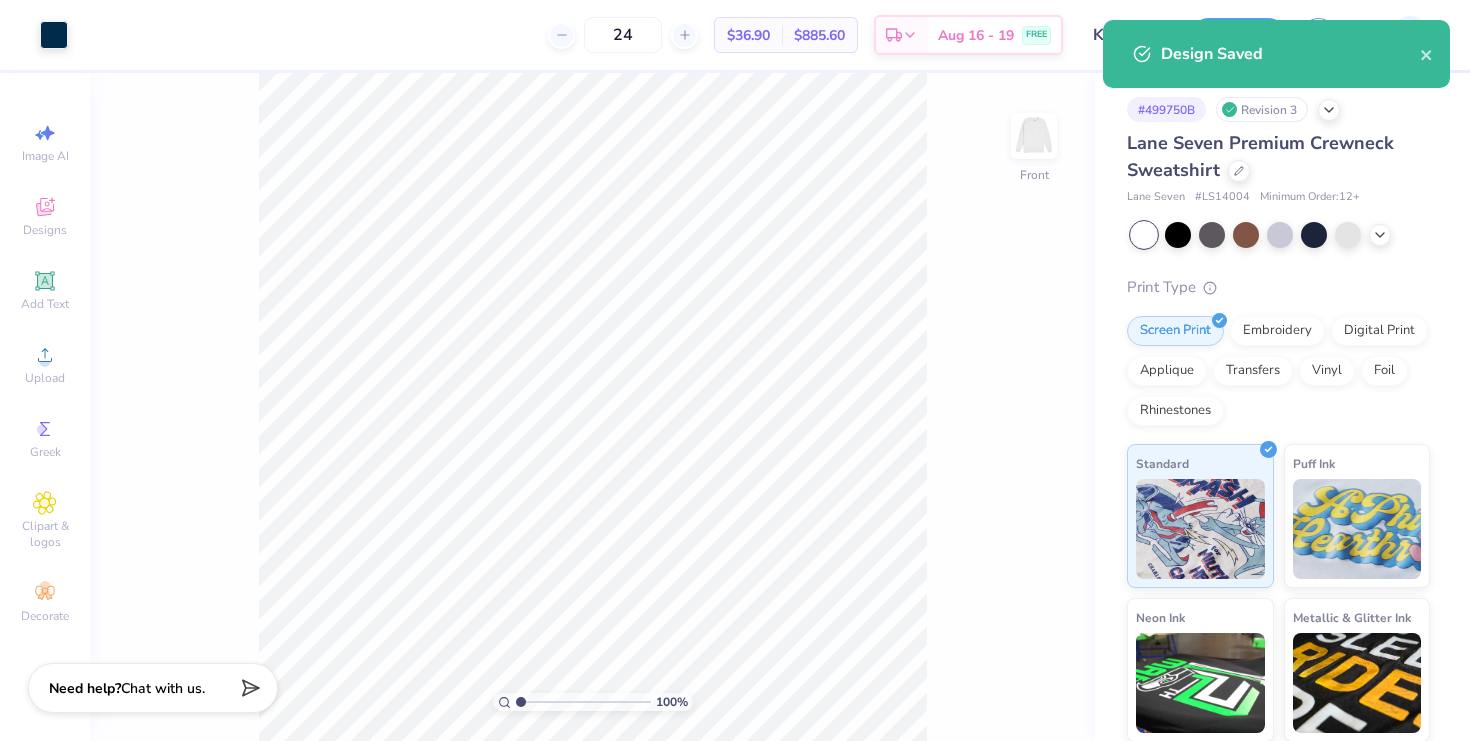 click on "Lane Seven Premium Crewneck Sweatshirt Lane Seven # LS14004 Minimum Order:  12 +   Print Type Screen Print Embroidery Digital Print Applique Transfers Vinyl Foil Rhinestones Standard Puff Ink Neon Ink Metallic Ink Glitter Ink Glow in the Dark Ink Water based Ink" at bounding box center (1278, 513) 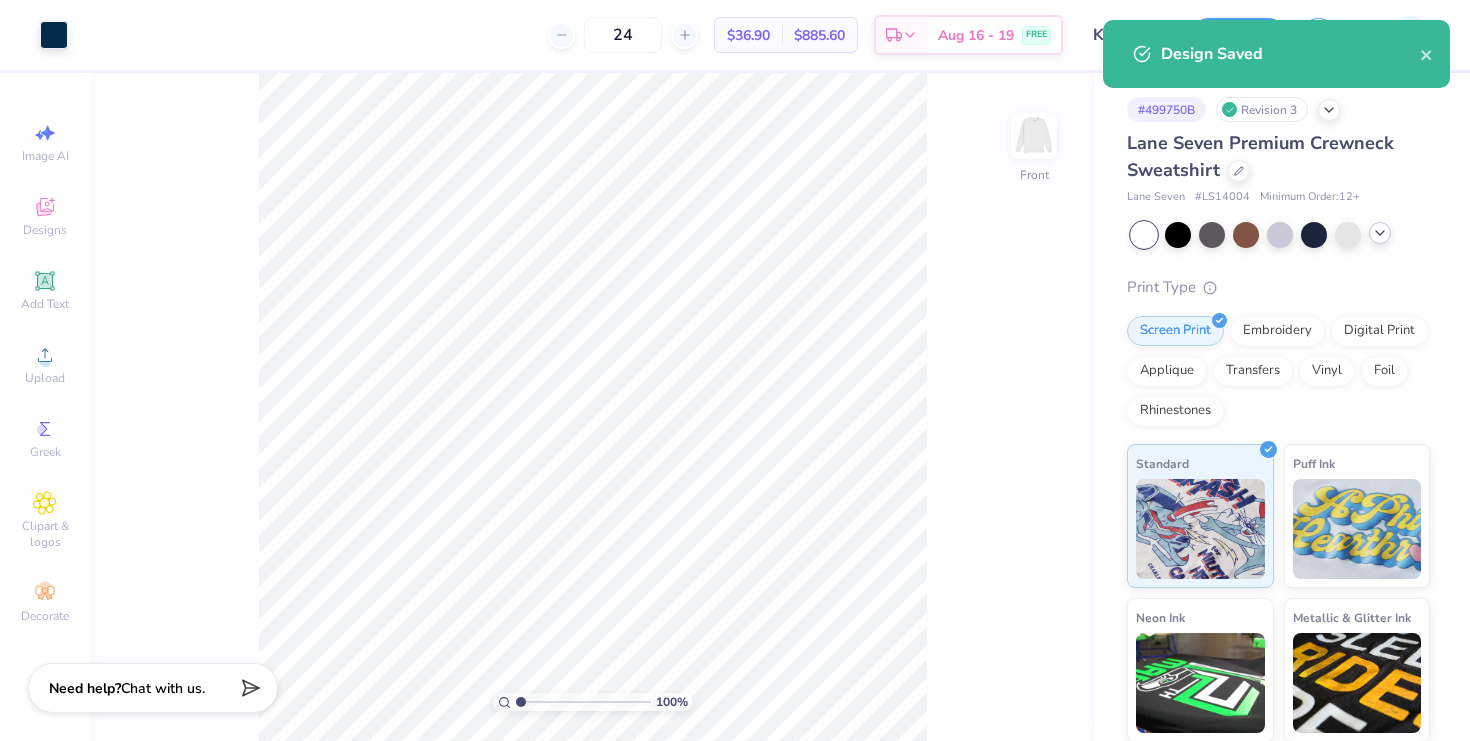 click 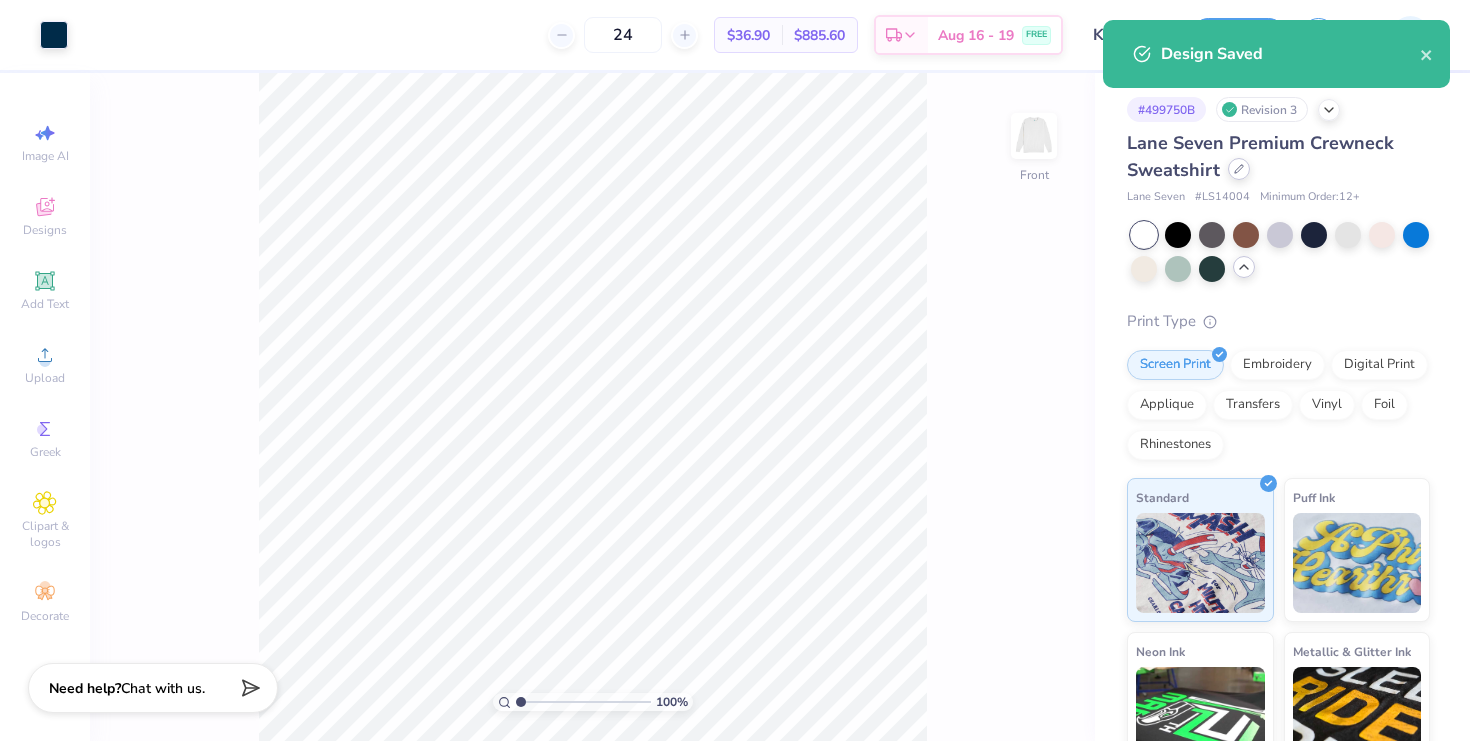 click at bounding box center (1239, 169) 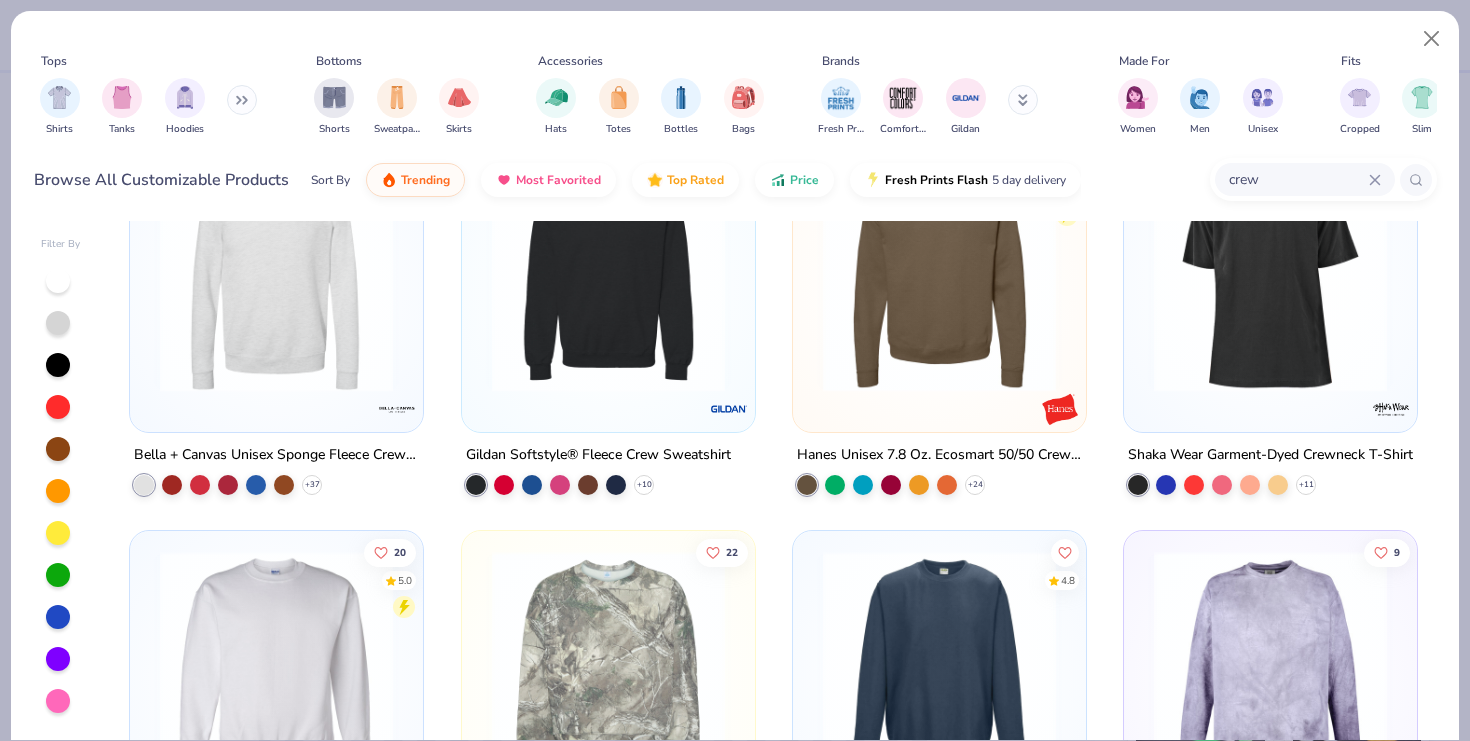 scroll, scrollTop: 761, scrollLeft: 0, axis: vertical 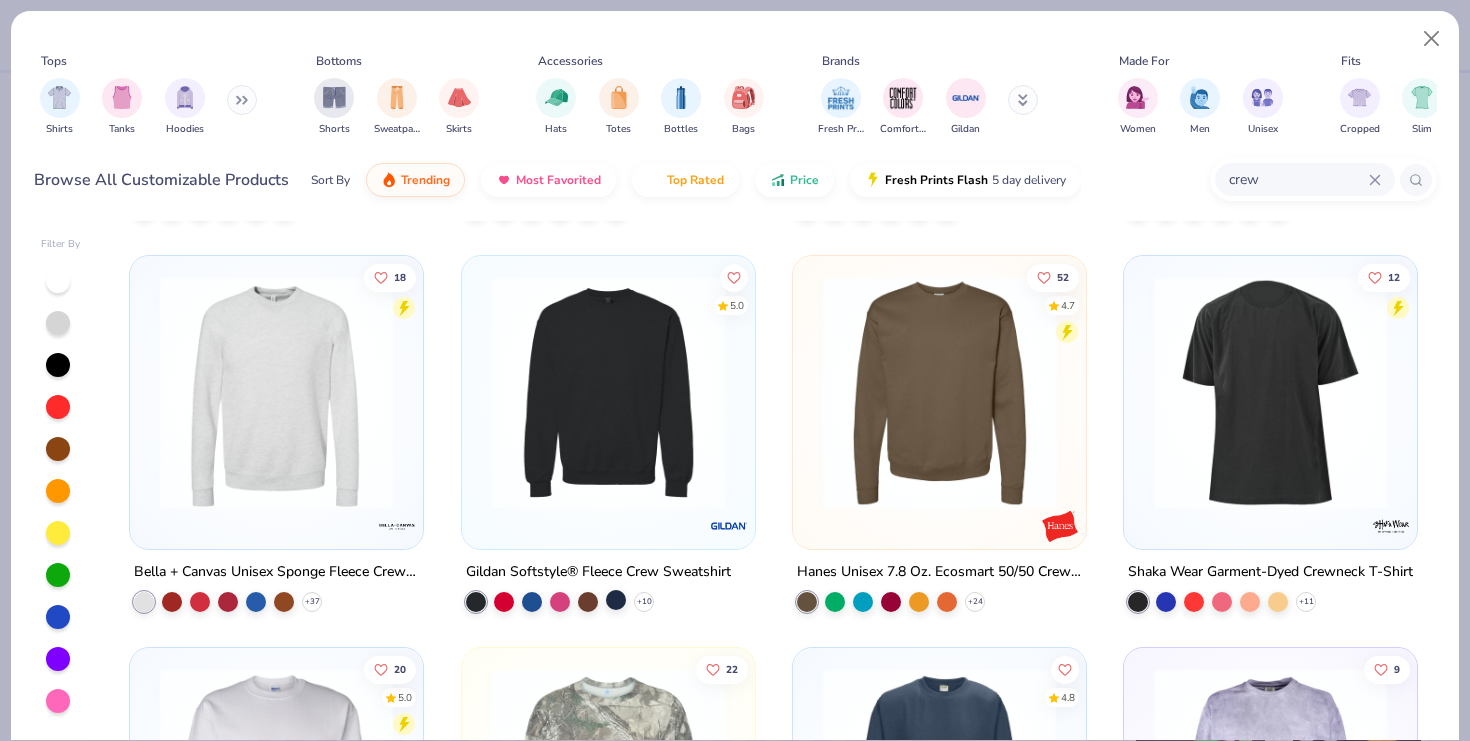 click at bounding box center [616, 600] 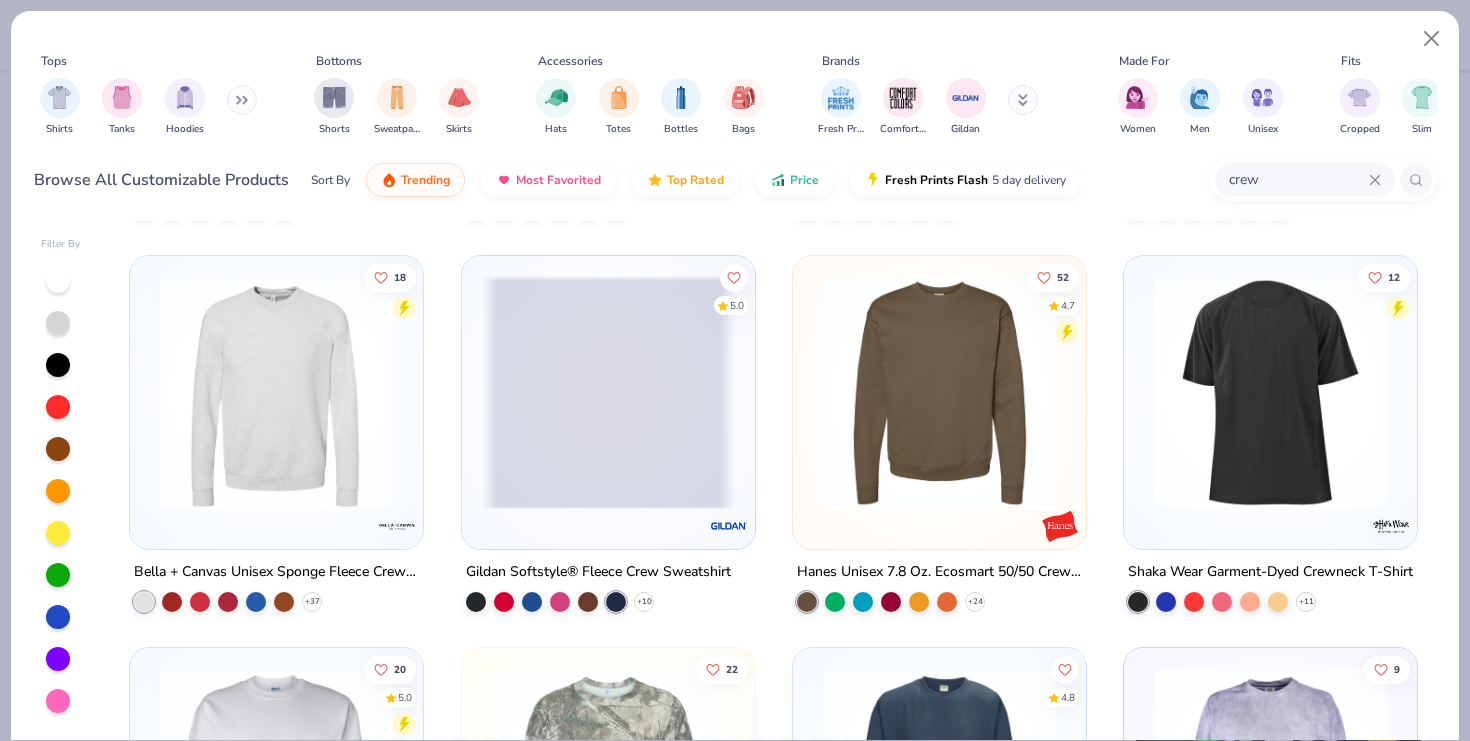click on "5.0" at bounding box center (608, 401) 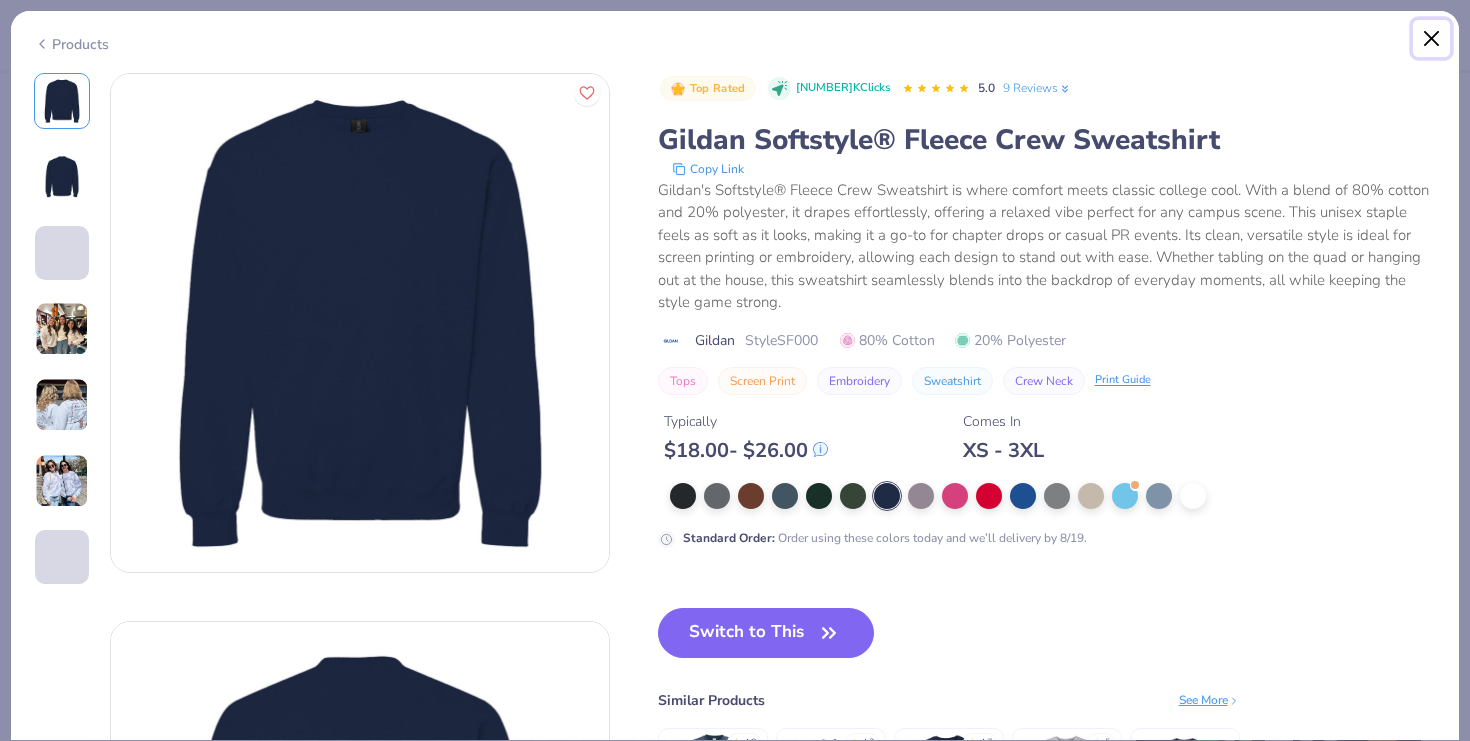 click at bounding box center [1432, 39] 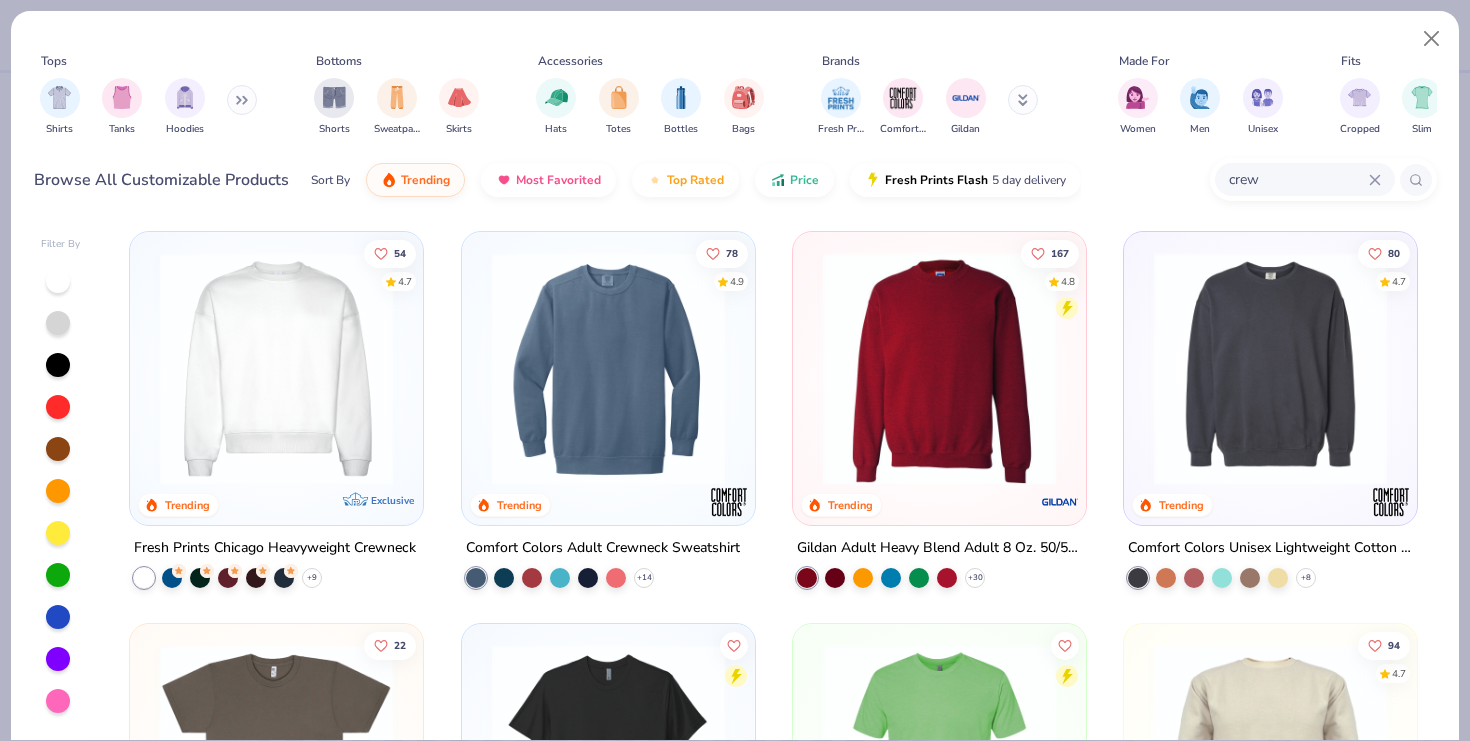 scroll, scrollTop: 7, scrollLeft: 0, axis: vertical 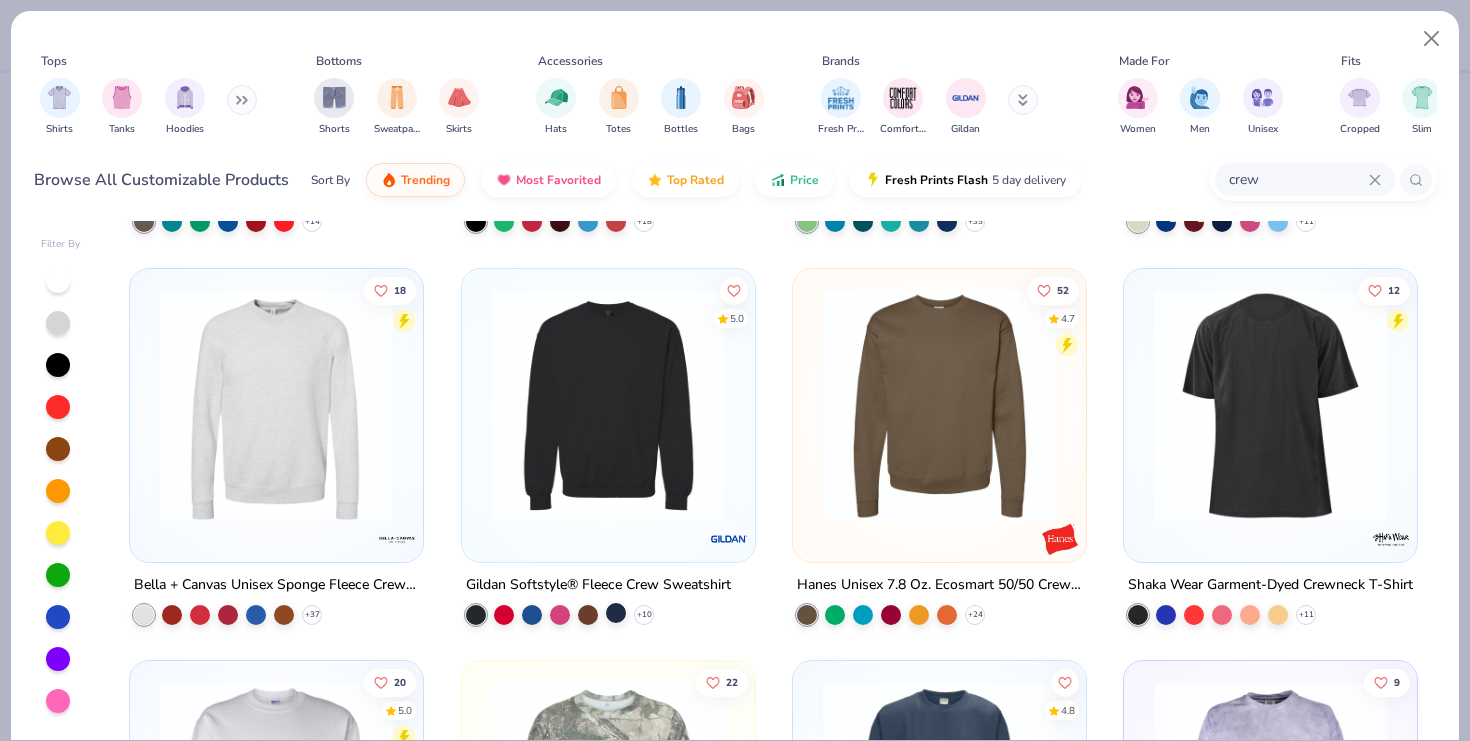 click at bounding box center (616, 613) 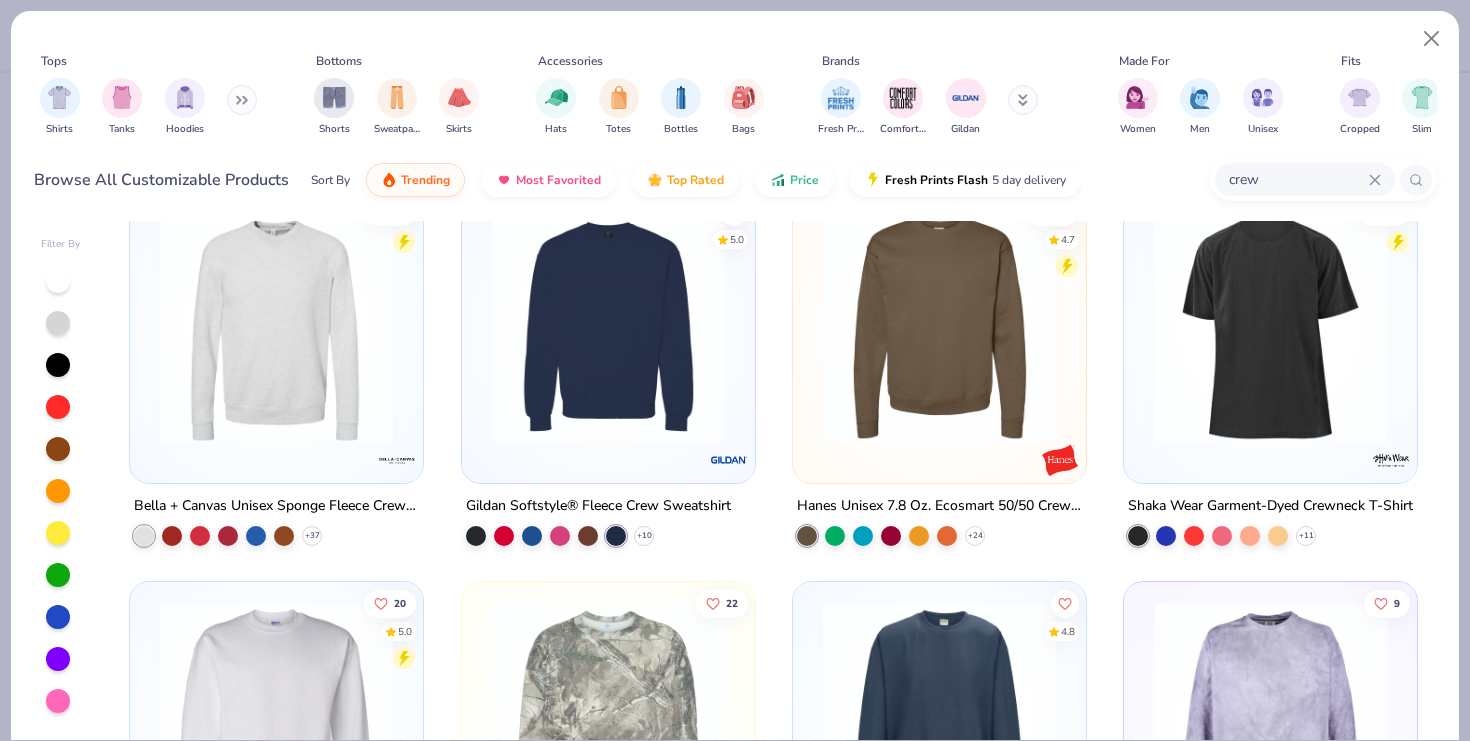 scroll, scrollTop: 751, scrollLeft: 0, axis: vertical 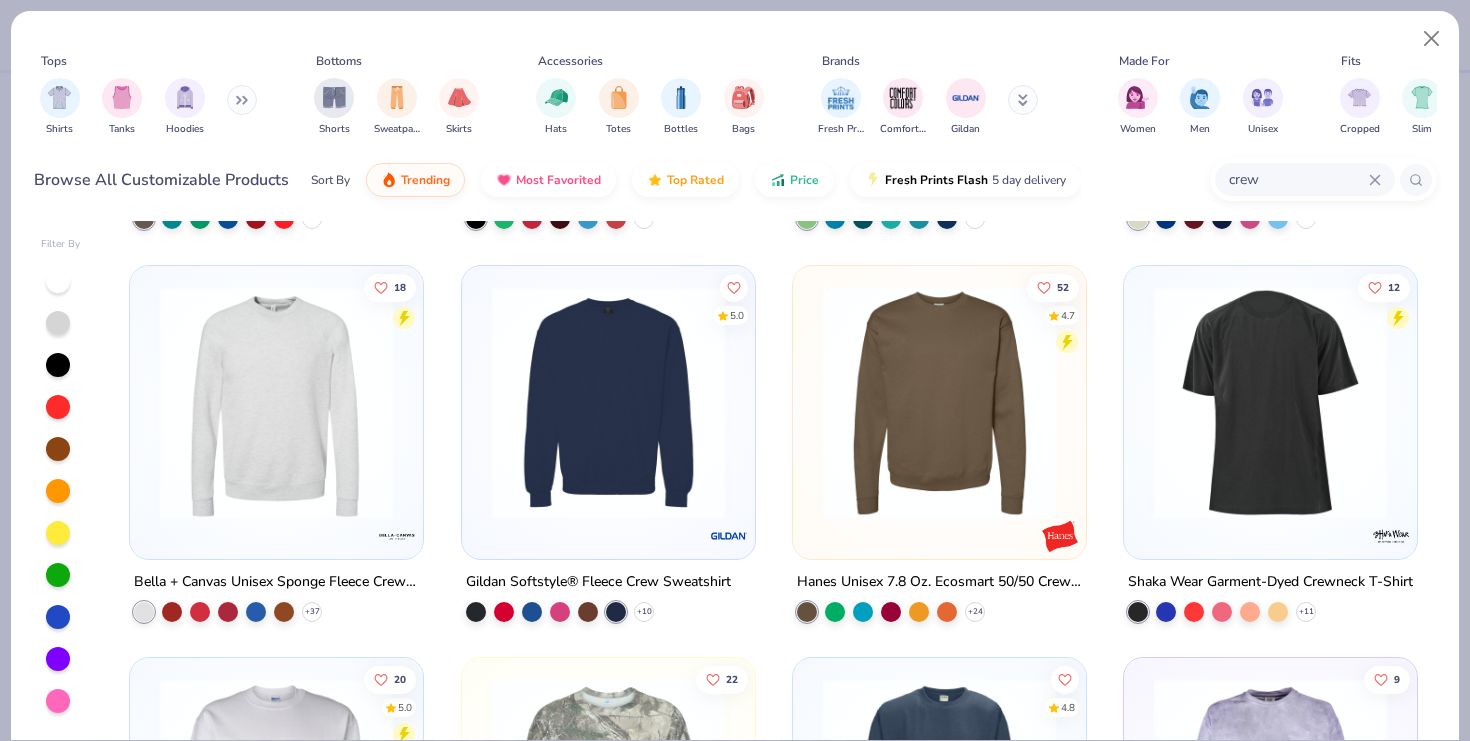 click on "Gildan Softstyle® Fleece Crew Sweatshirt" at bounding box center [598, 582] 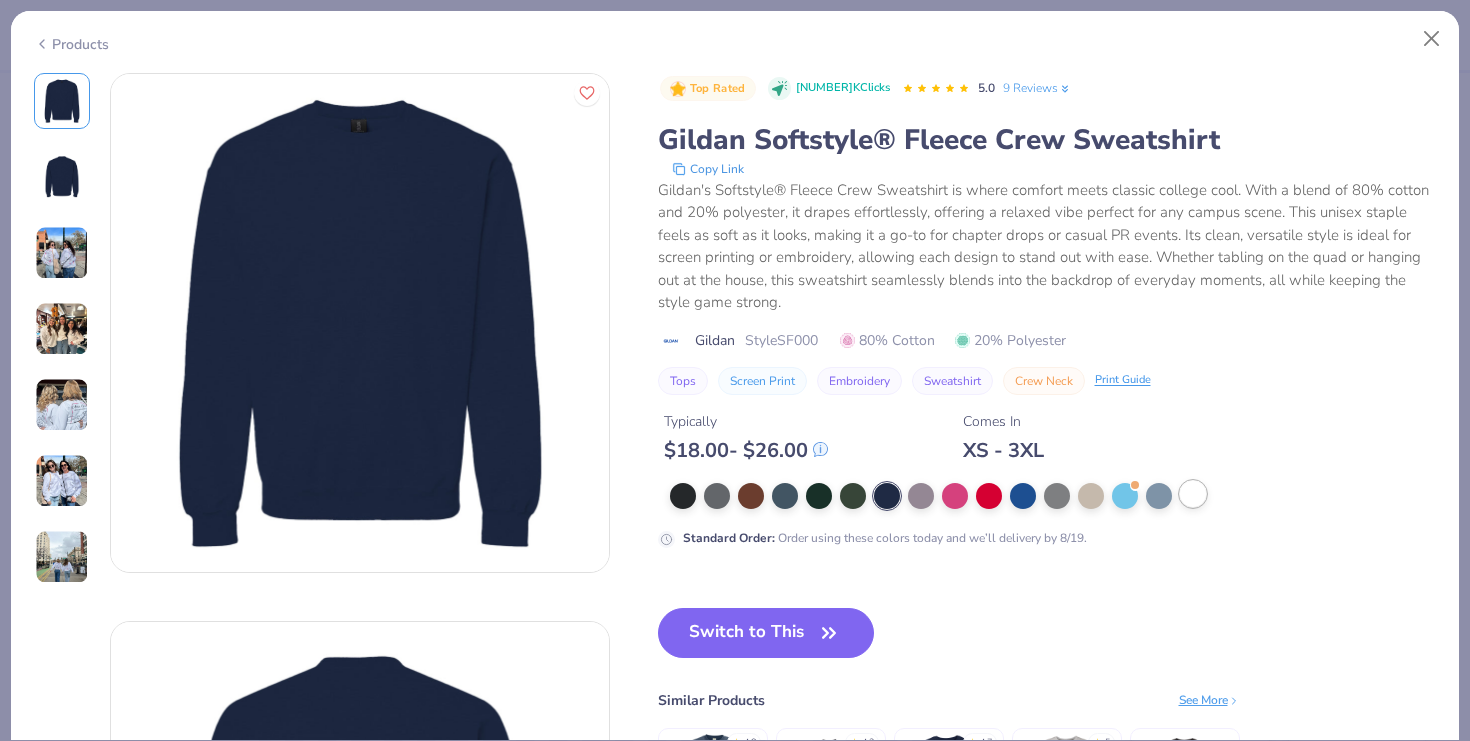 click at bounding box center (1193, 494) 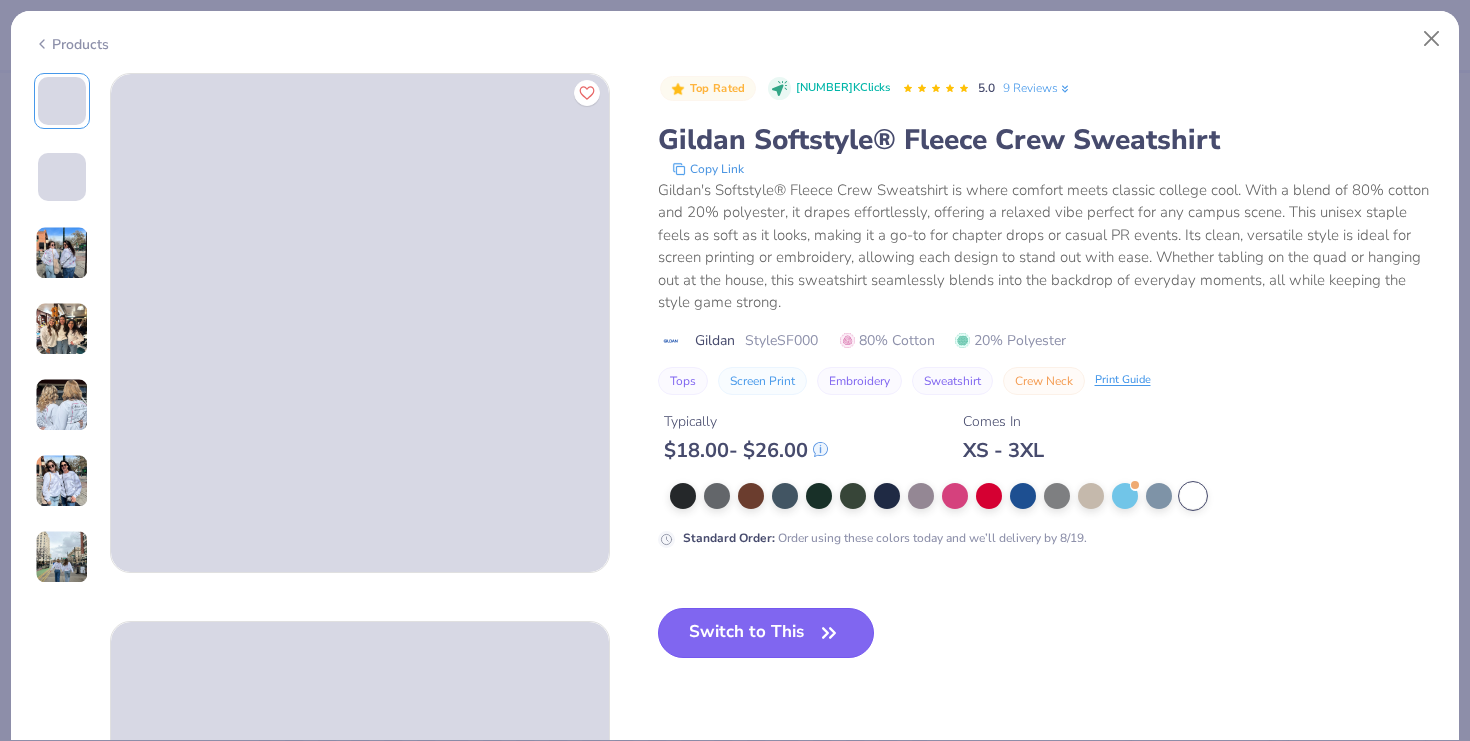 click 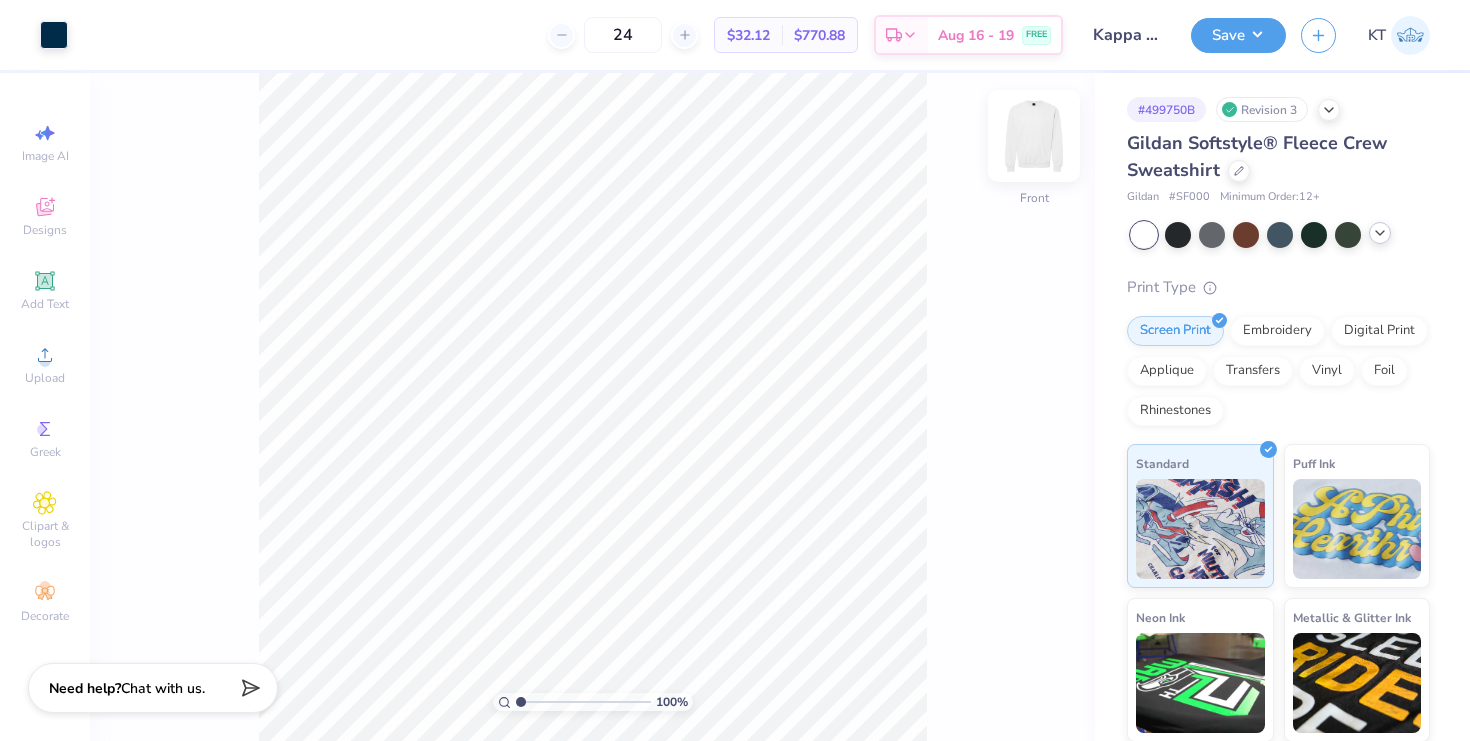 click at bounding box center [1034, 136] 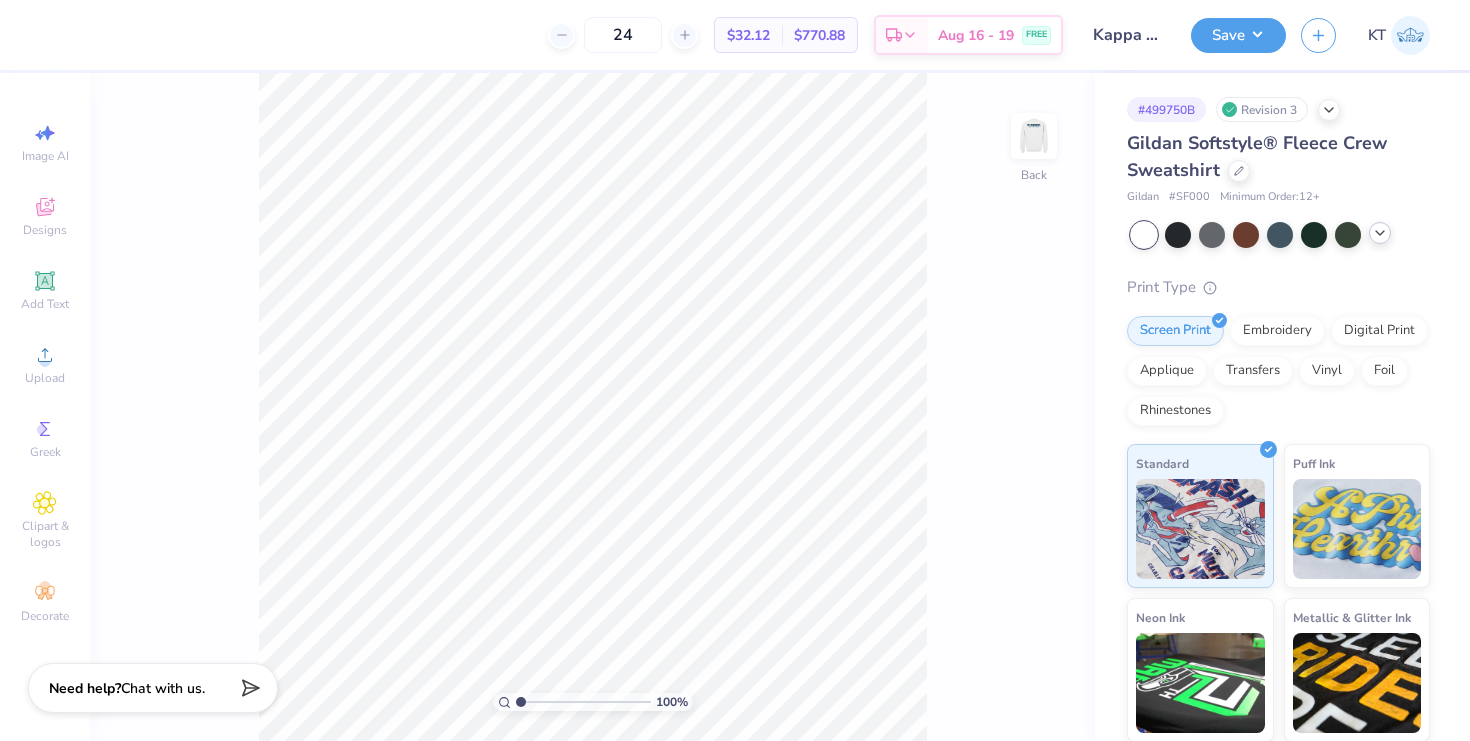 click 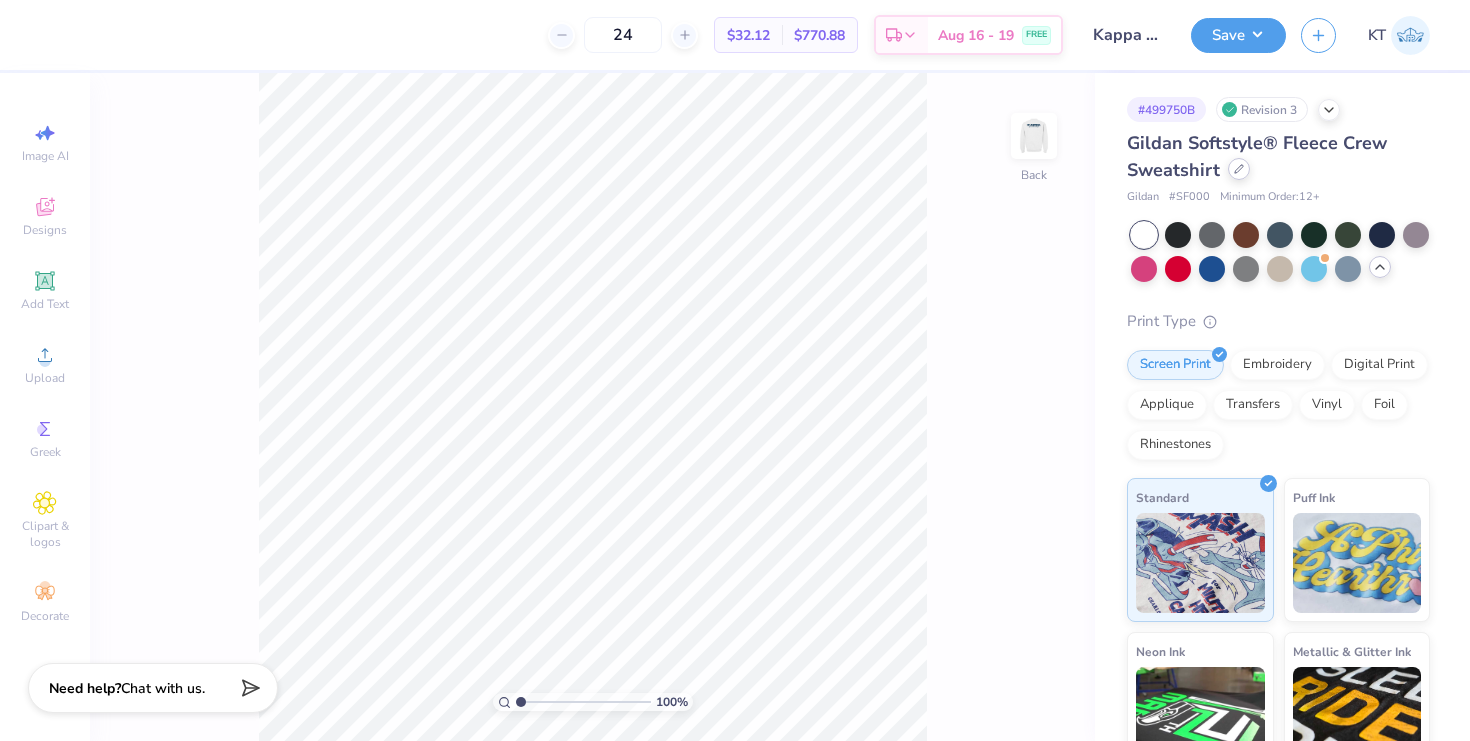click 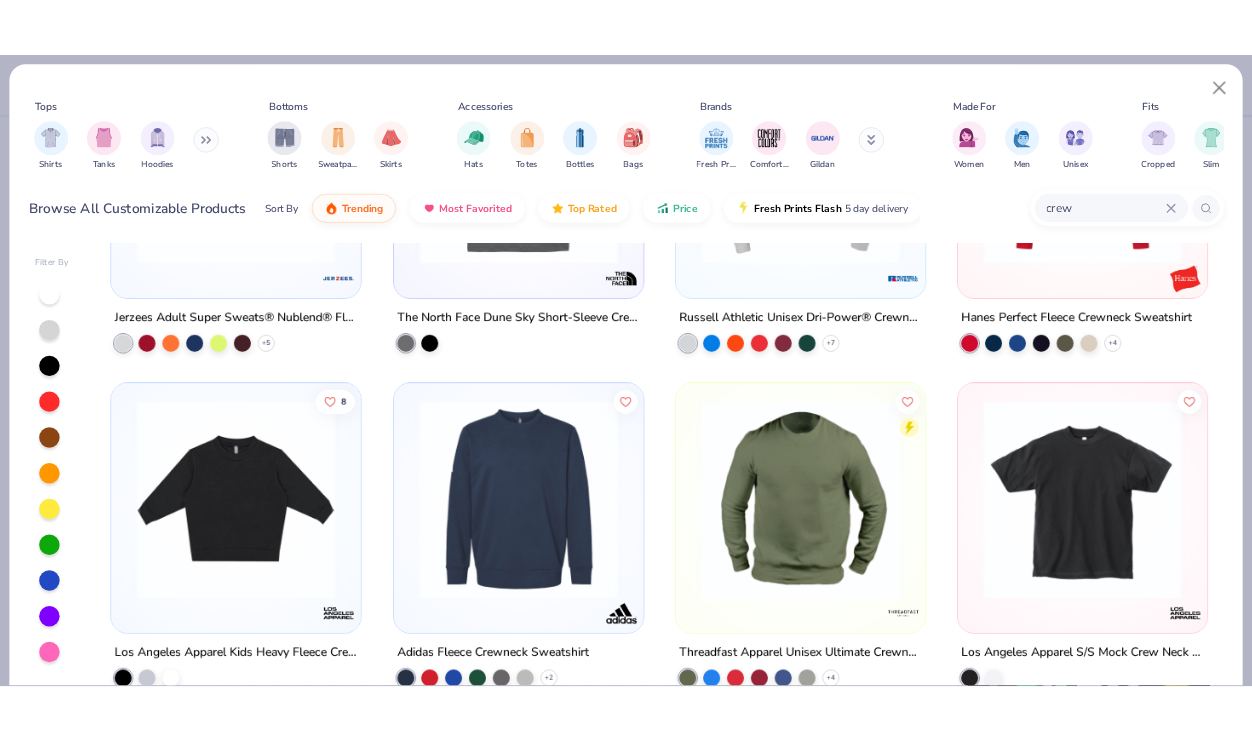 scroll, scrollTop: 2214, scrollLeft: 0, axis: vertical 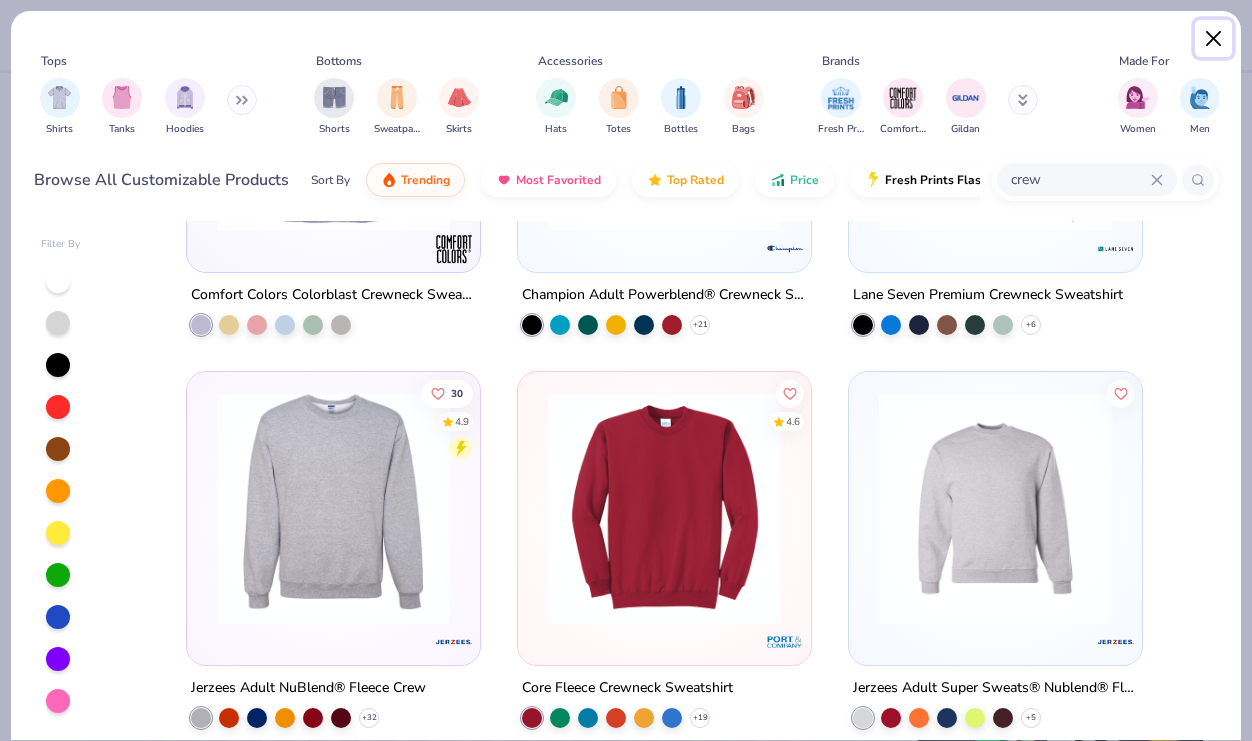 click at bounding box center [1214, 39] 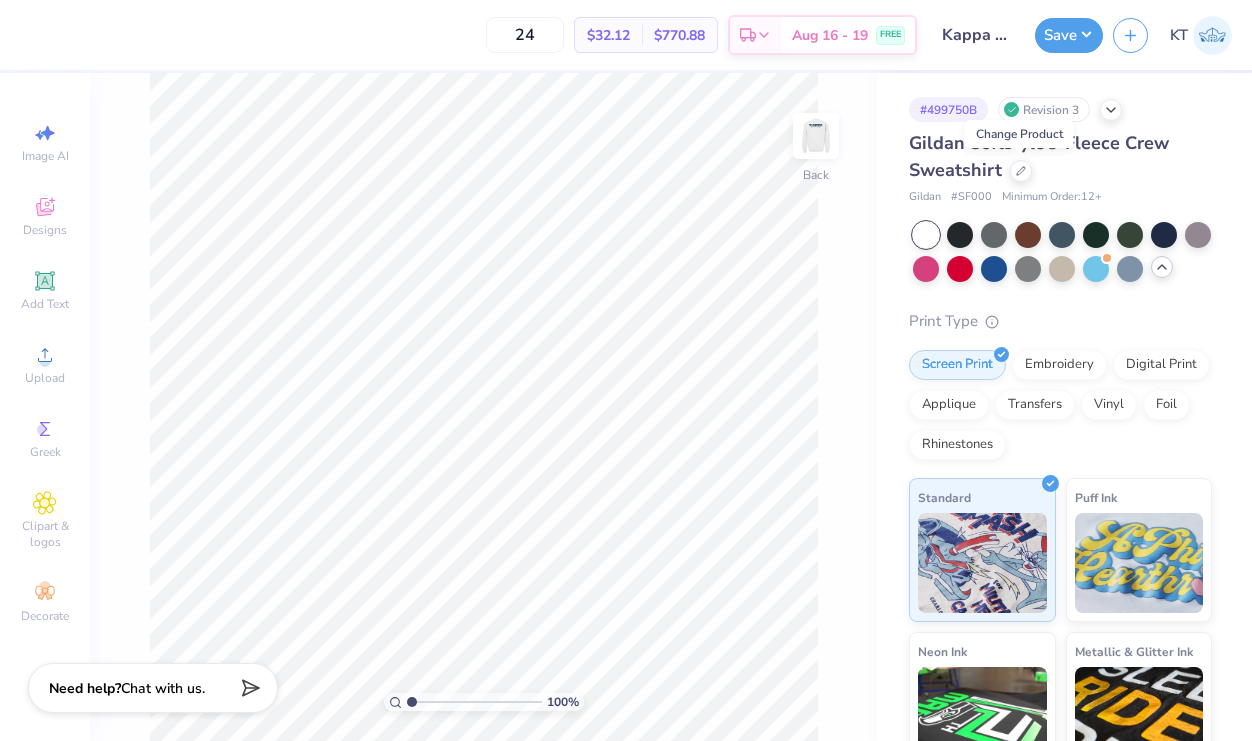 click on "Gildan Softstyle® Fleece Crew Sweatshirt" at bounding box center [1060, 157] 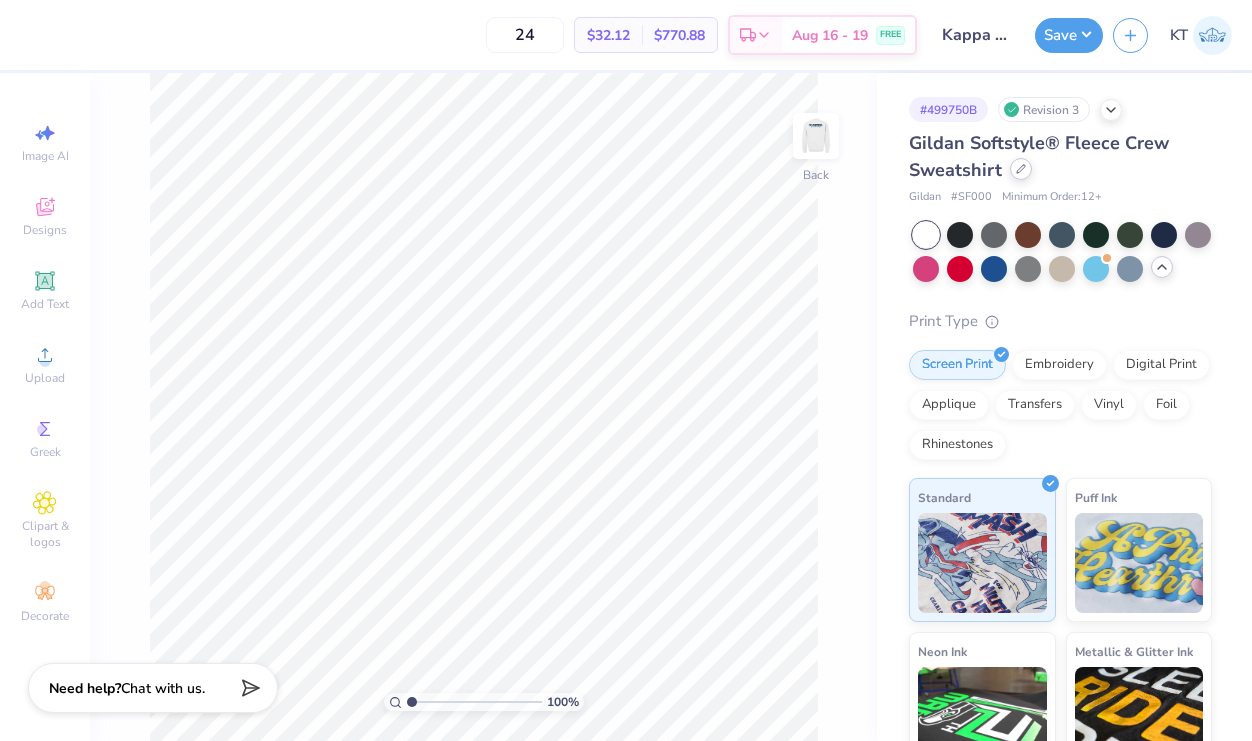 click at bounding box center [1021, 169] 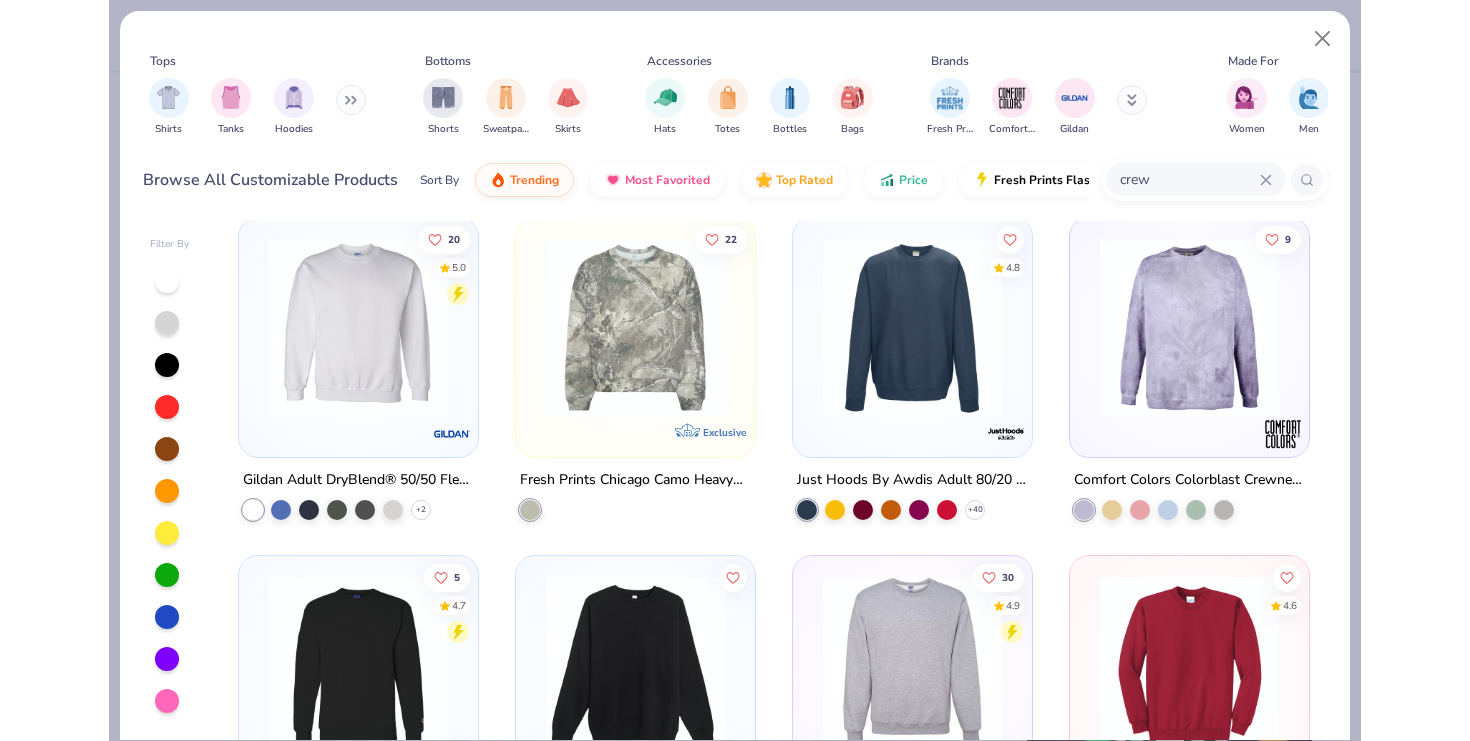 scroll, scrollTop: 1346, scrollLeft: 0, axis: vertical 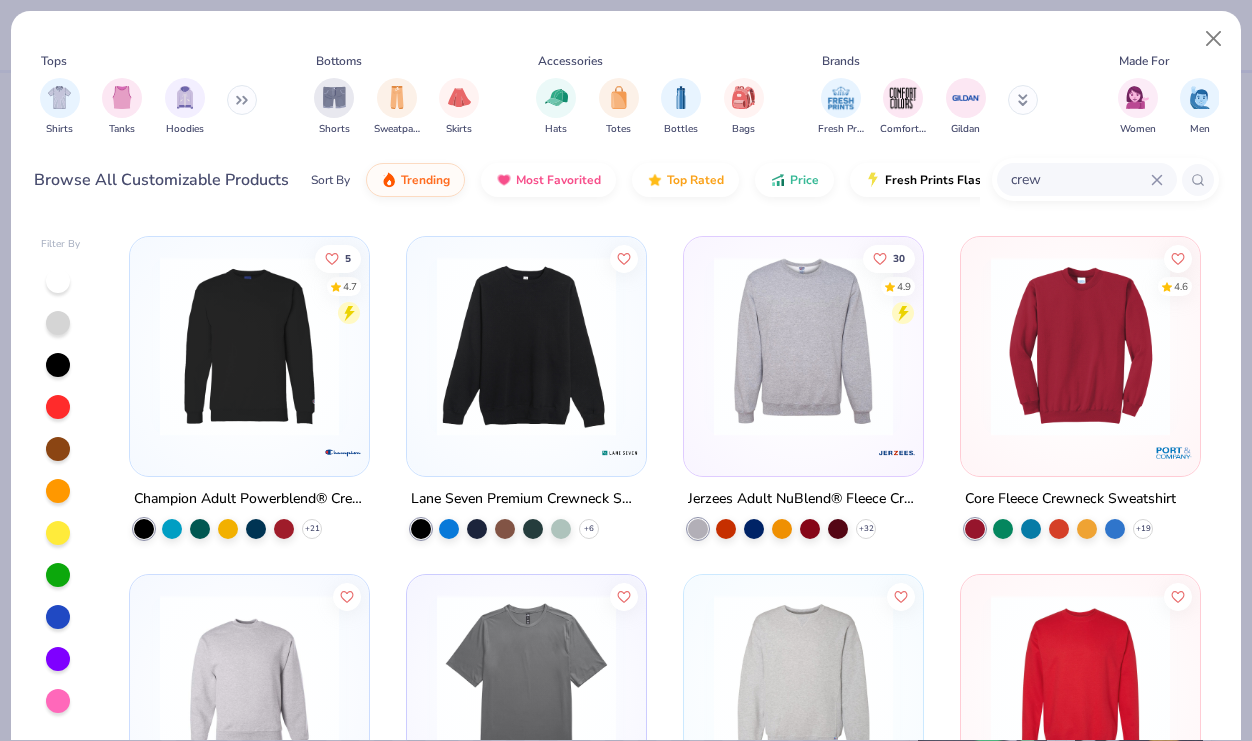 click at bounding box center [526, 346] 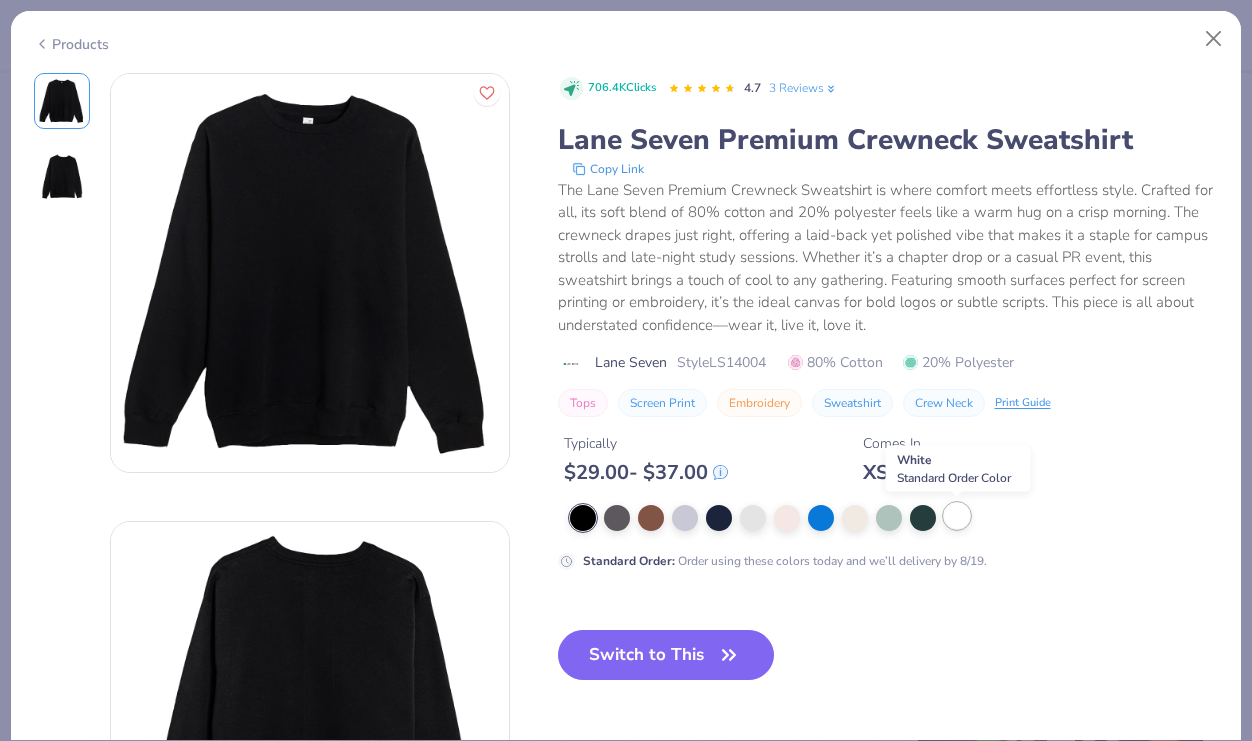 click at bounding box center [957, 516] 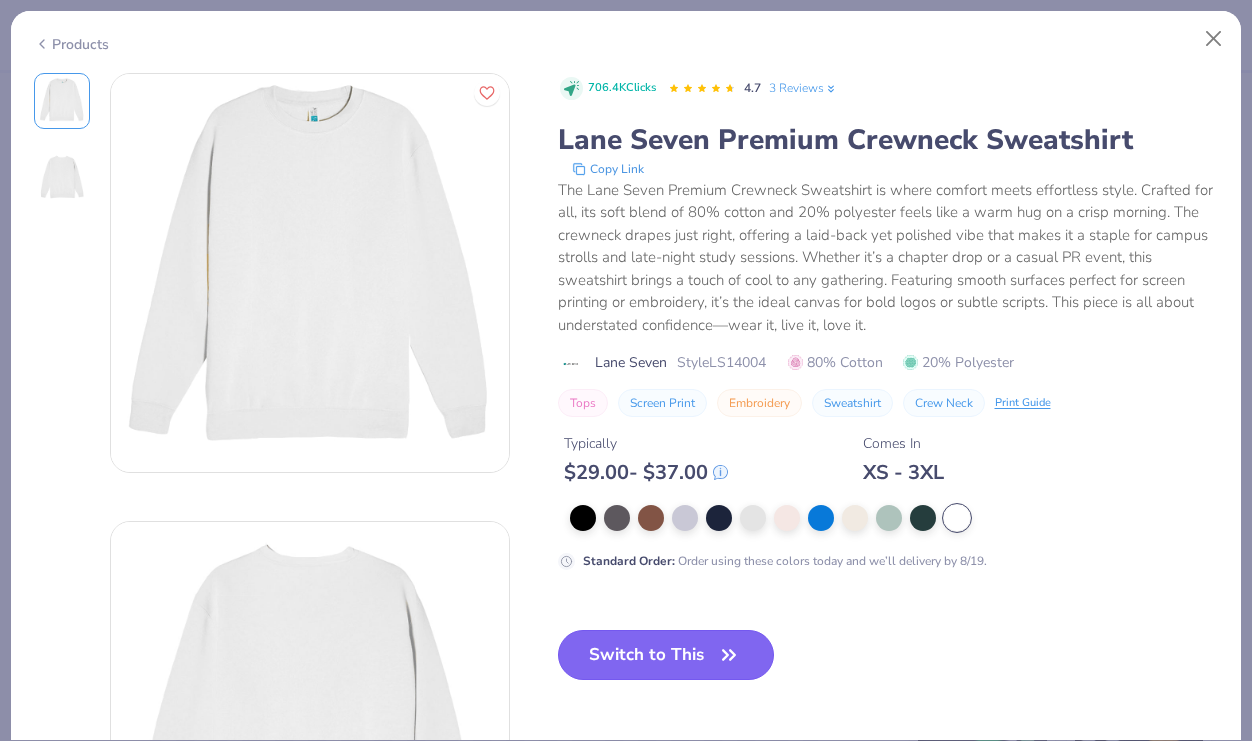 click on "Switch to This" at bounding box center [666, 655] 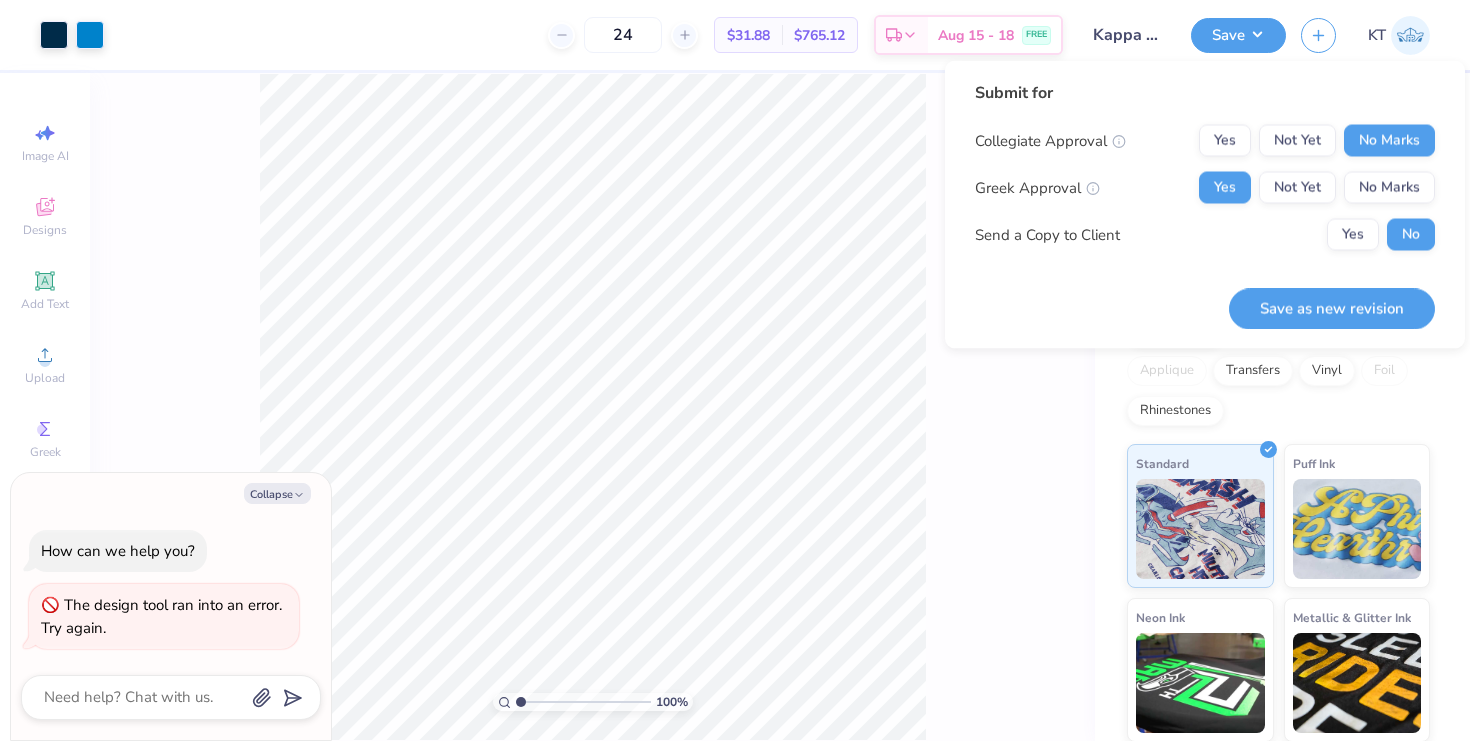 scroll, scrollTop: 0, scrollLeft: 0, axis: both 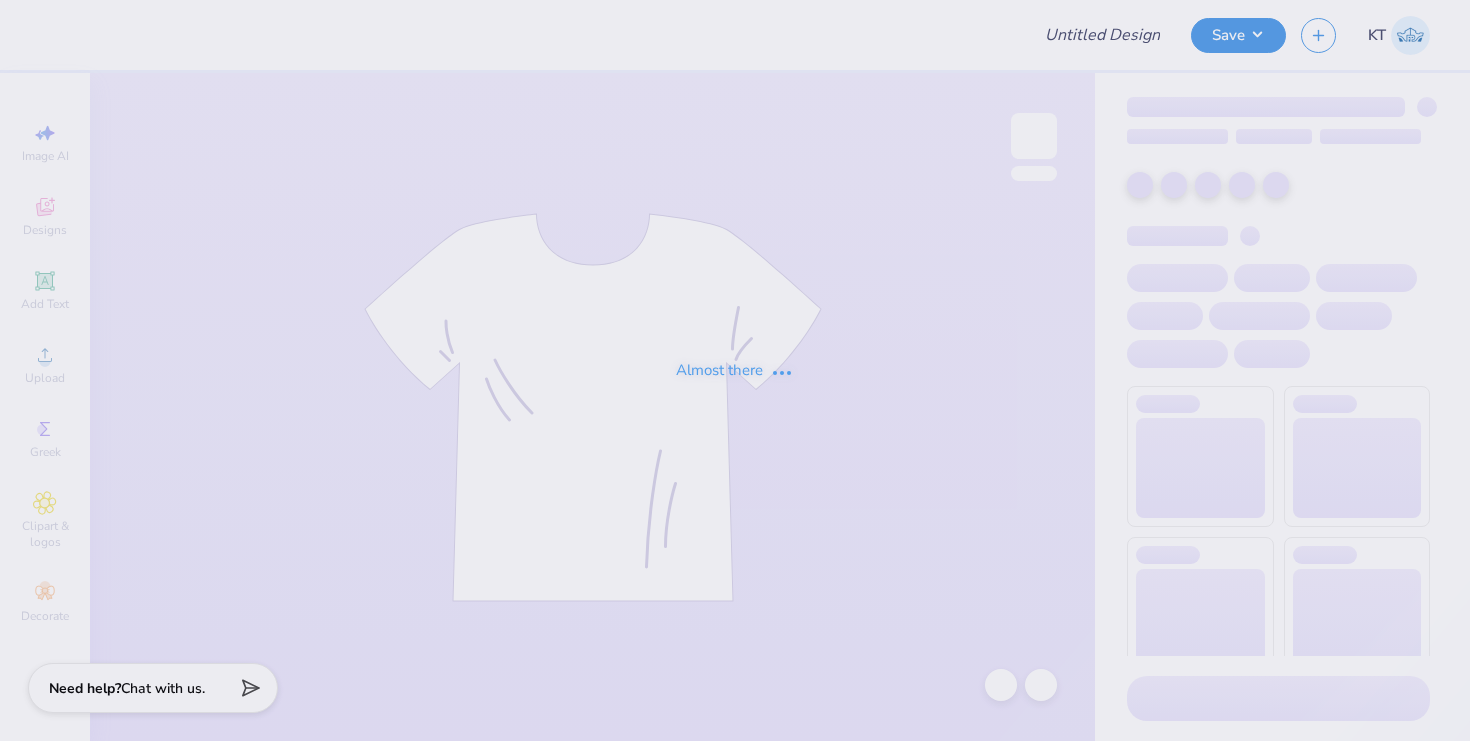 type on "Kappa Hat" 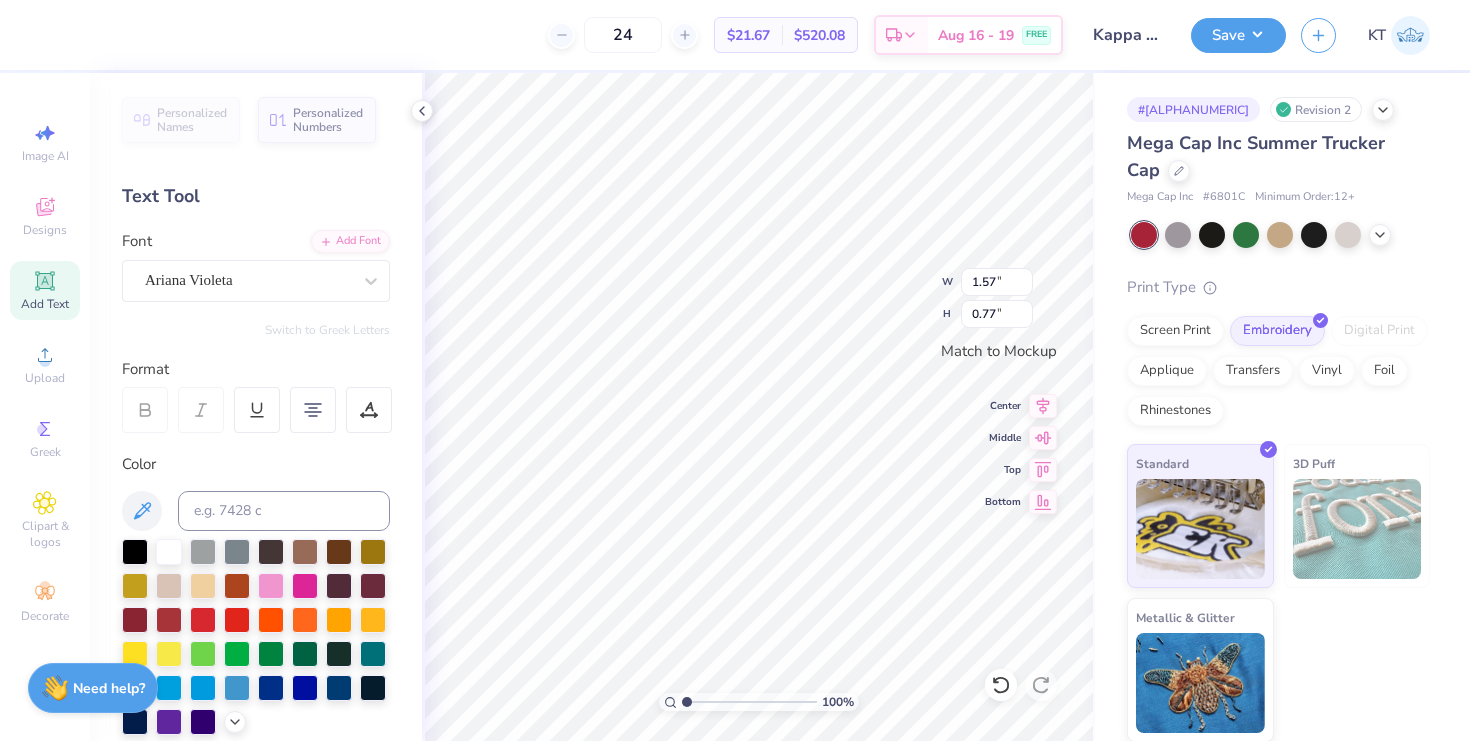 type on "1.75" 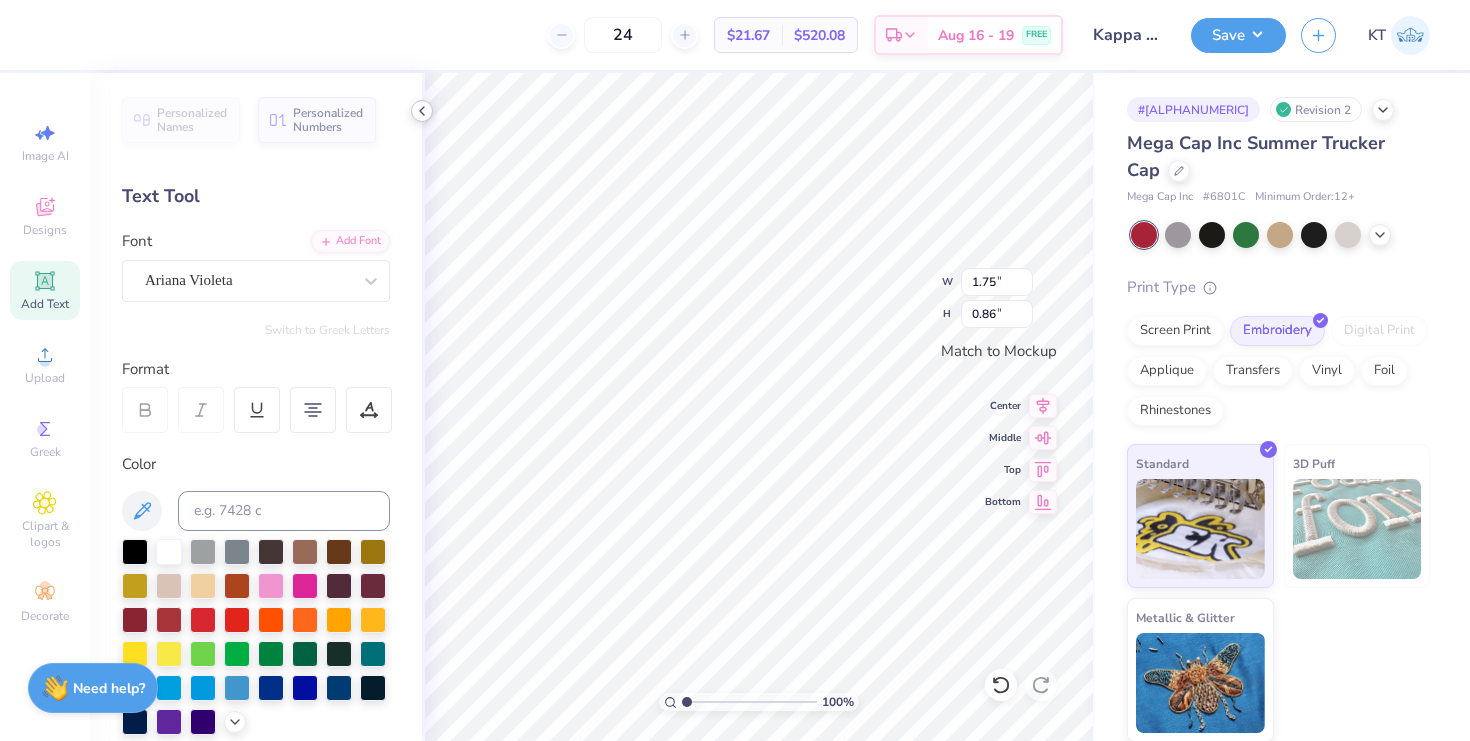 click 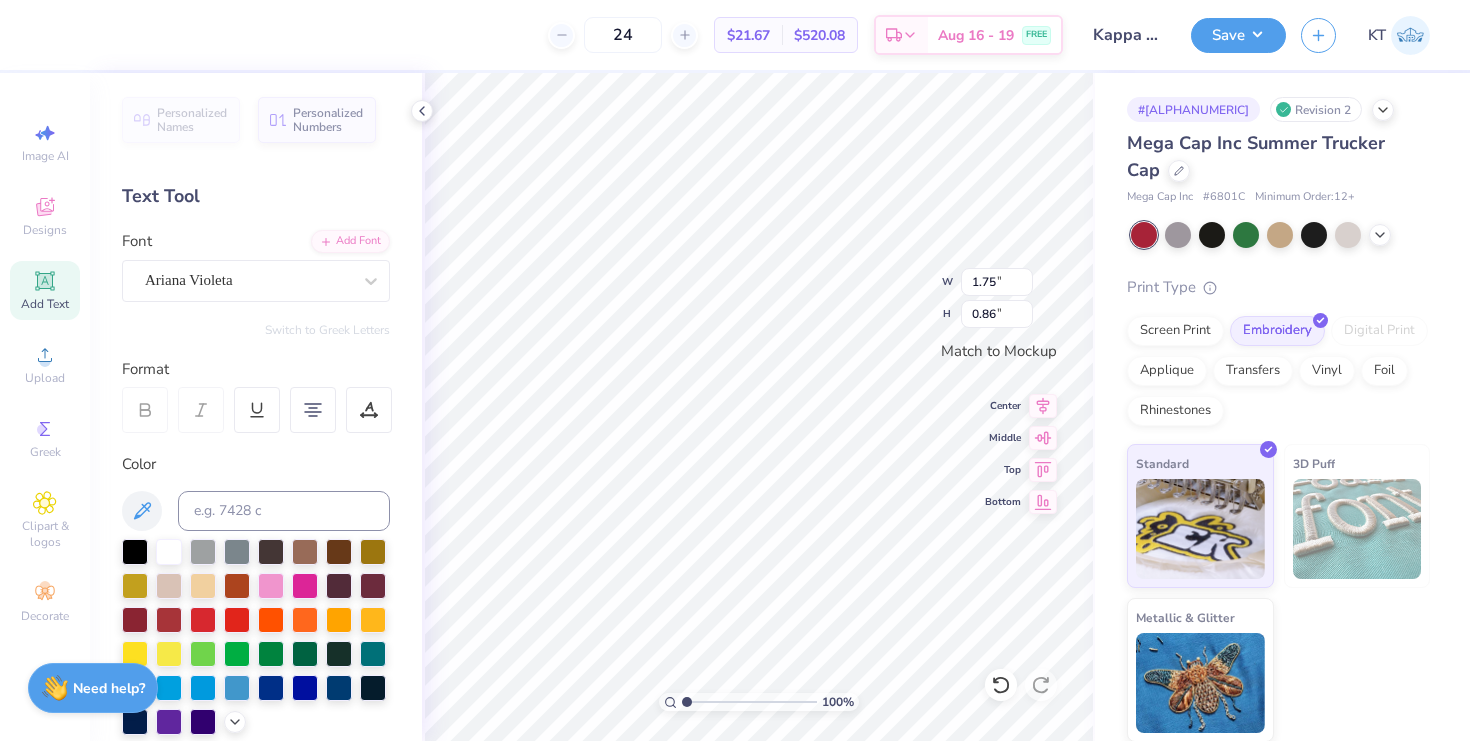 type on "2.18" 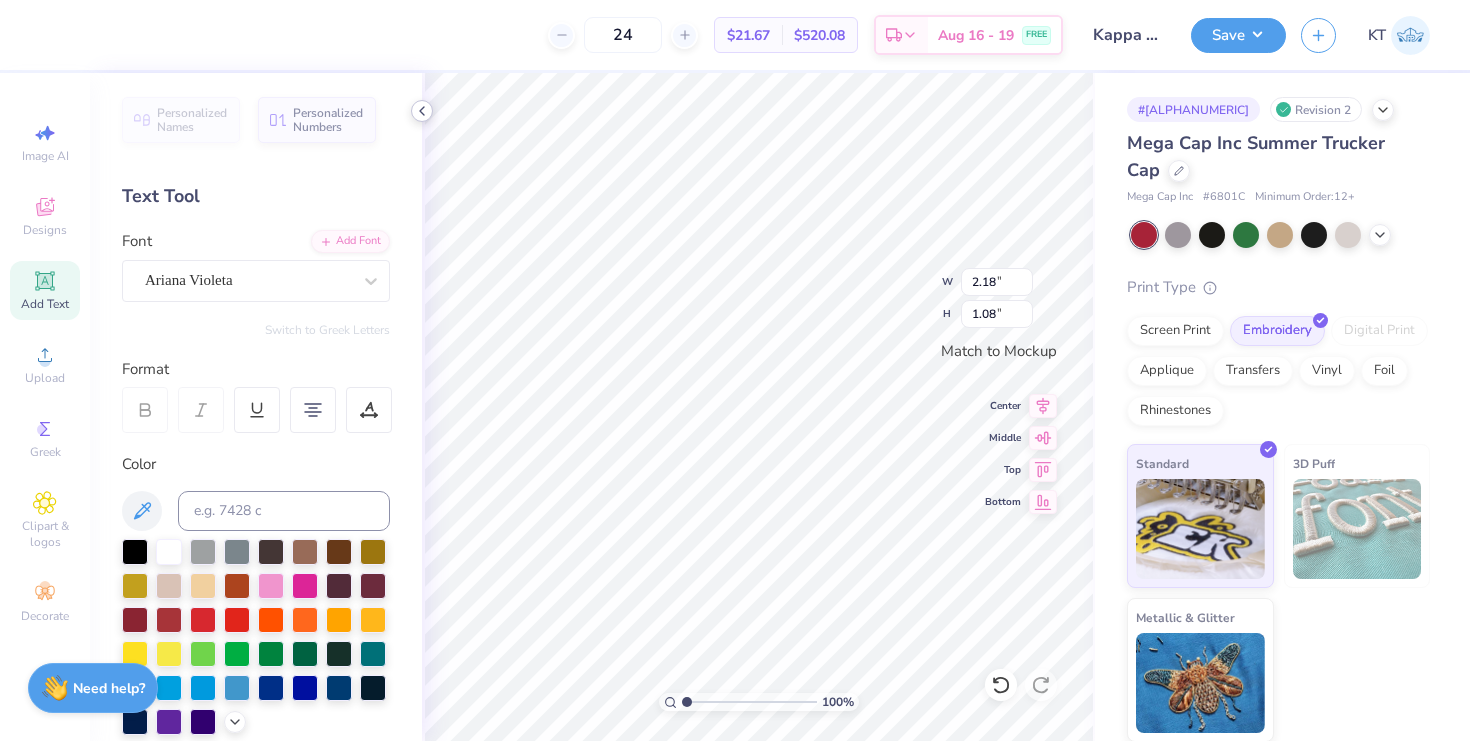 click 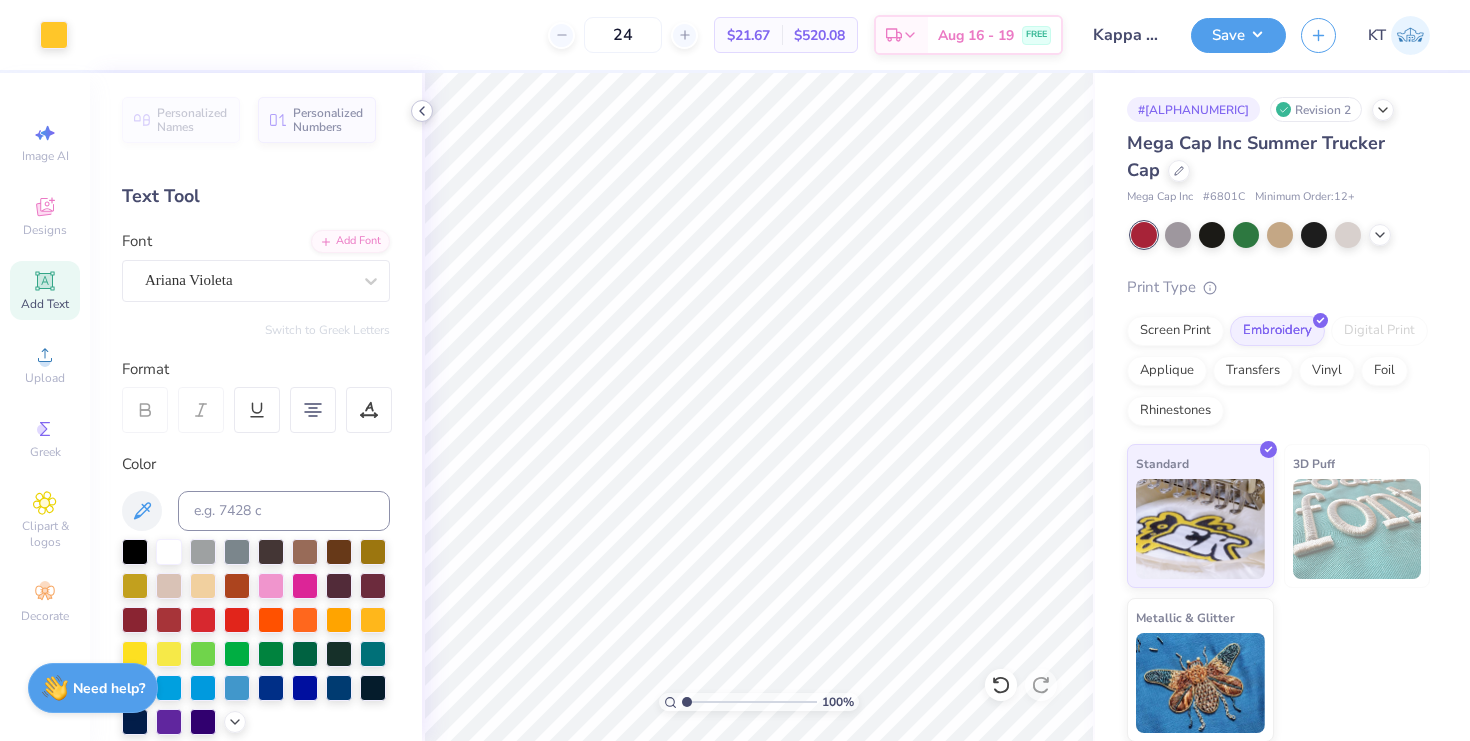 click 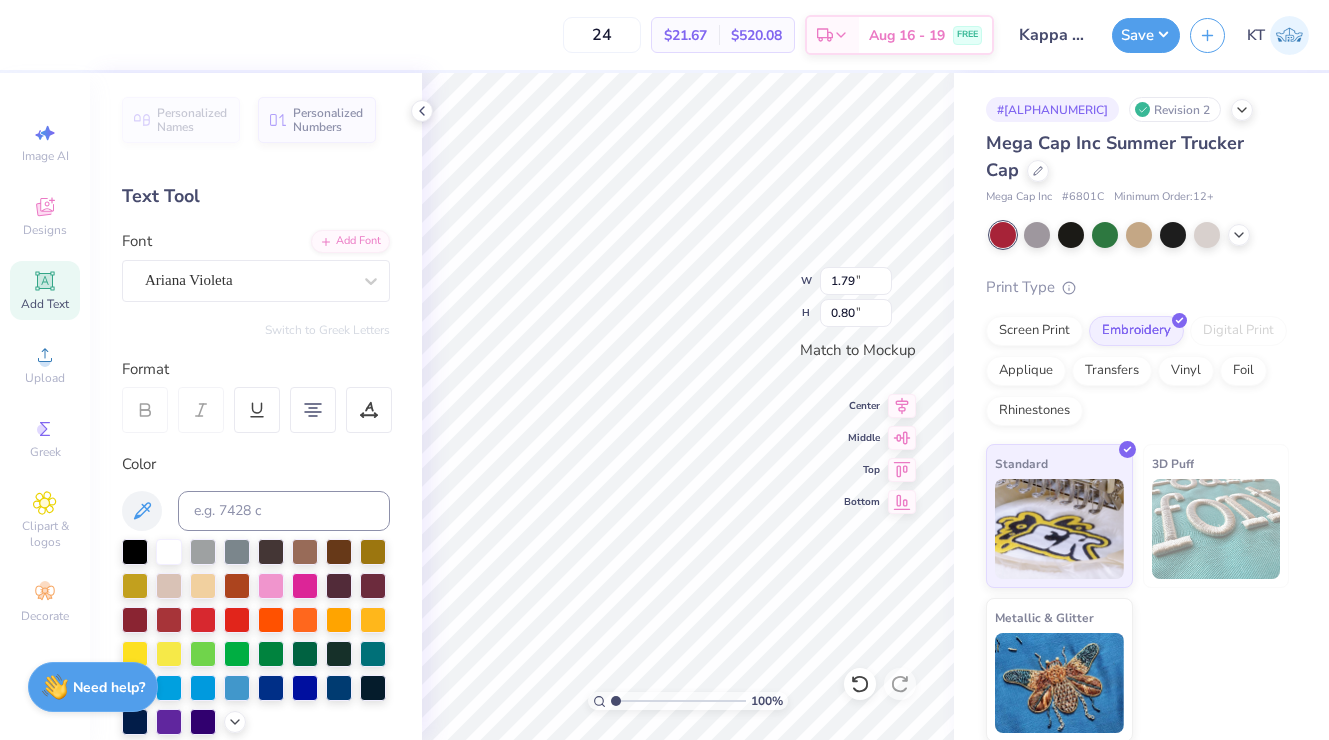 type on "2.42" 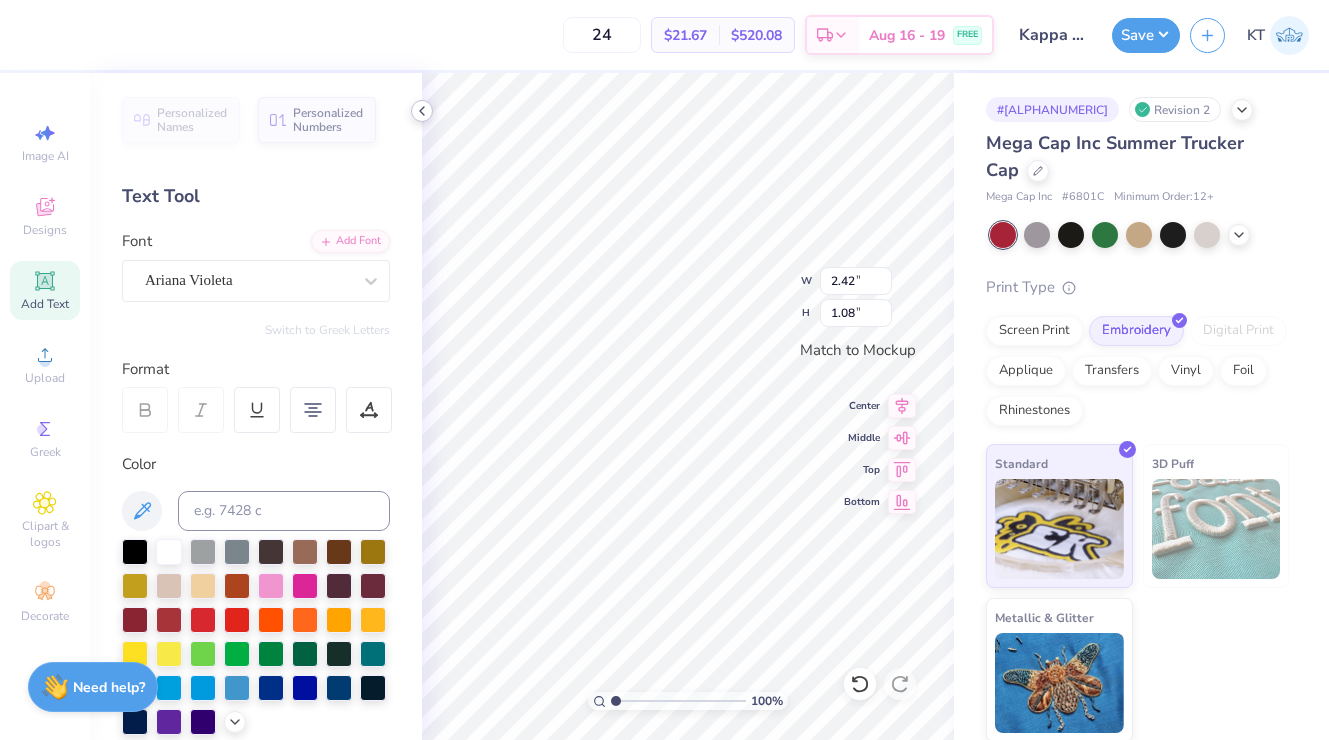 click 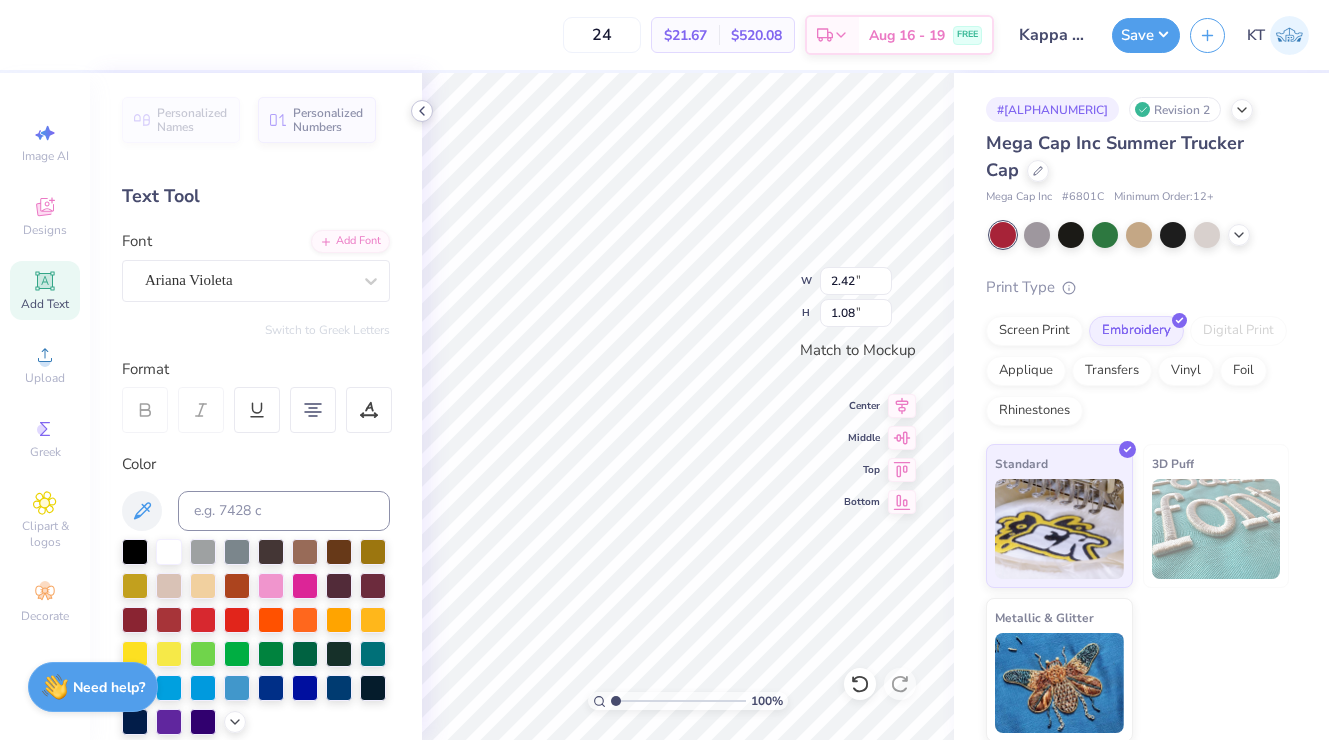 type on "2.32" 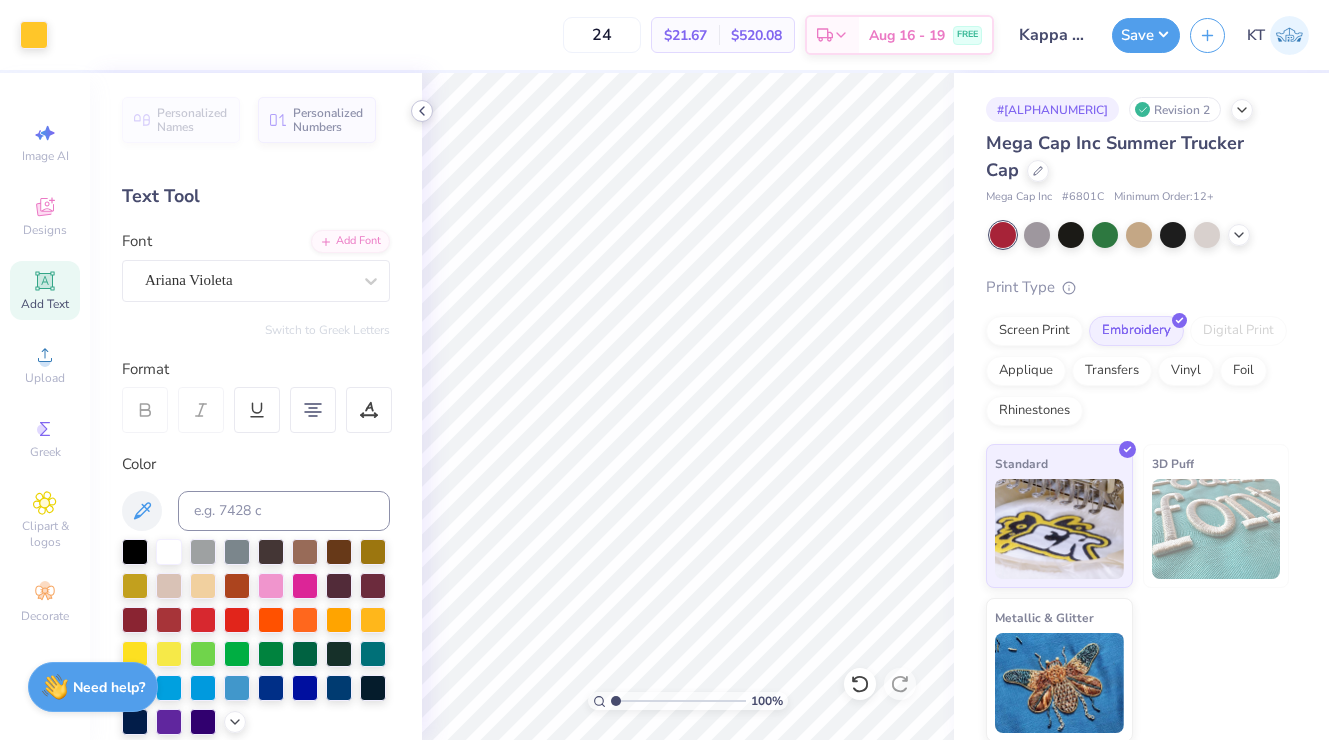 click 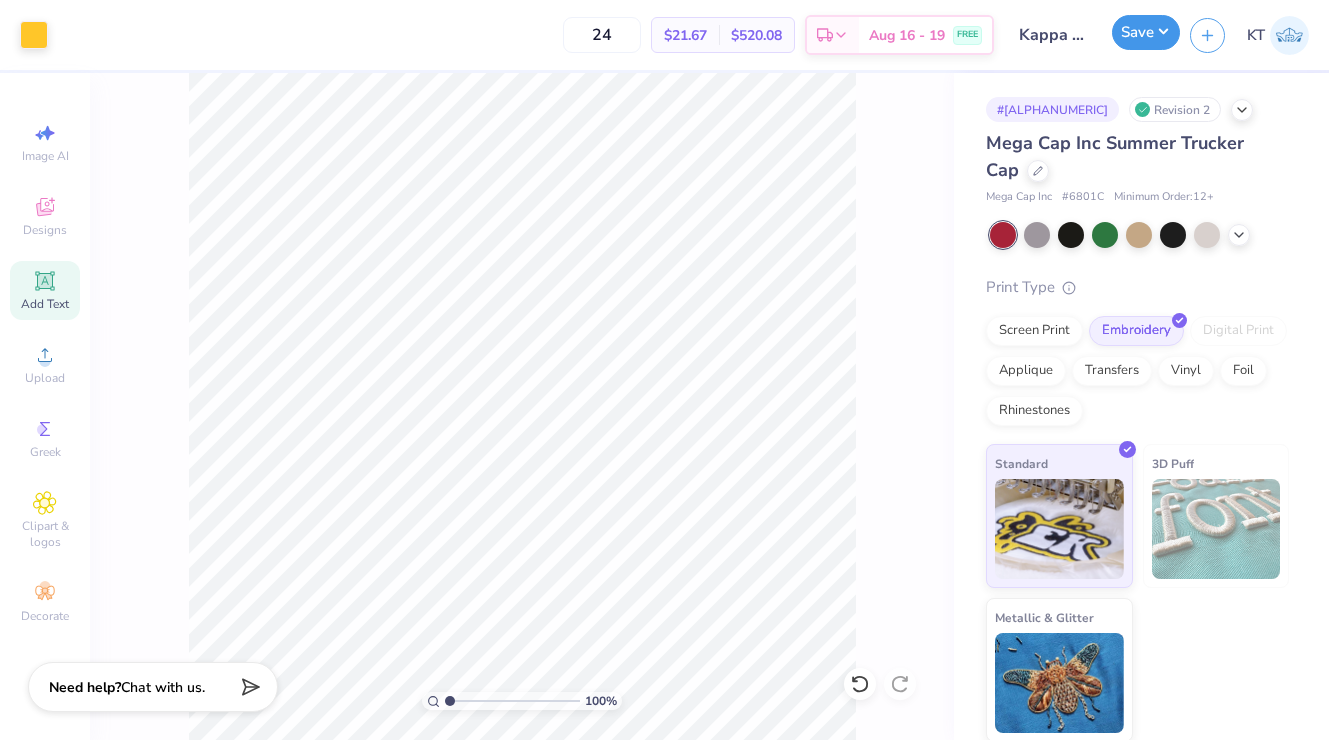 click on "Save" at bounding box center (1146, 32) 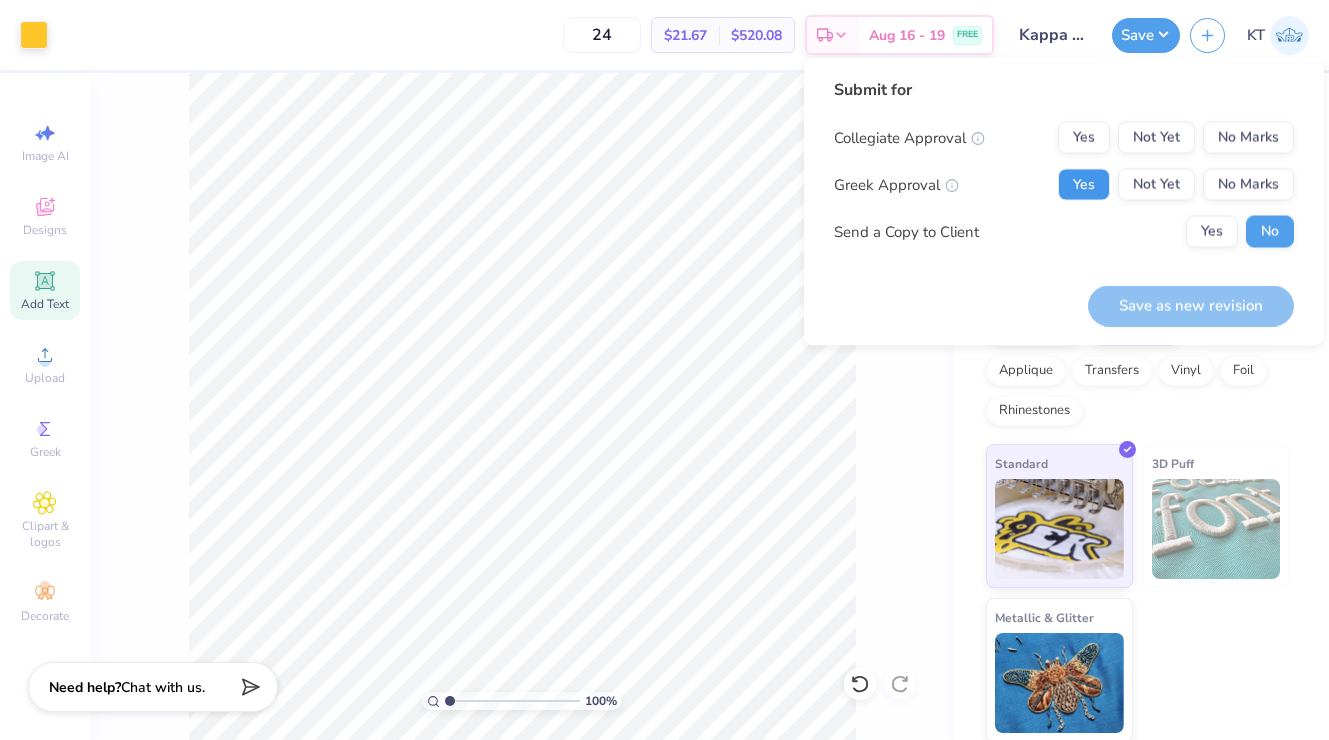 click on "Yes" at bounding box center [1084, 185] 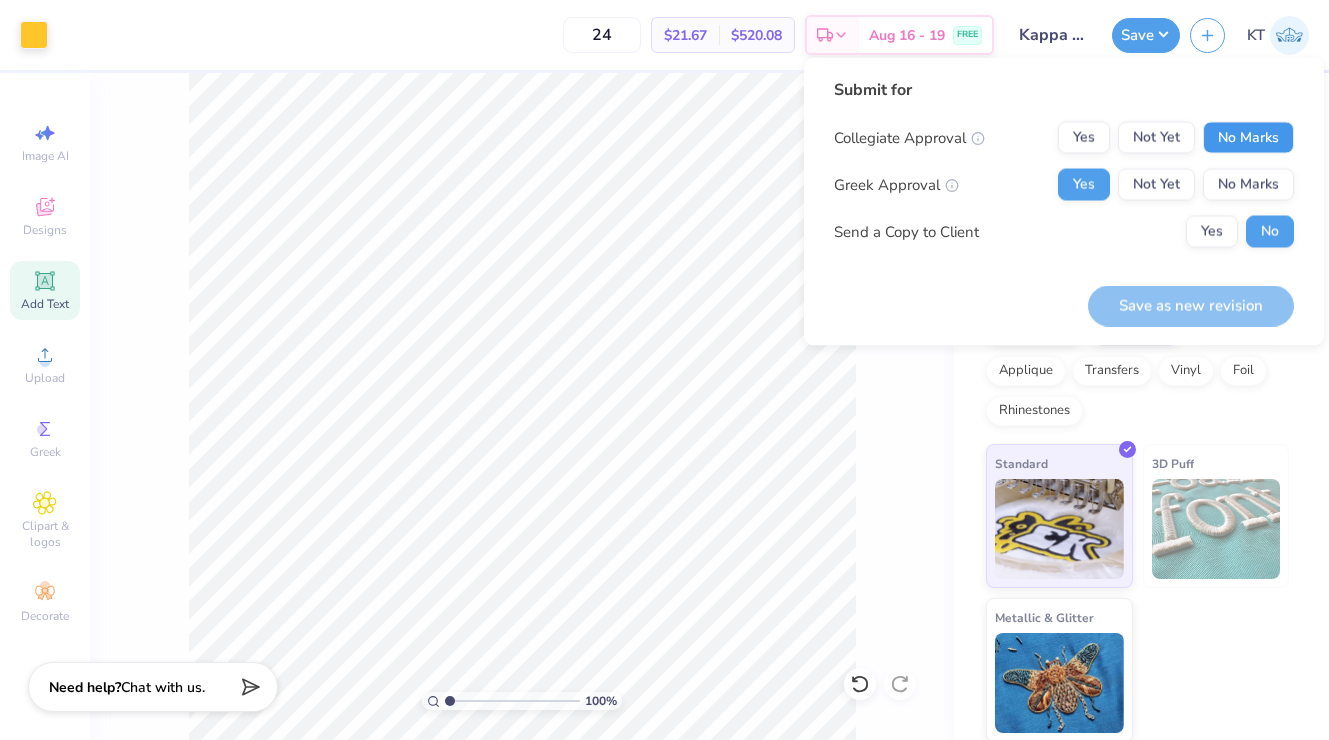 click on "No Marks" at bounding box center (1248, 138) 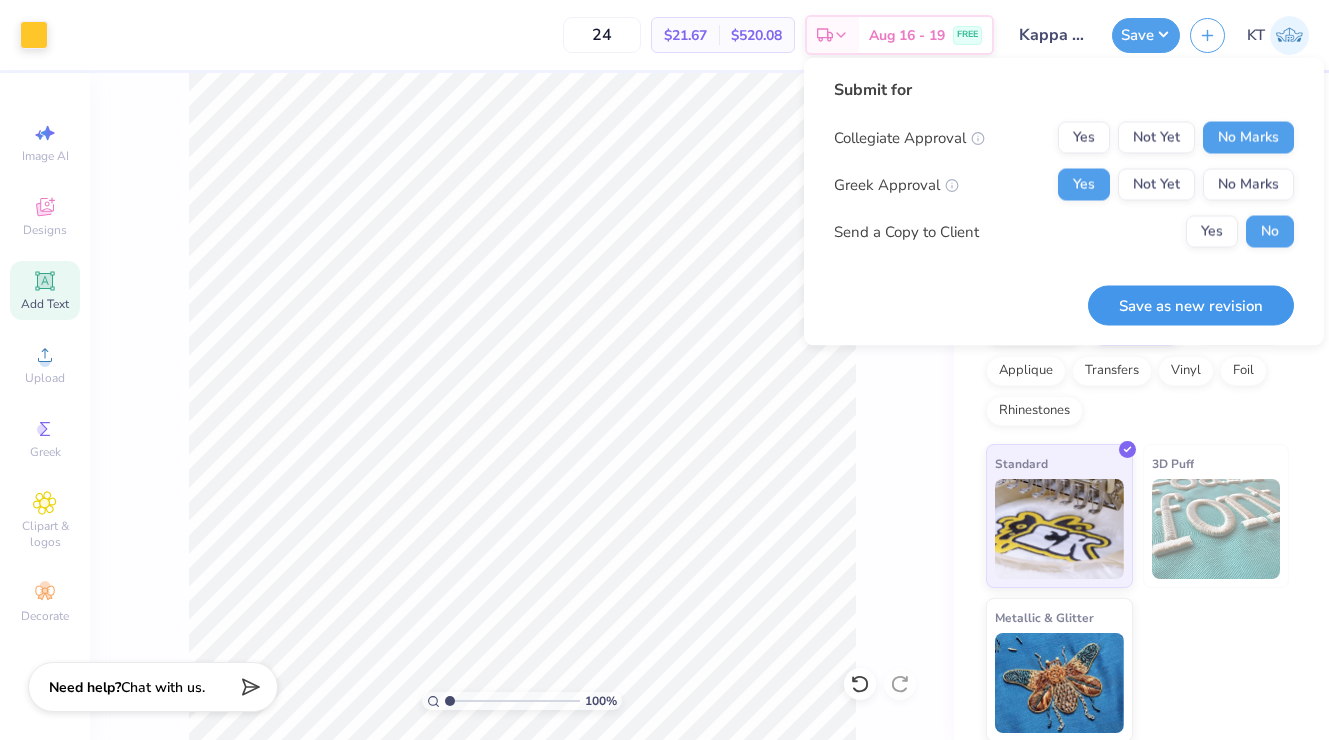 click on "Save as new revision" at bounding box center (1191, 305) 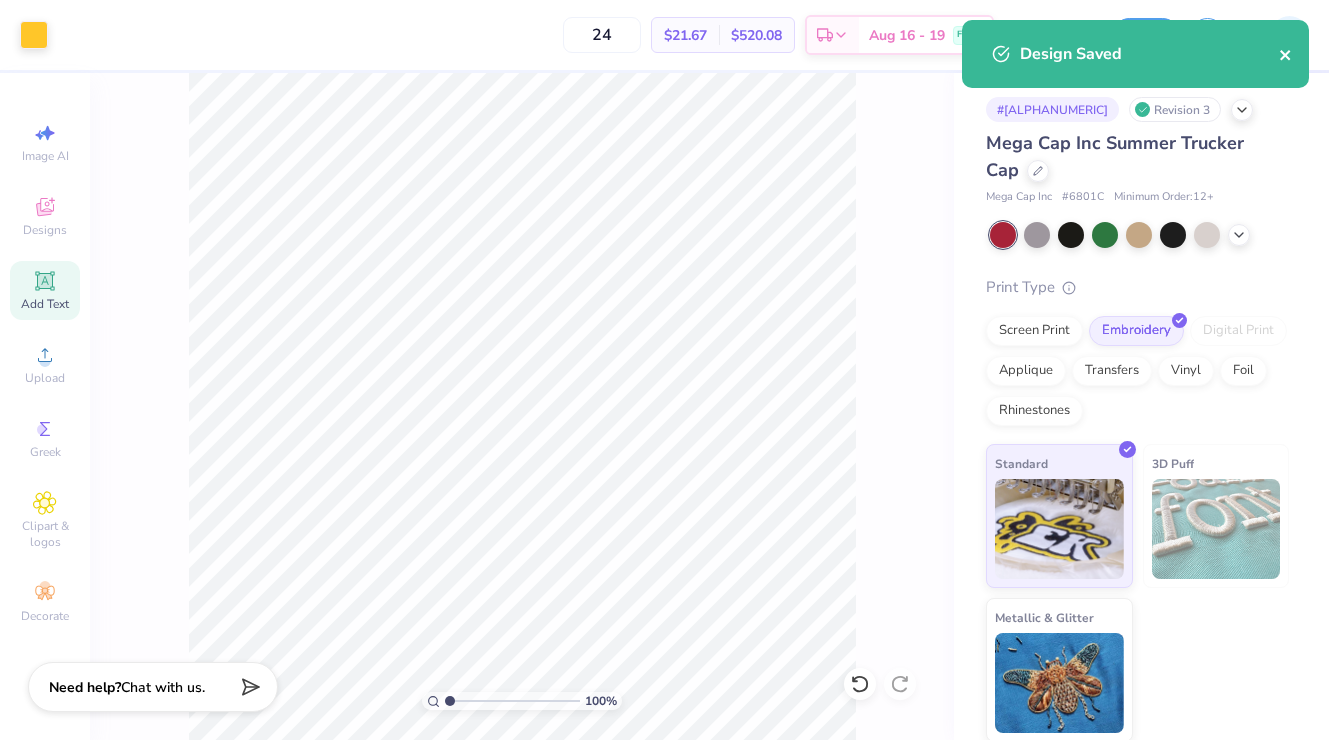 click 